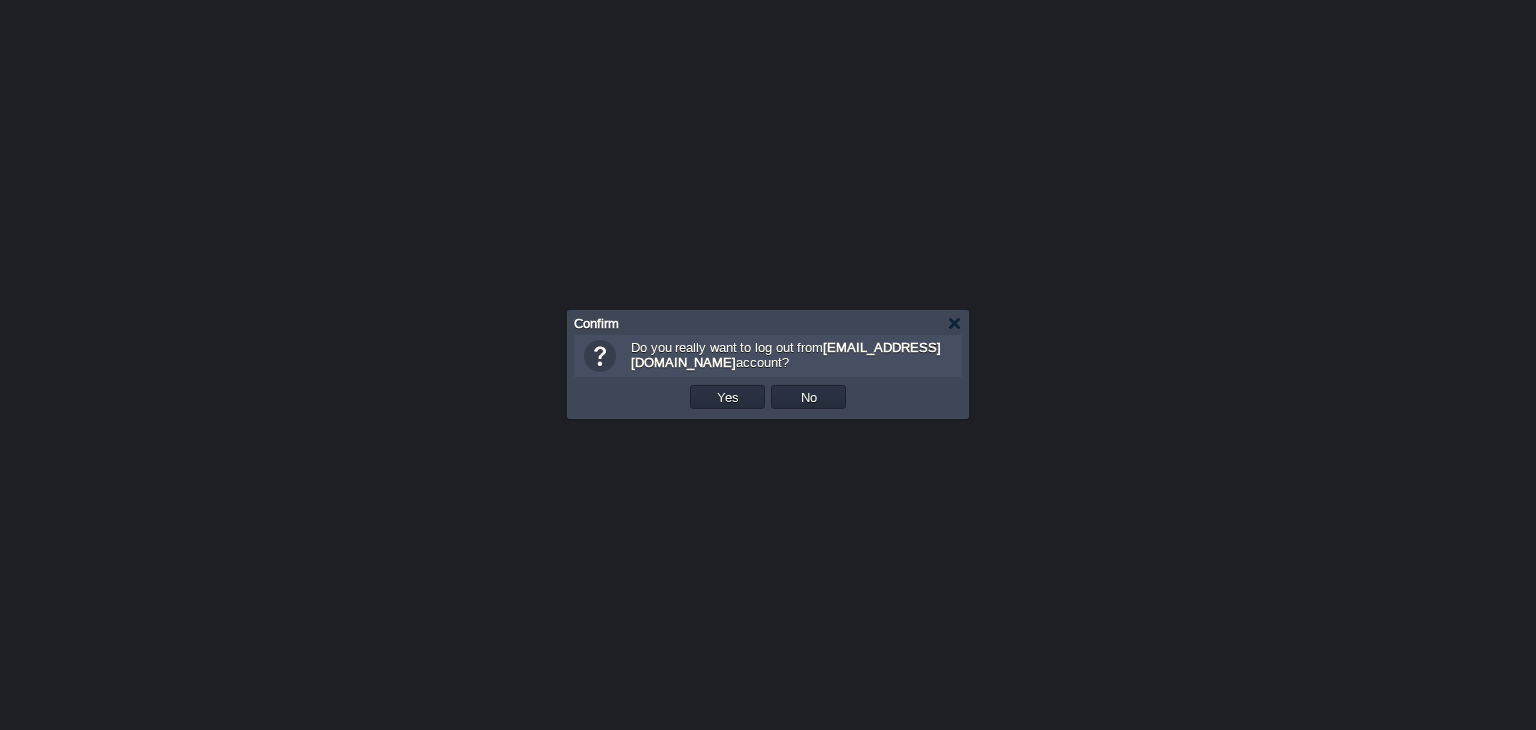 scroll, scrollTop: 0, scrollLeft: 0, axis: both 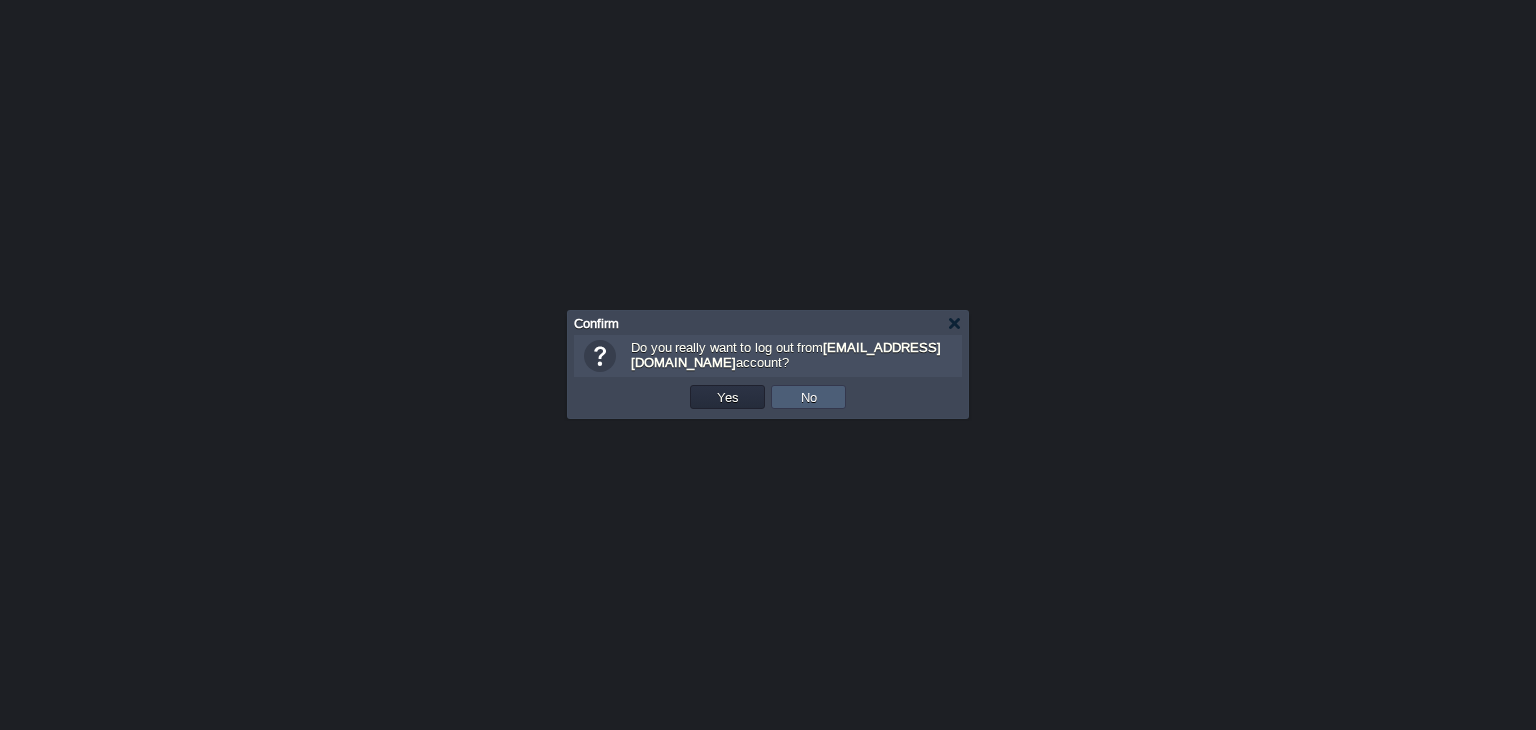 click on "No" at bounding box center (808, 397) 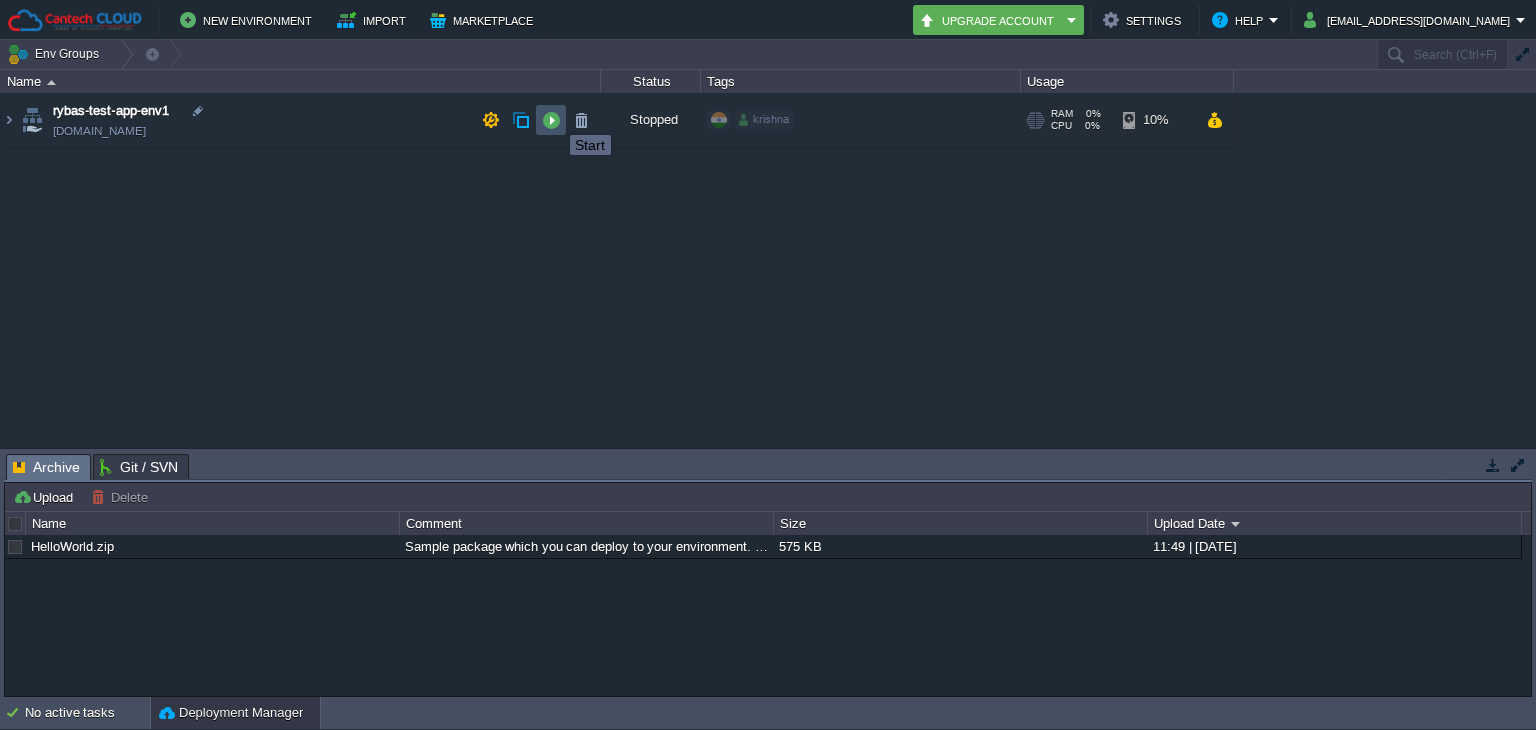 click at bounding box center (551, 120) 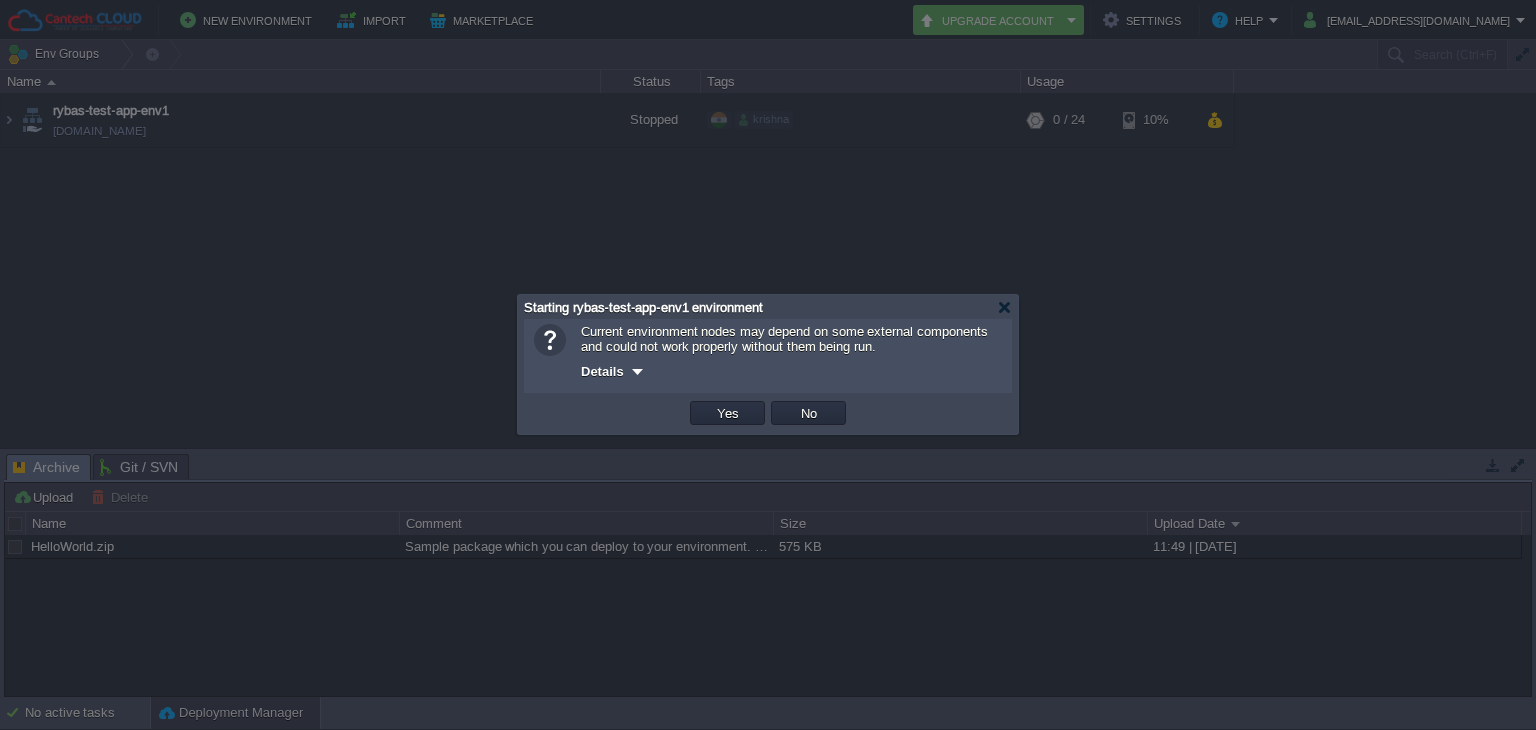 click at bounding box center (637, 371) 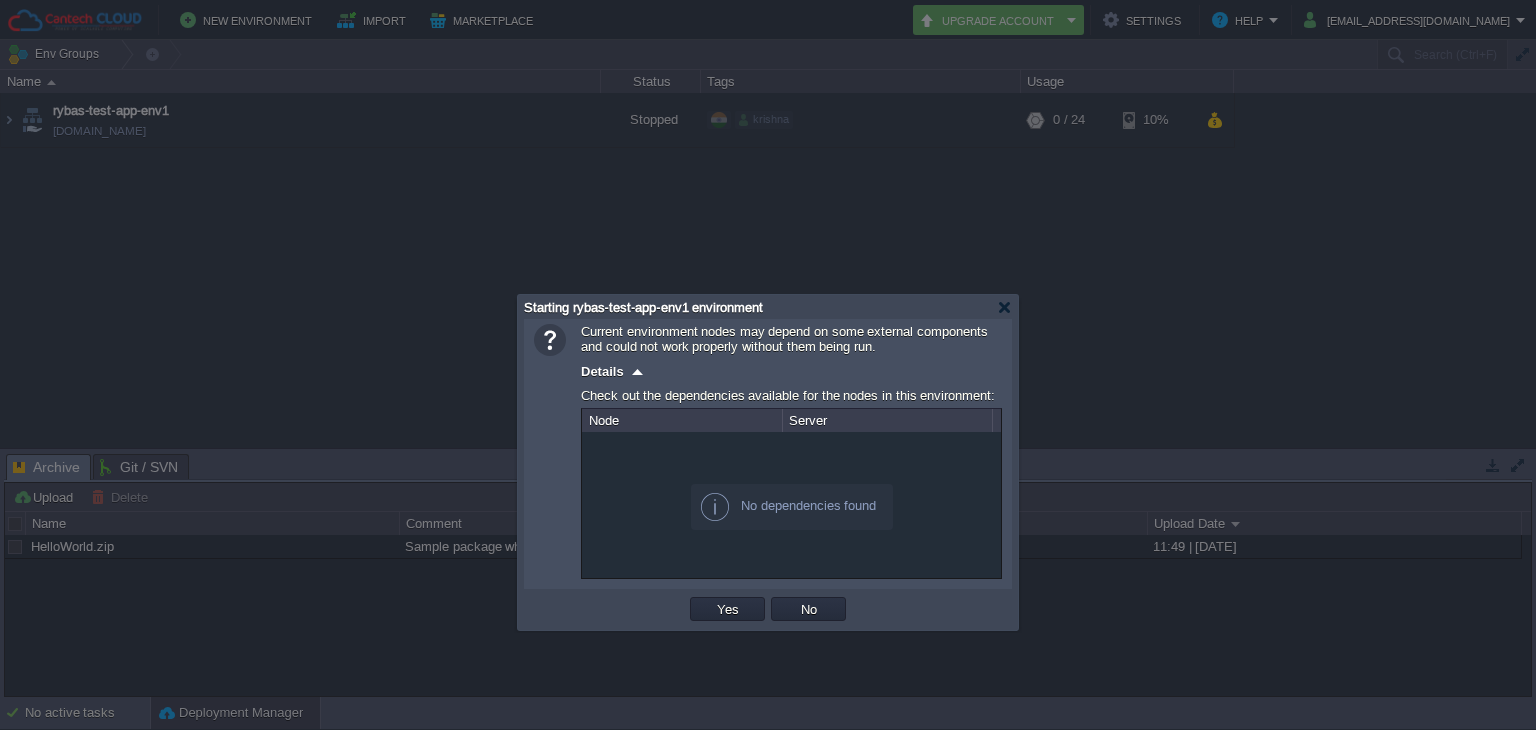 click at bounding box center (637, 371) 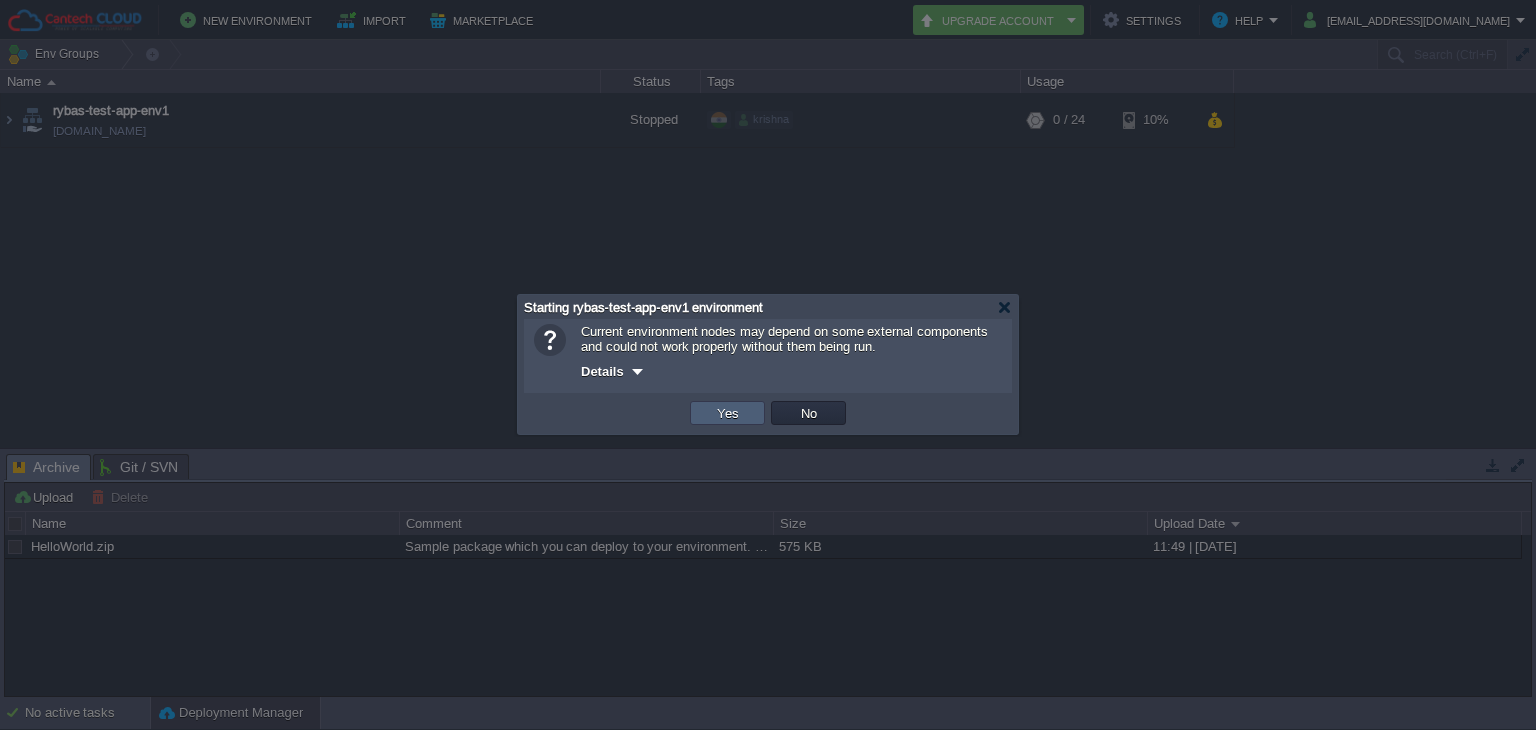 click on "Yes" at bounding box center (727, 413) 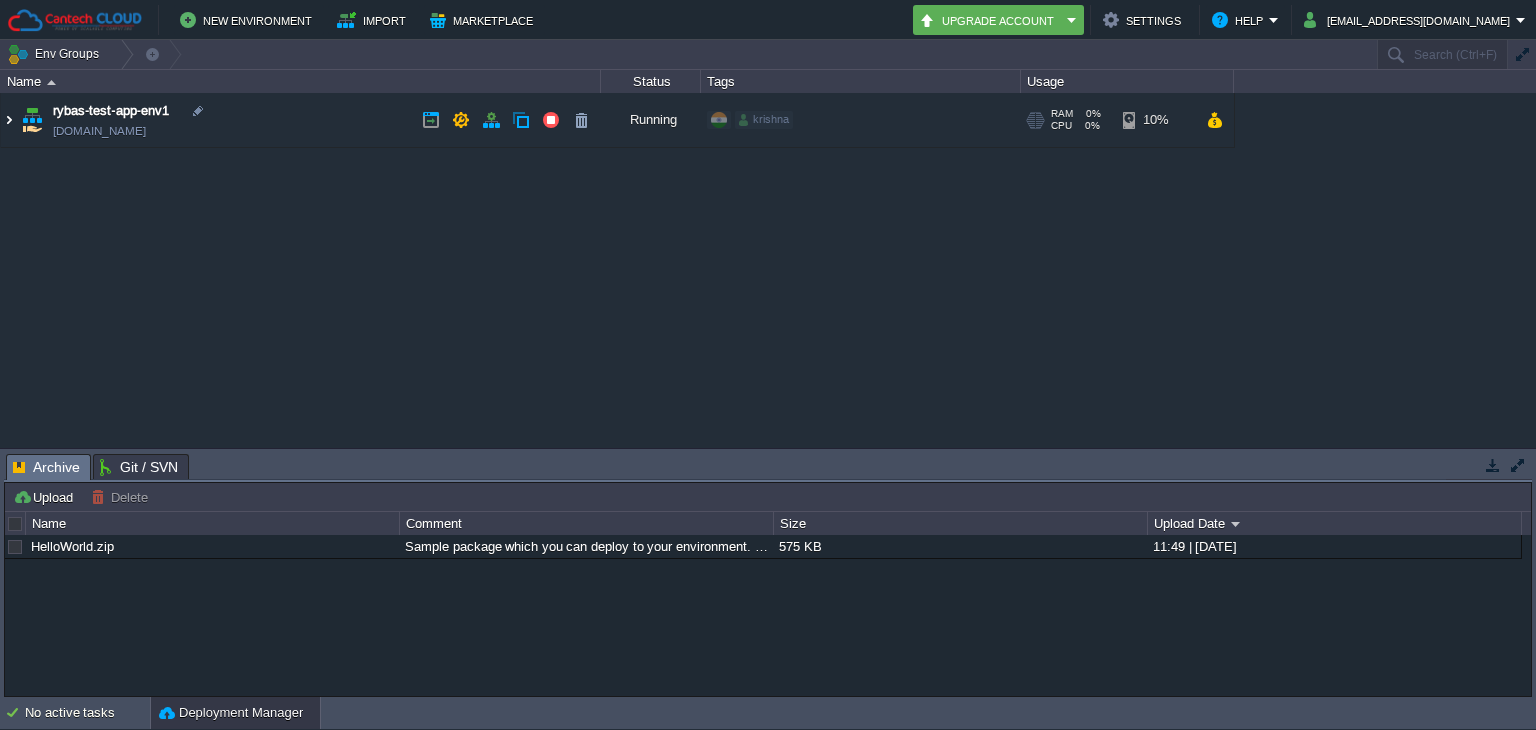 click at bounding box center (9, 120) 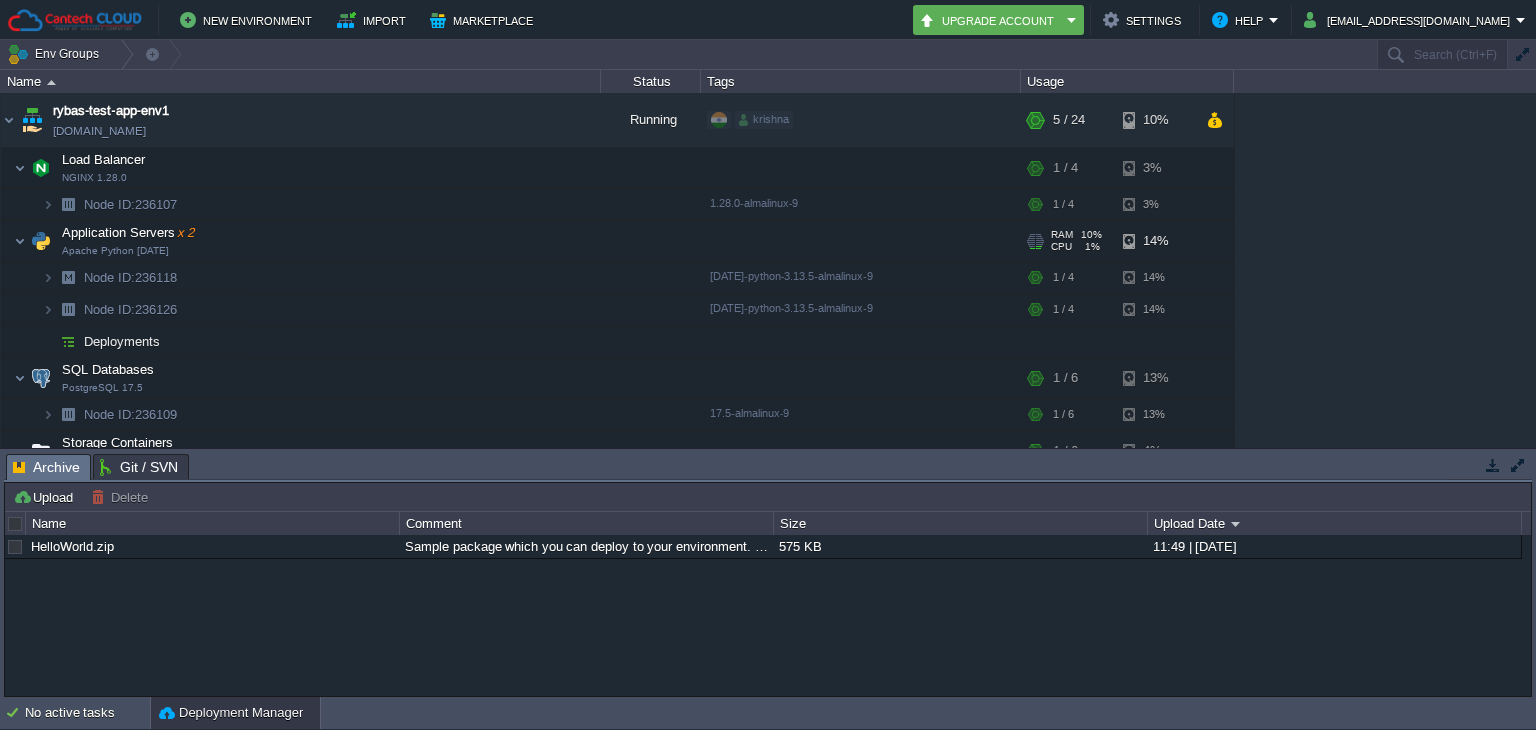 scroll, scrollTop: 53, scrollLeft: 0, axis: vertical 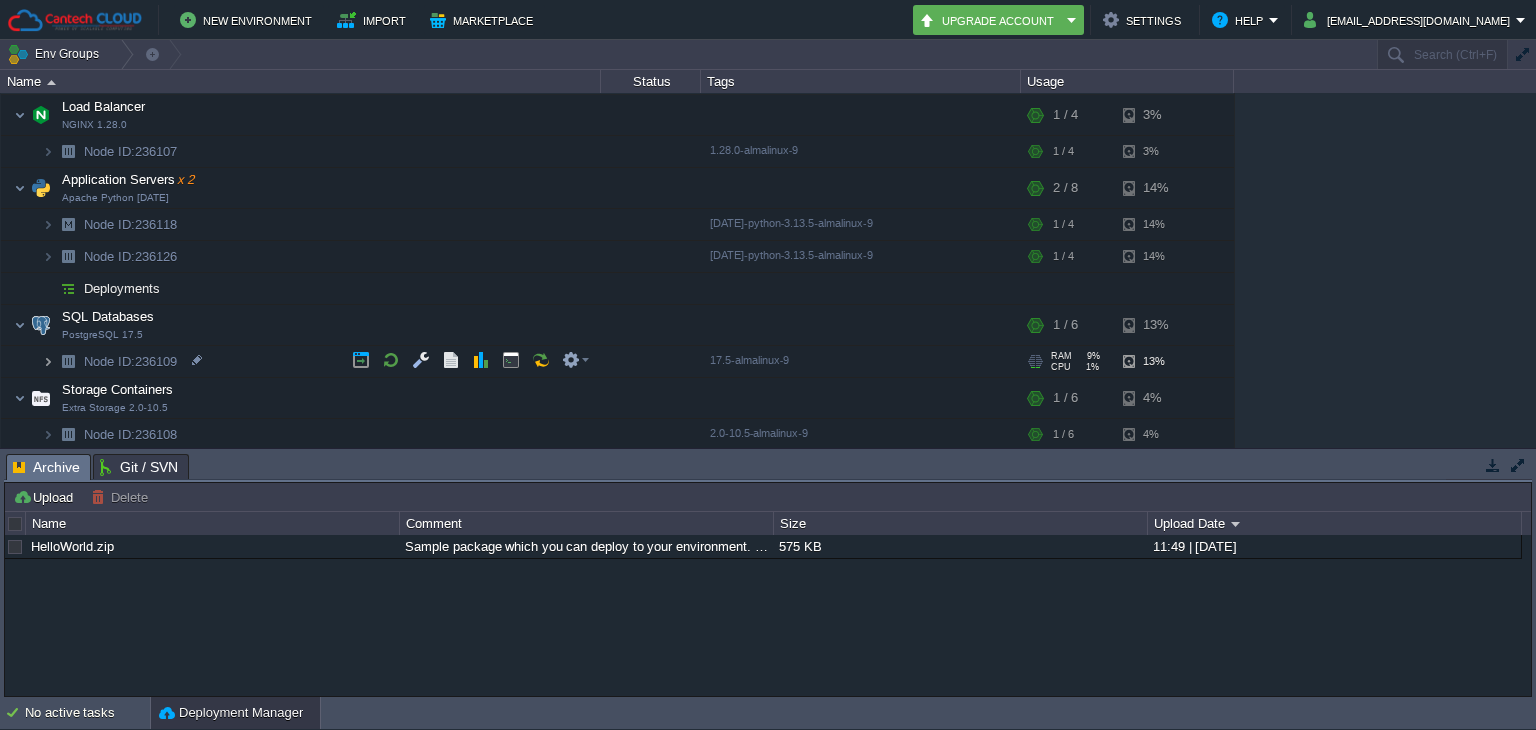 click at bounding box center (48, 361) 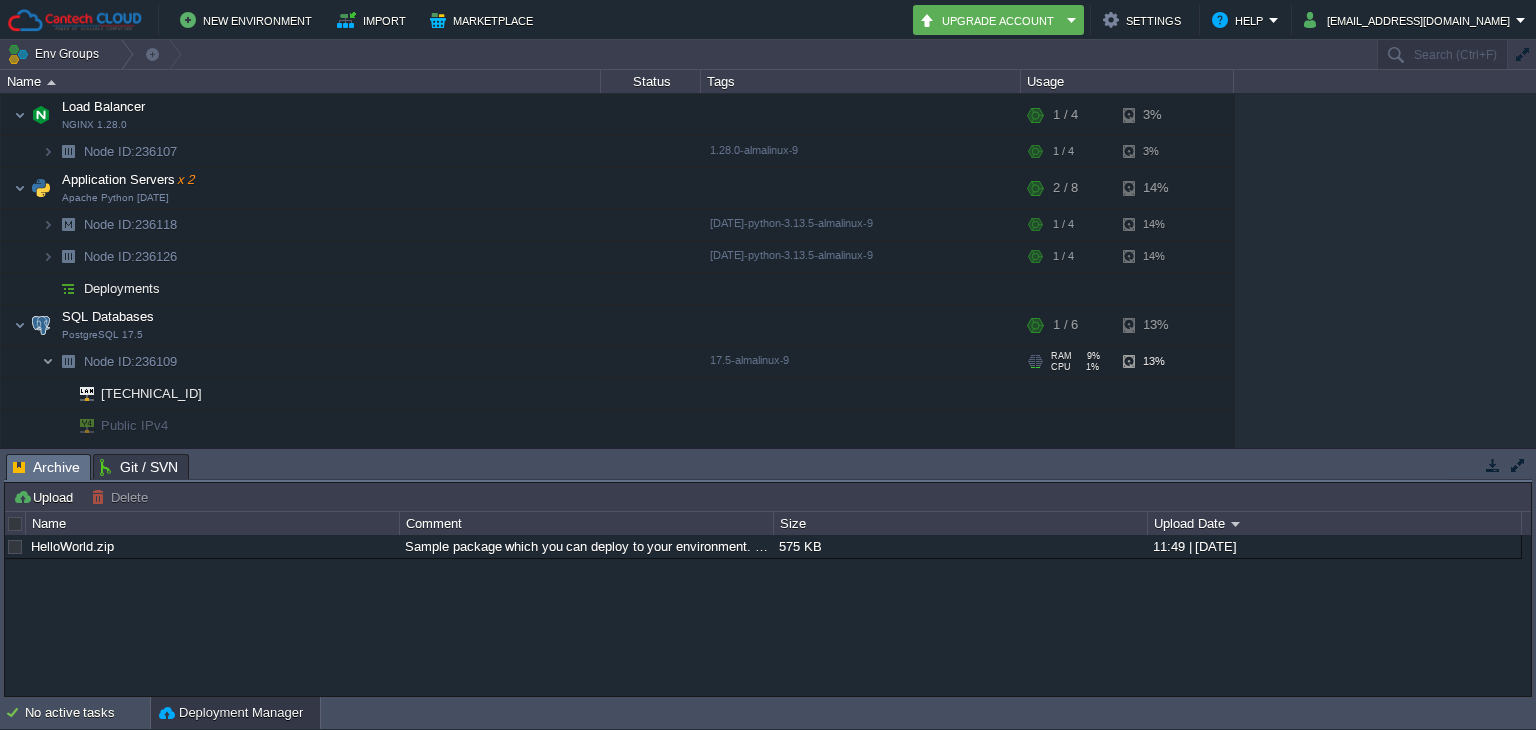 scroll, scrollTop: 117, scrollLeft: 0, axis: vertical 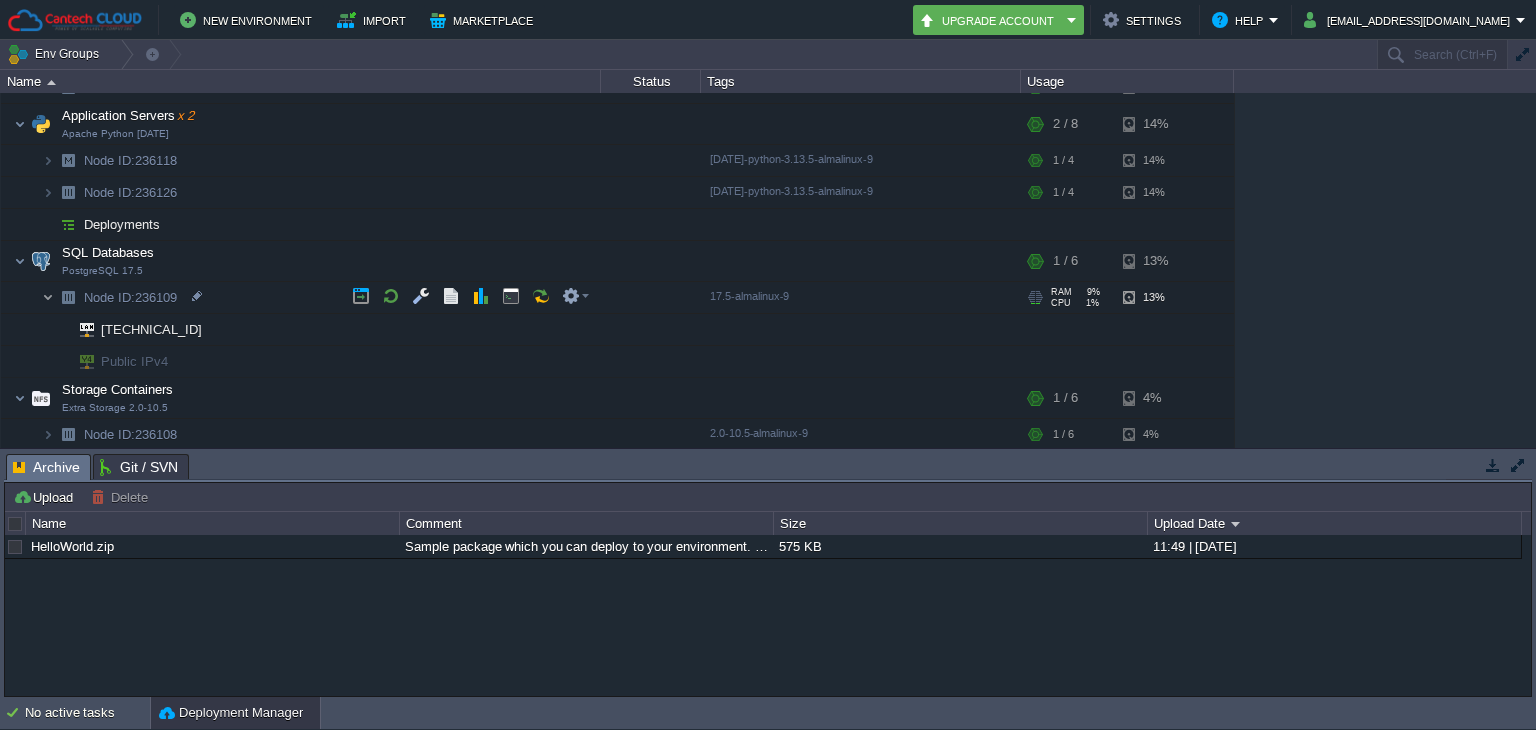 click at bounding box center (48, 297) 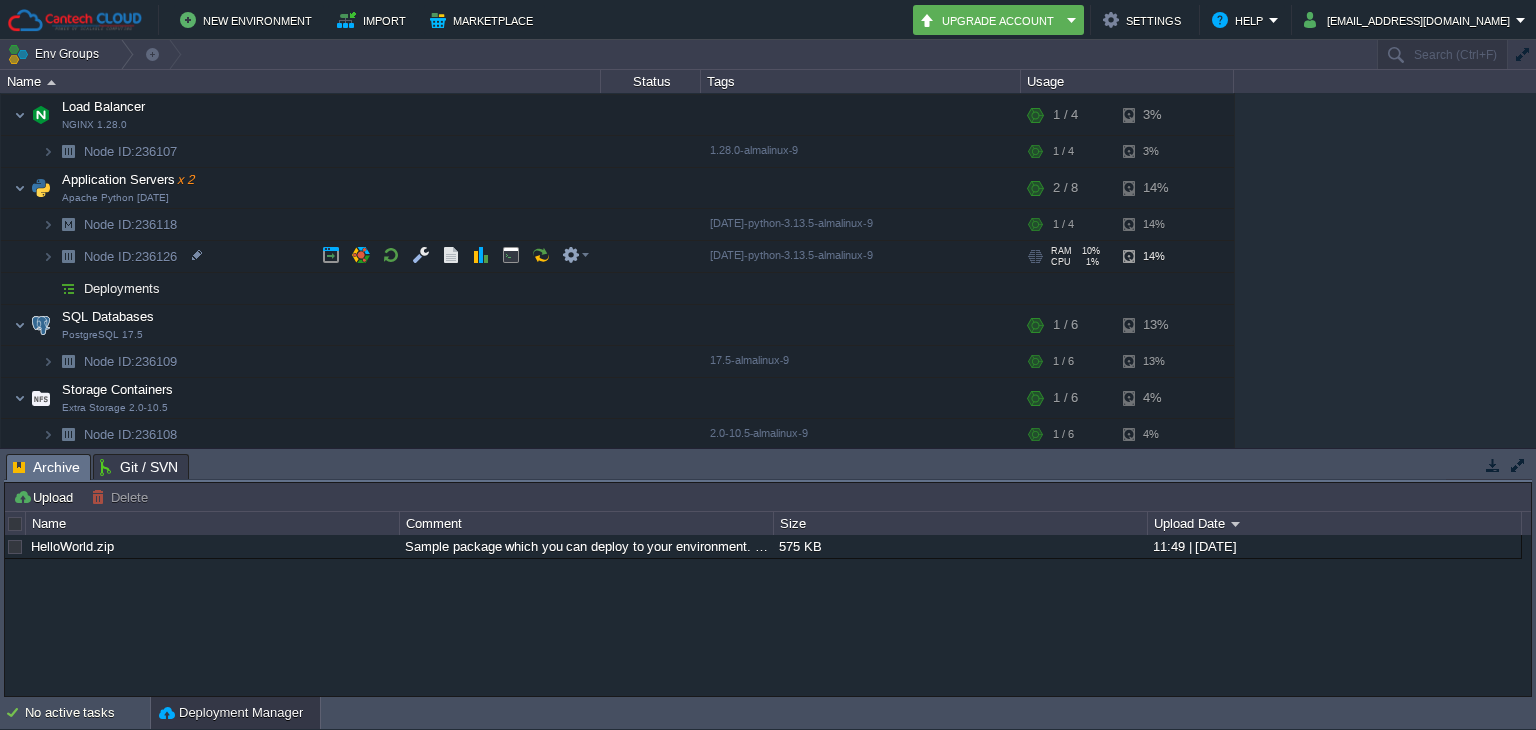 scroll, scrollTop: 0, scrollLeft: 0, axis: both 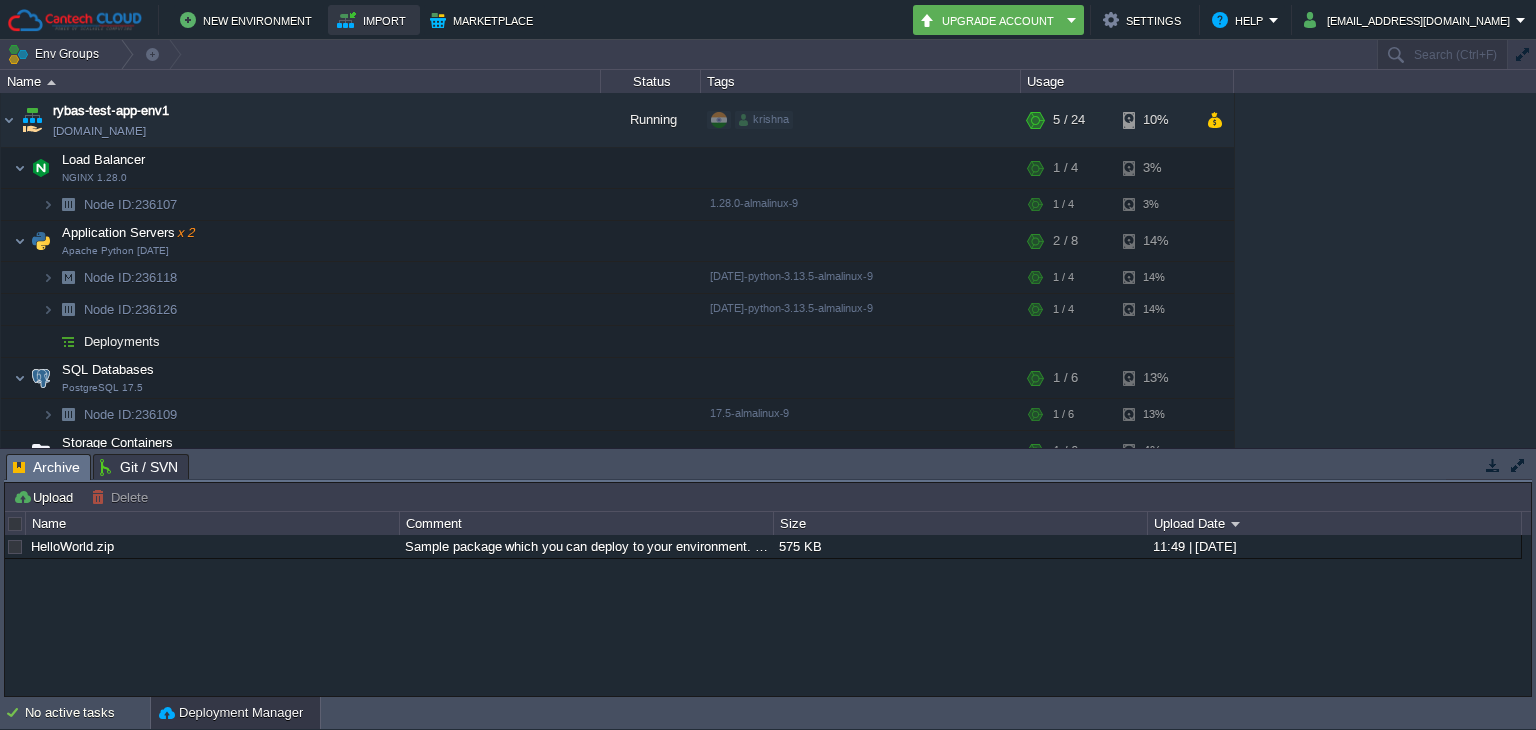 click on "Import" at bounding box center (374, 20) 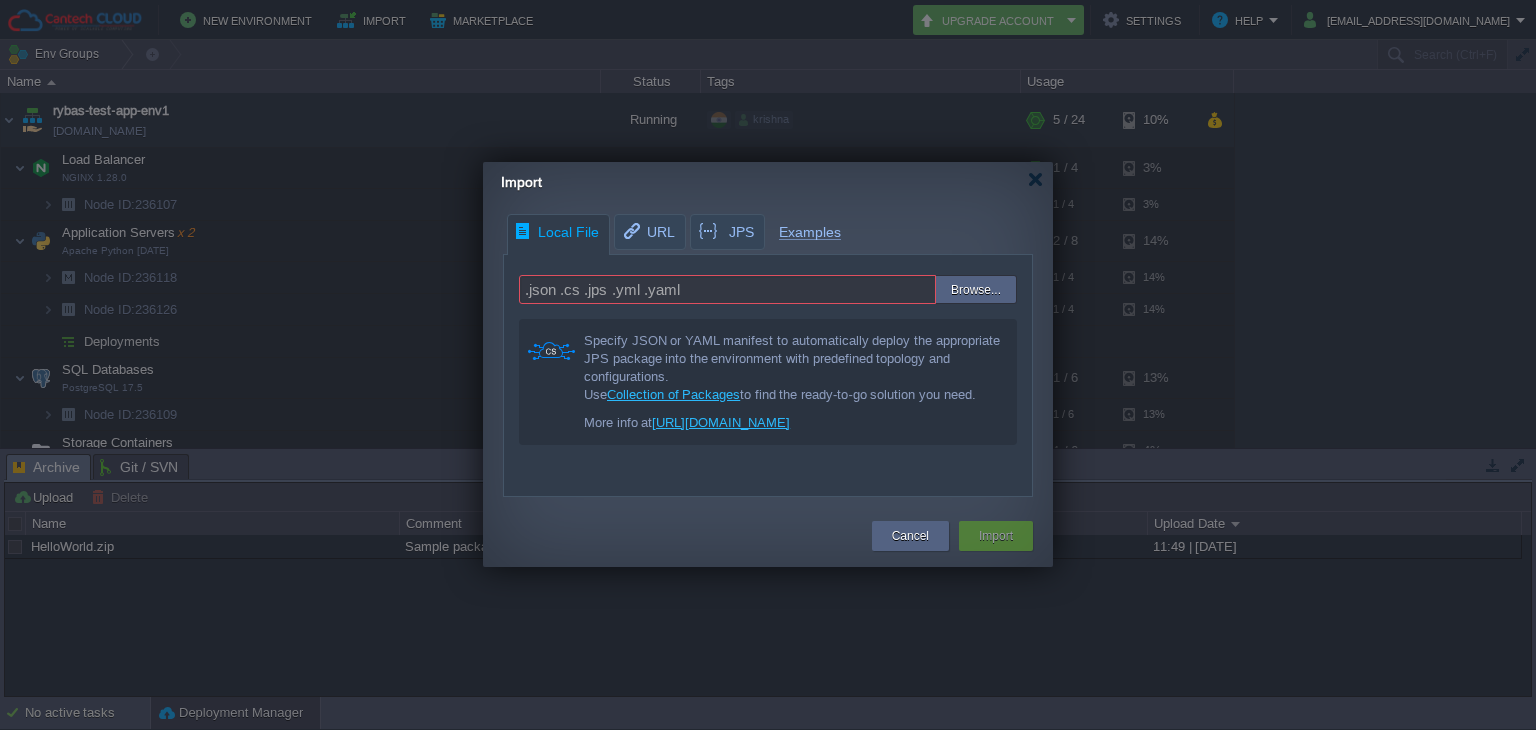 click on "Import" at bounding box center (777, 182) 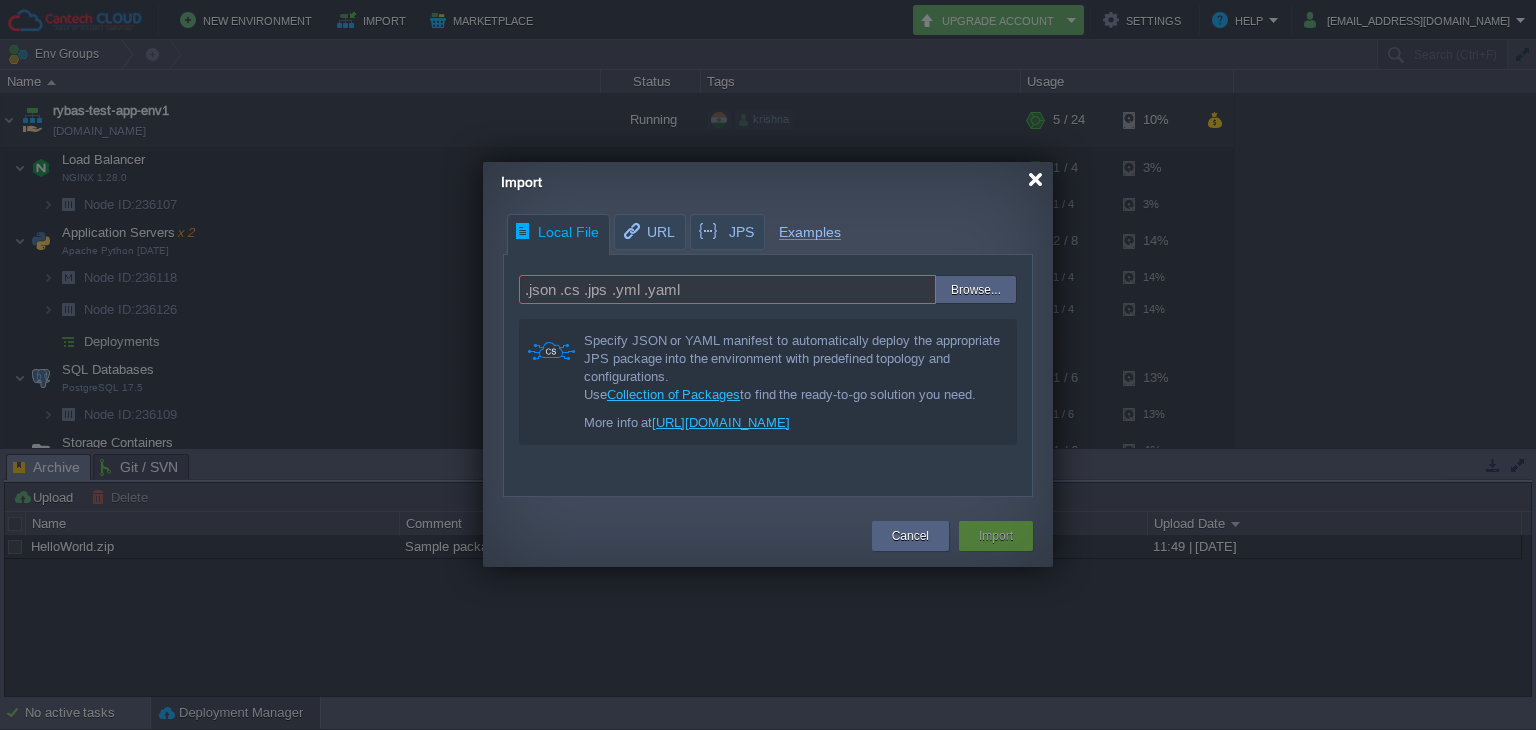 click at bounding box center (1035, 179) 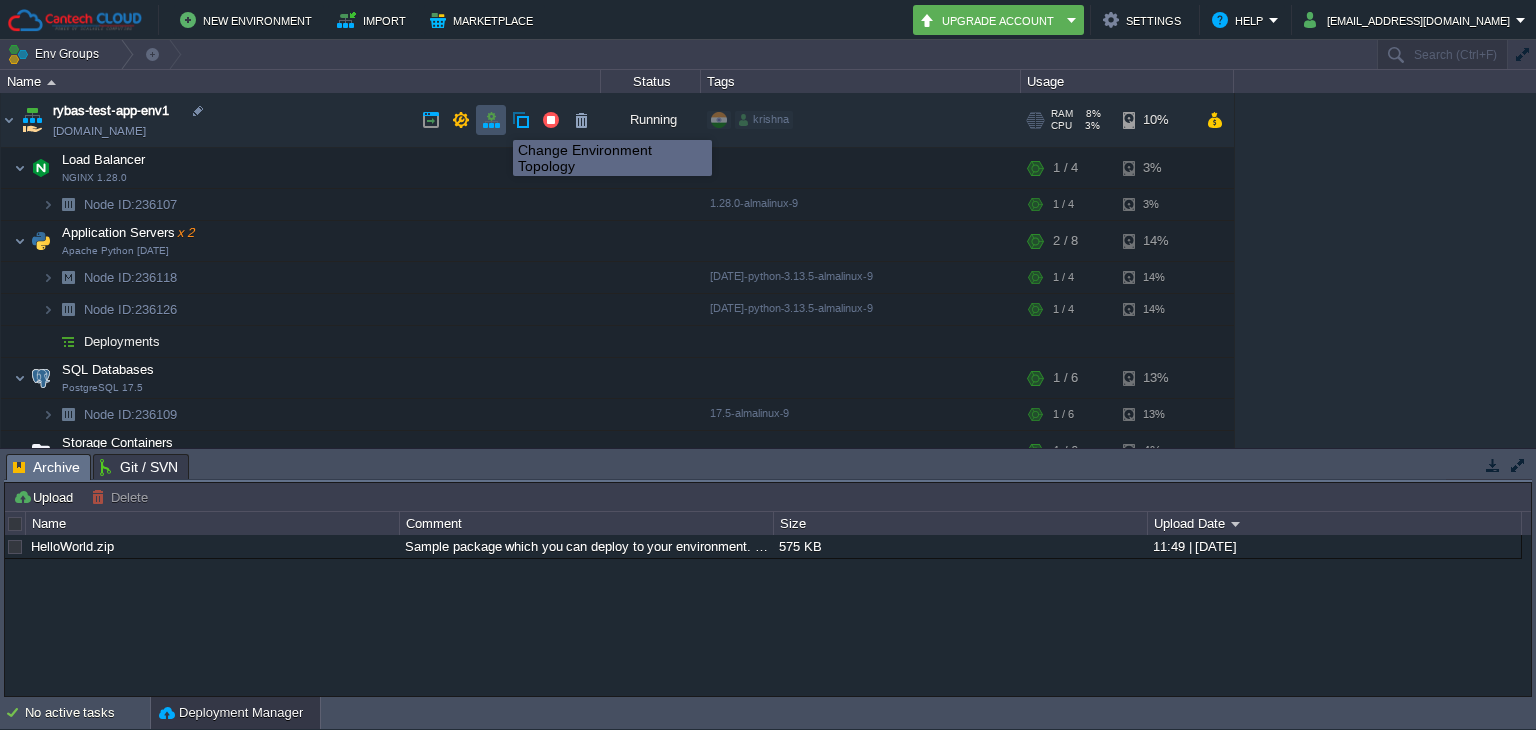 click at bounding box center (491, 120) 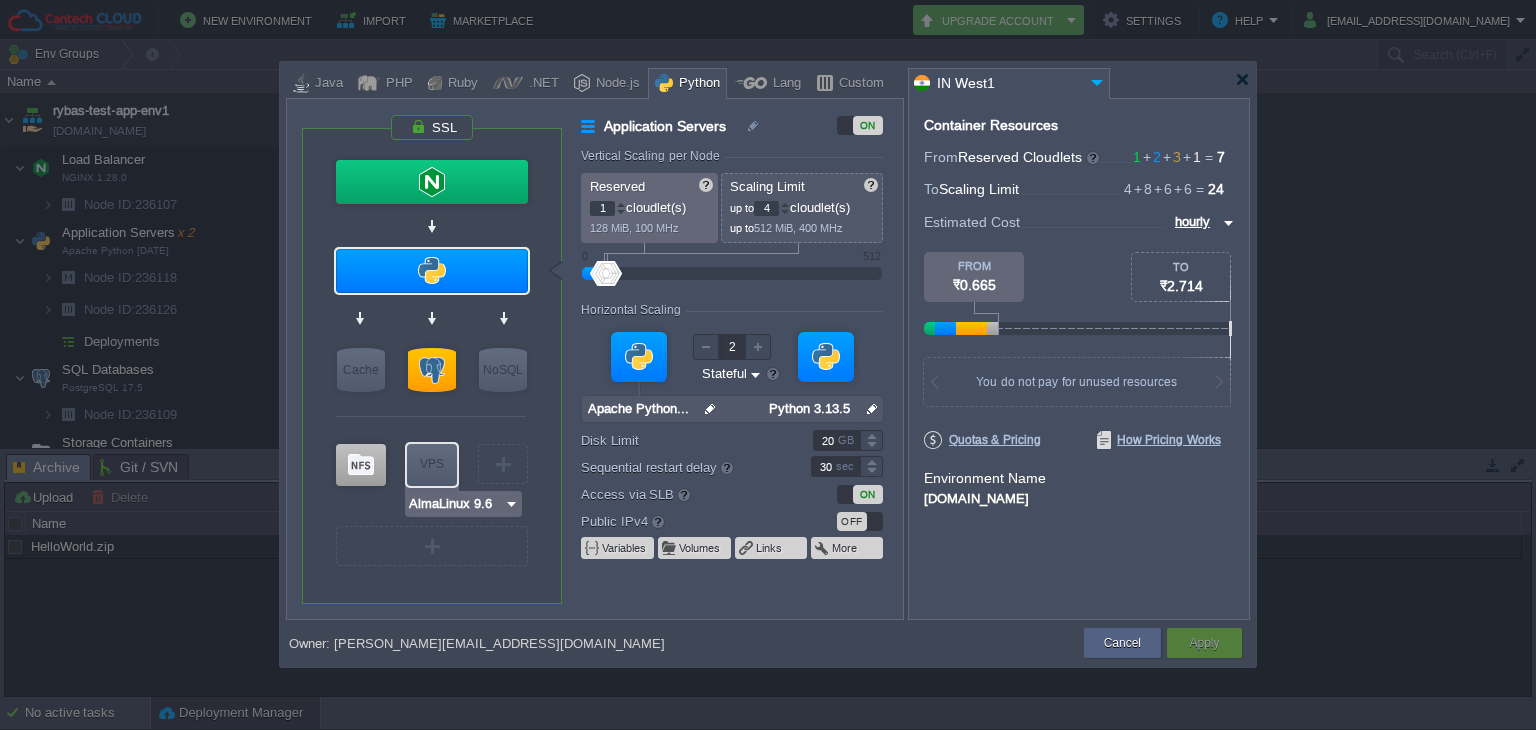click at bounding box center (511, 504) 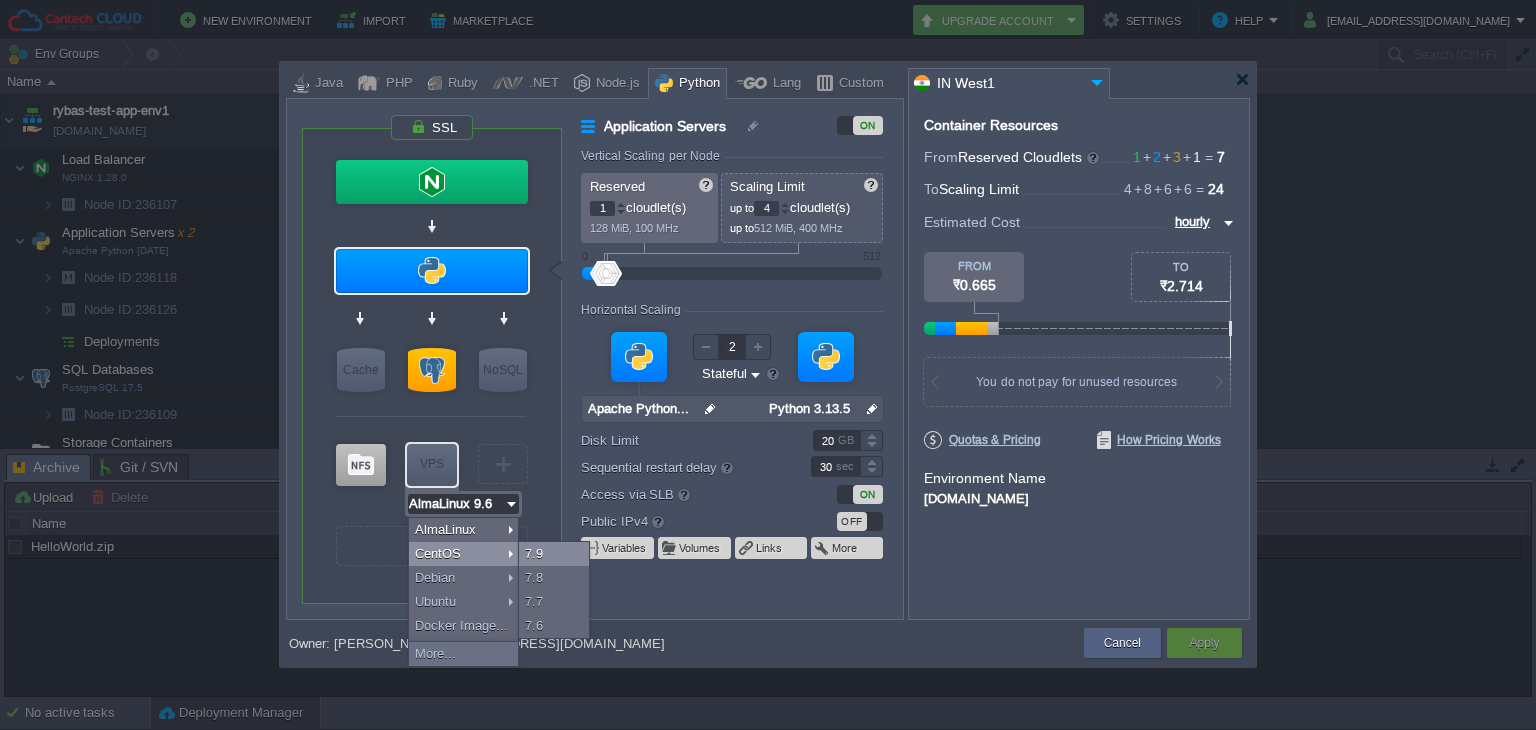 click on "7.9" at bounding box center [554, 554] 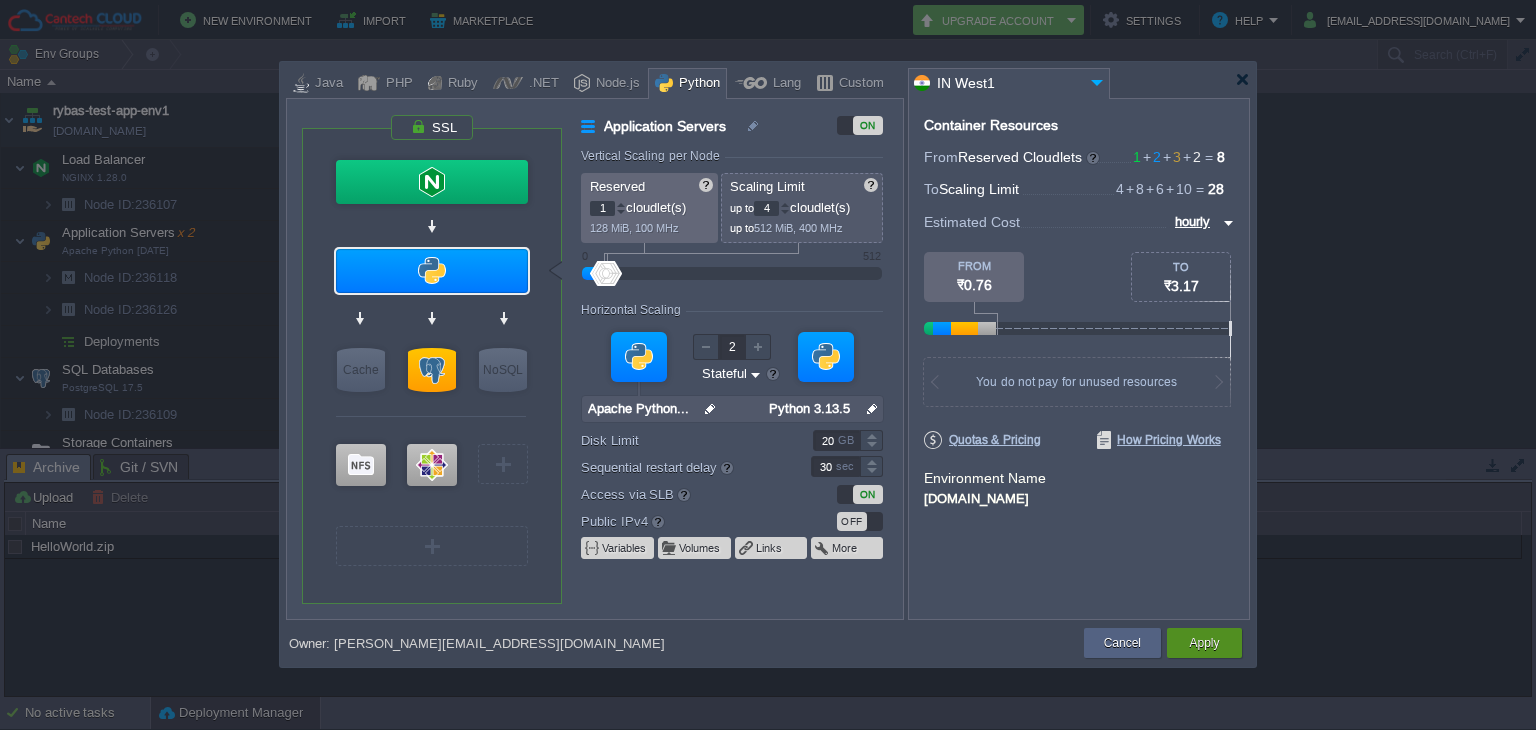 click on "Apply" at bounding box center (1204, 643) 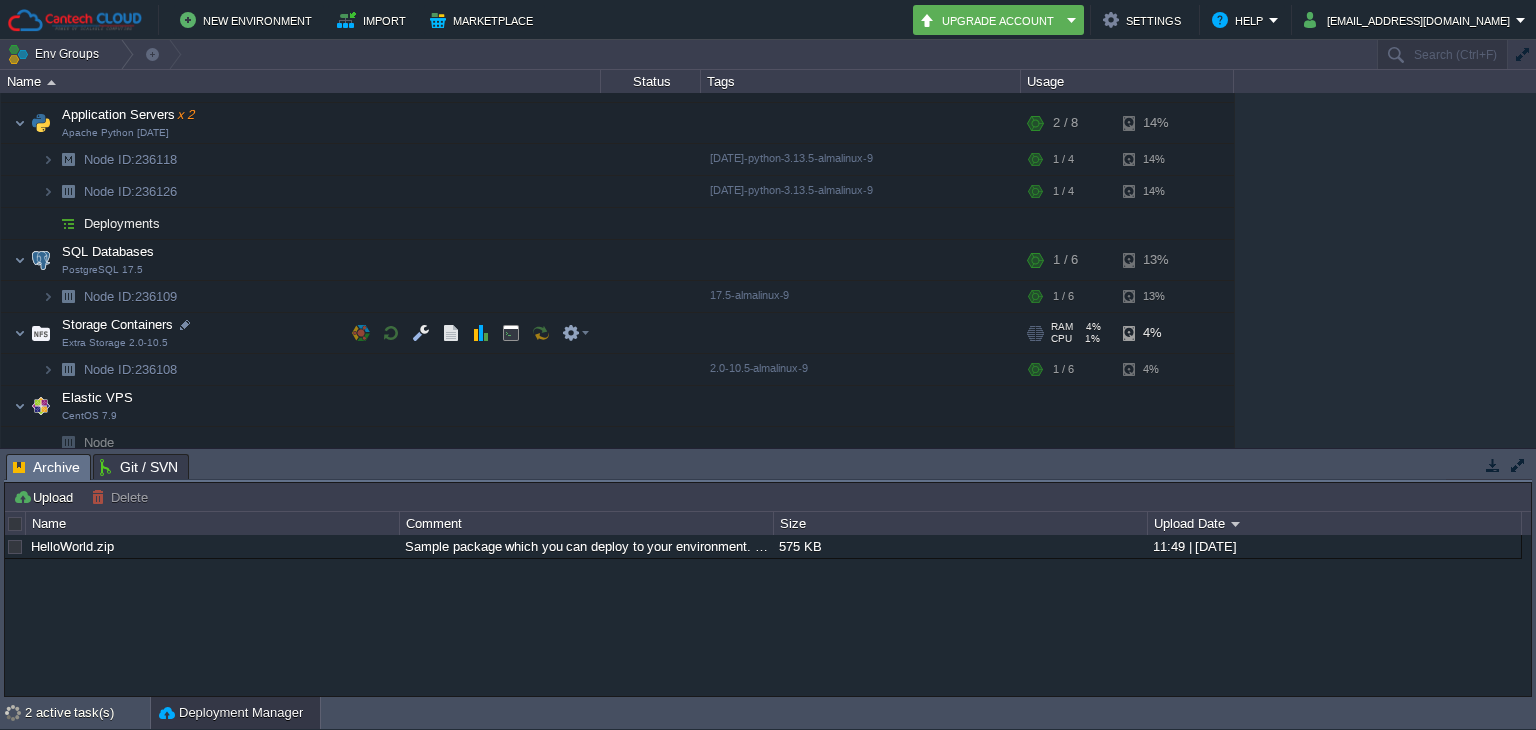 scroll, scrollTop: 126, scrollLeft: 0, axis: vertical 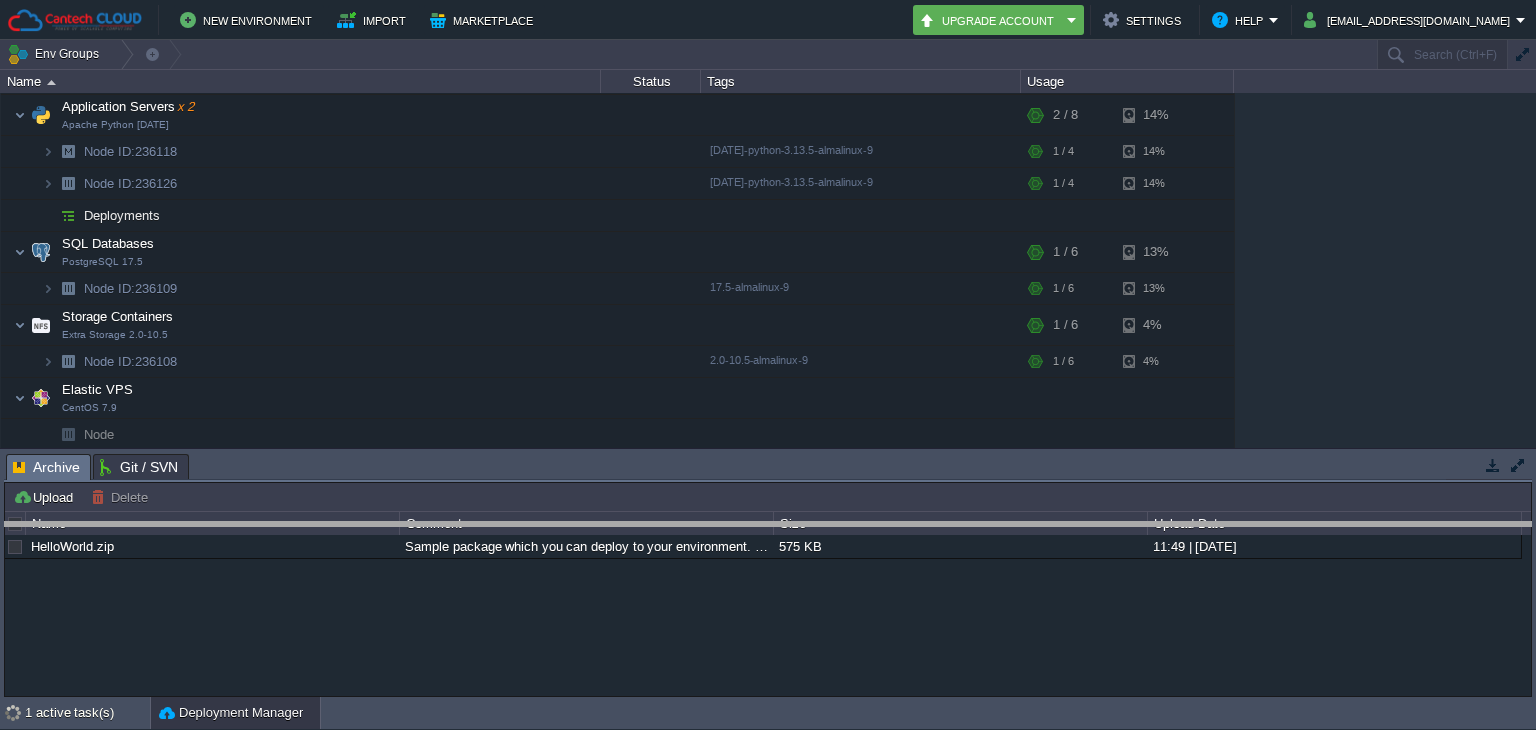 drag, startPoint x: 496, startPoint y: 454, endPoint x: 501, endPoint y: 522, distance: 68.18358 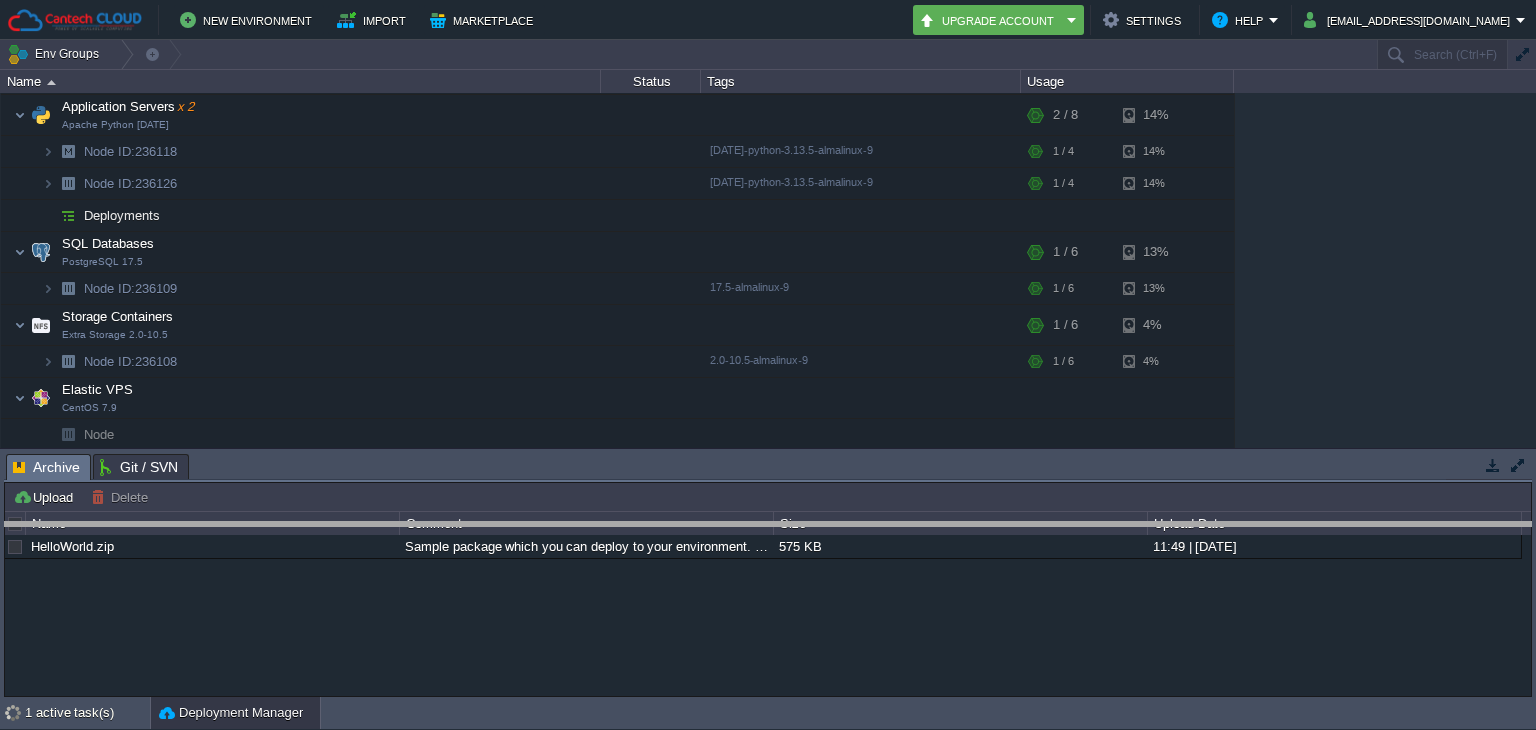 click on "New Environment Import Marketplace Bonus ₹0.00 Upgrade Account   Settings Help [EMAIL_ADDRESS][DOMAIN_NAME]       Env Groups                     Search (Ctrl+F)         auto-gen Name Status Tags Usage rybas-test-app-env1 [DOMAIN_NAME] Applying settings...                               krishna              + Add to Env Group                                                                                                                                                            RAM                 8%                                         CPU                 1%                             5 / 24                    10%       Load Balancer NGINX 1.28.0                                                                                                                                                            RAM                 6%                                         CPU                 0%                             1 / 4                    3%     Node ID:  236107" at bounding box center (768, 365) 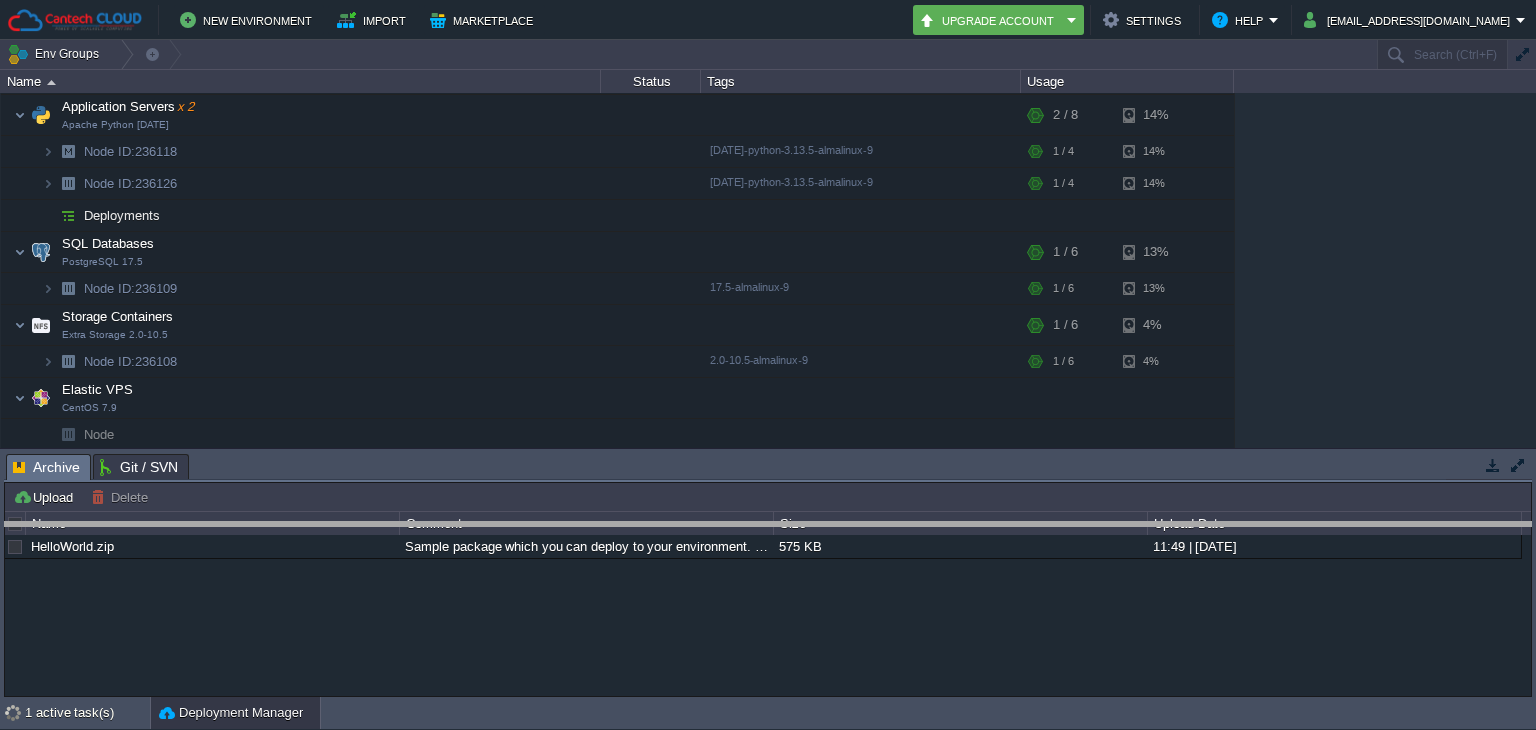 scroll, scrollTop: 58, scrollLeft: 0, axis: vertical 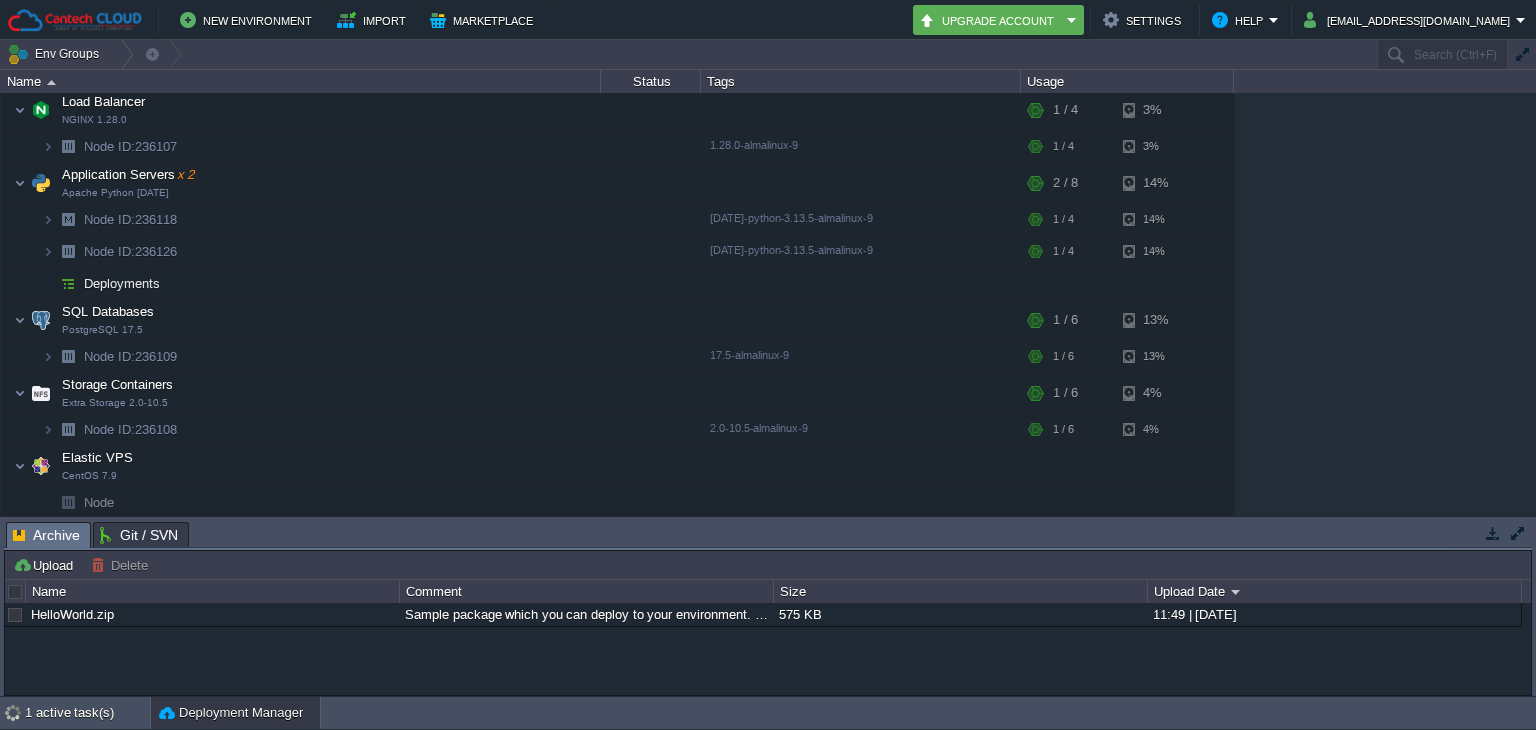 click on "Node" at bounding box center [99, 502] 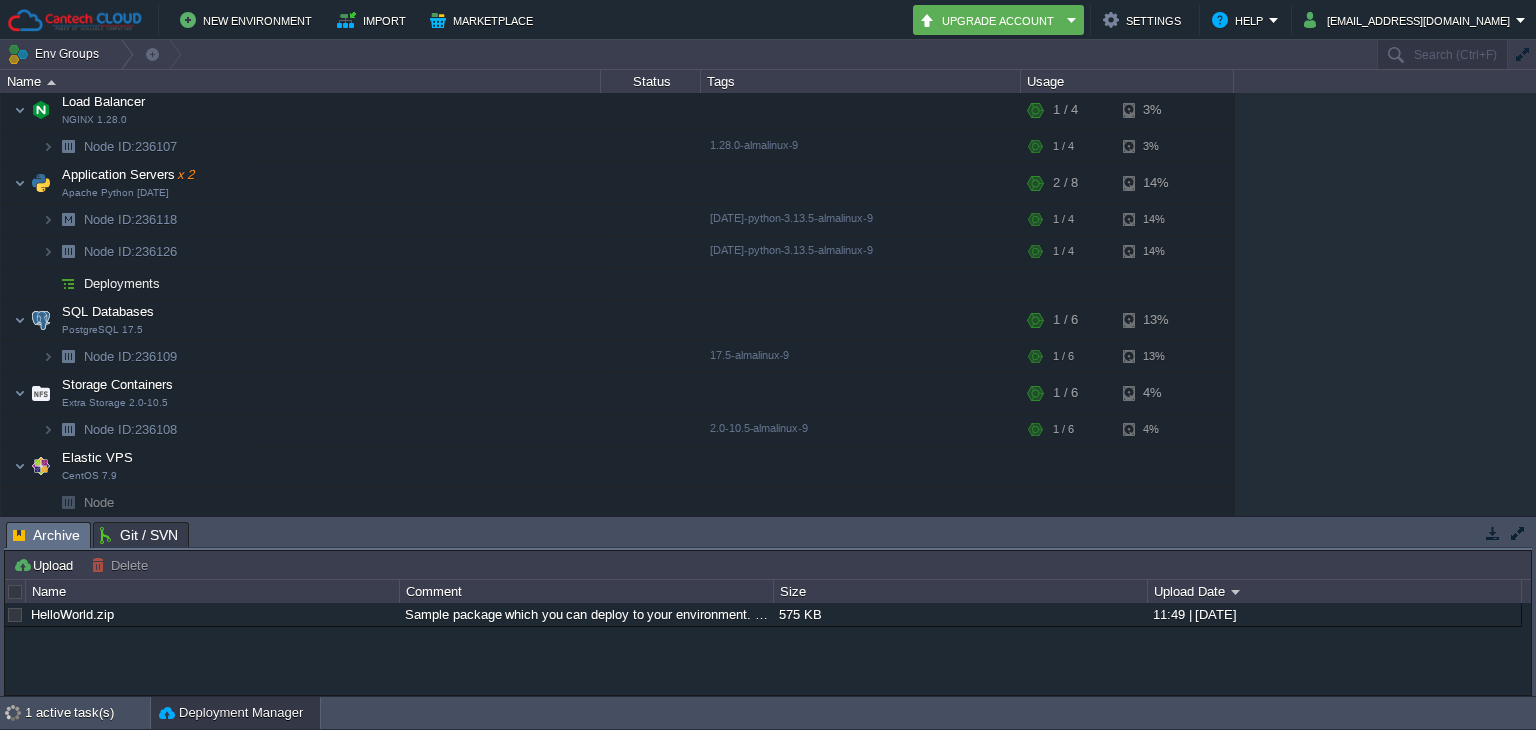 click at bounding box center (68, 502) 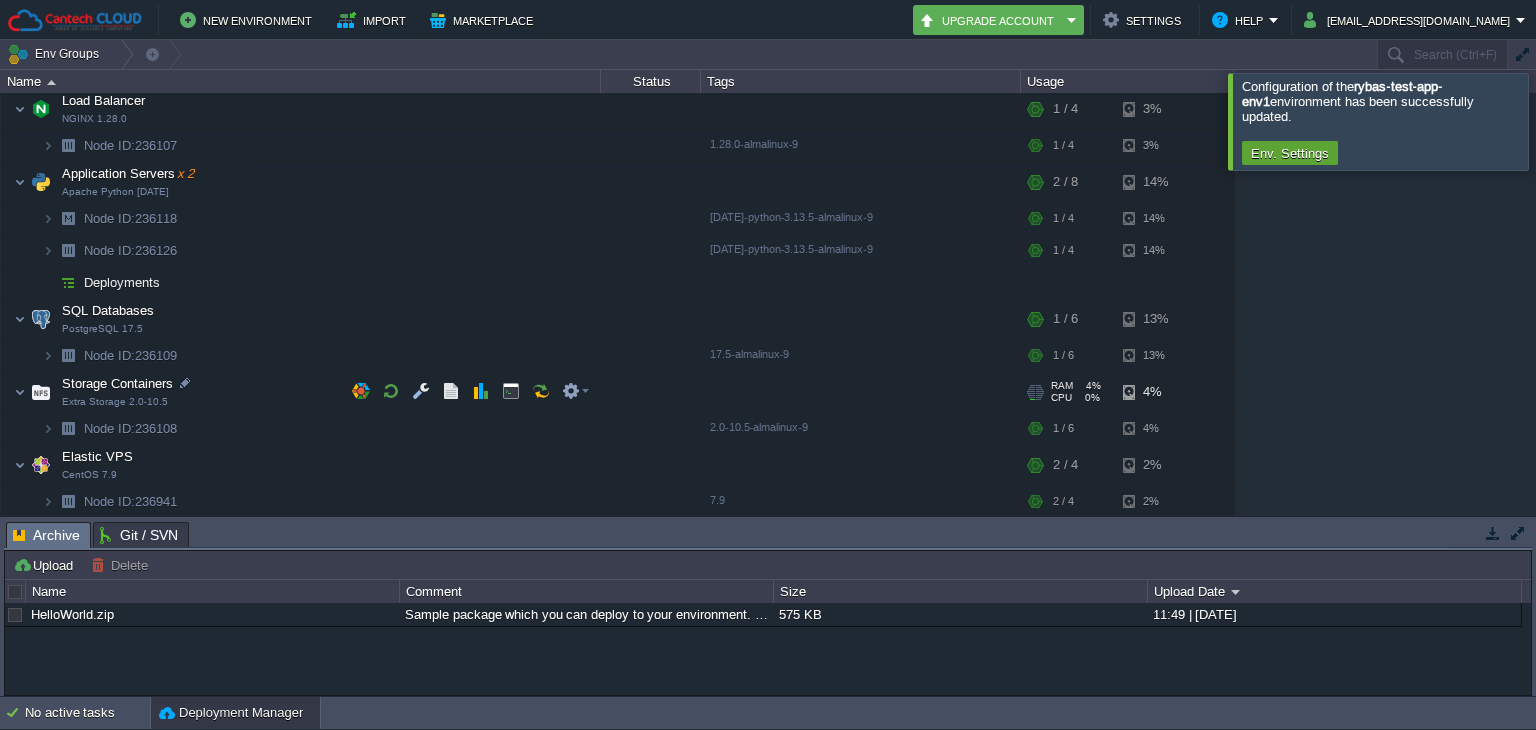 scroll, scrollTop: 0, scrollLeft: 0, axis: both 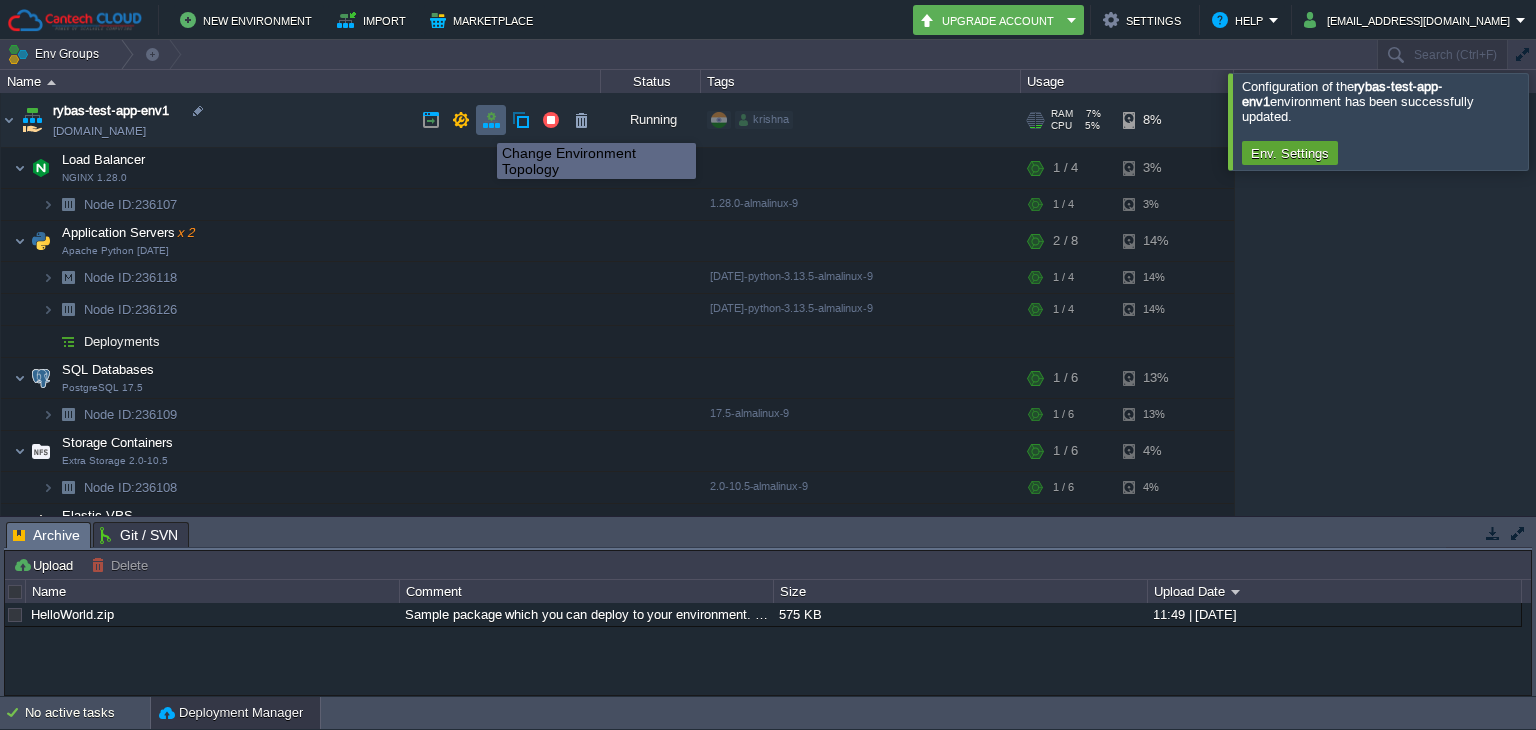 click at bounding box center [491, 120] 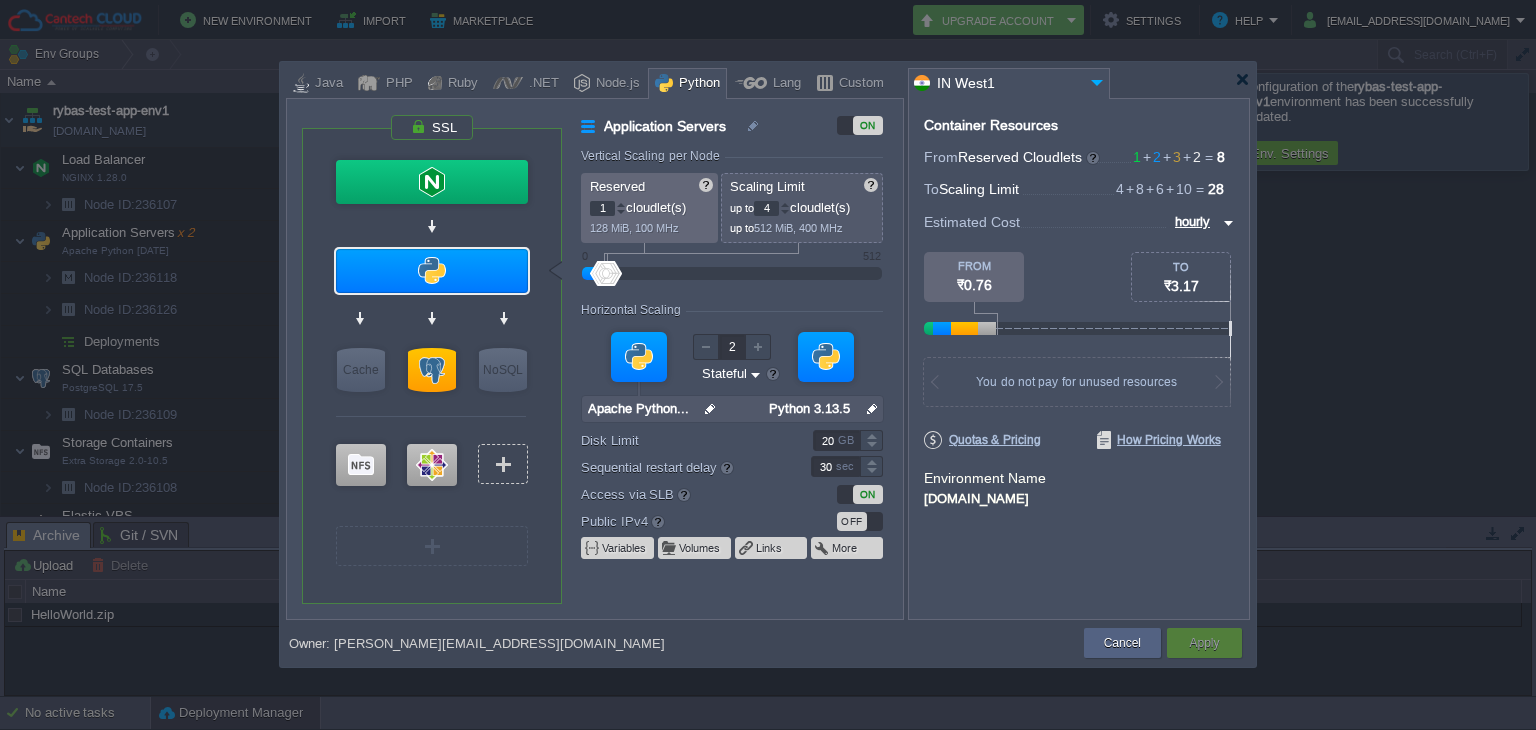 click on "VM" at bounding box center [503, 464] 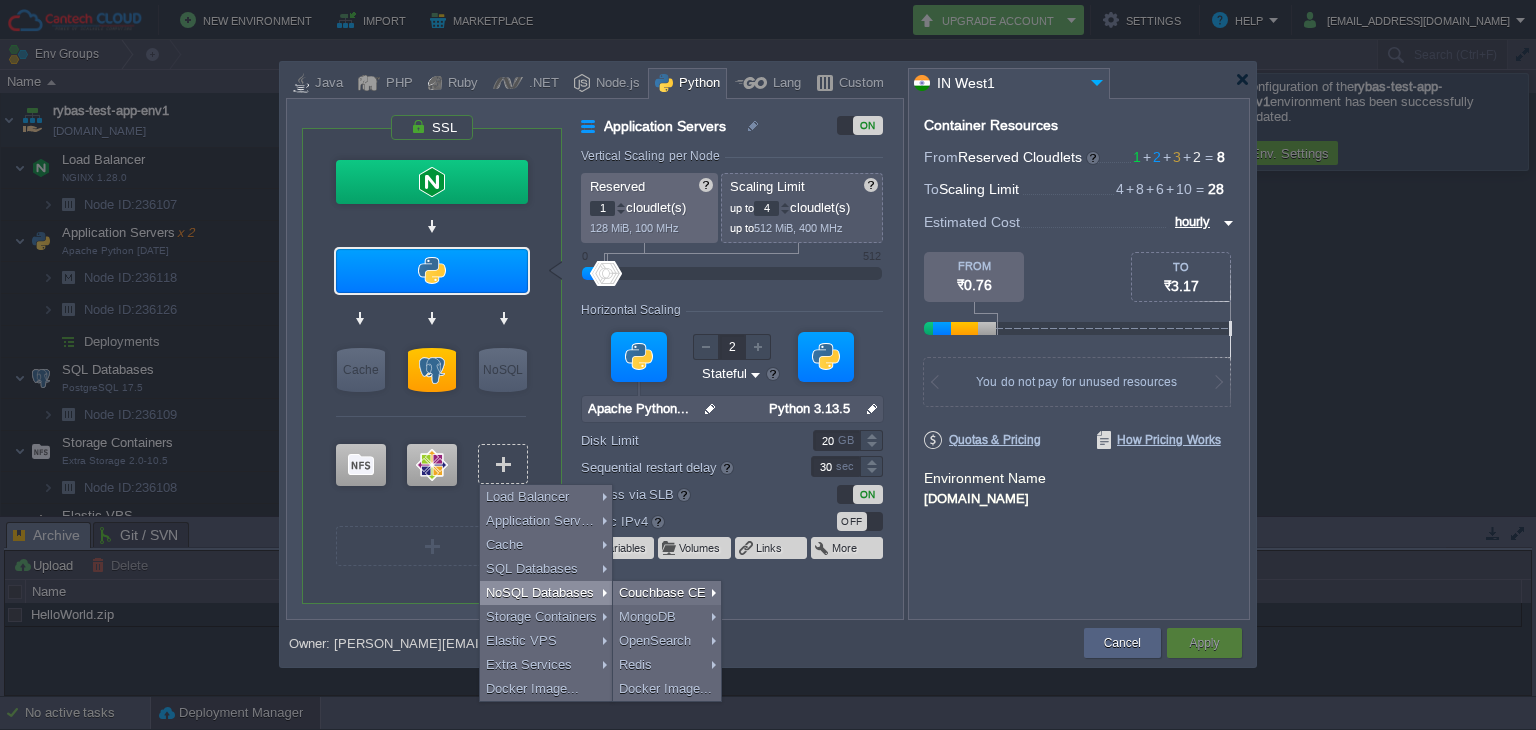 type on "Select Image" 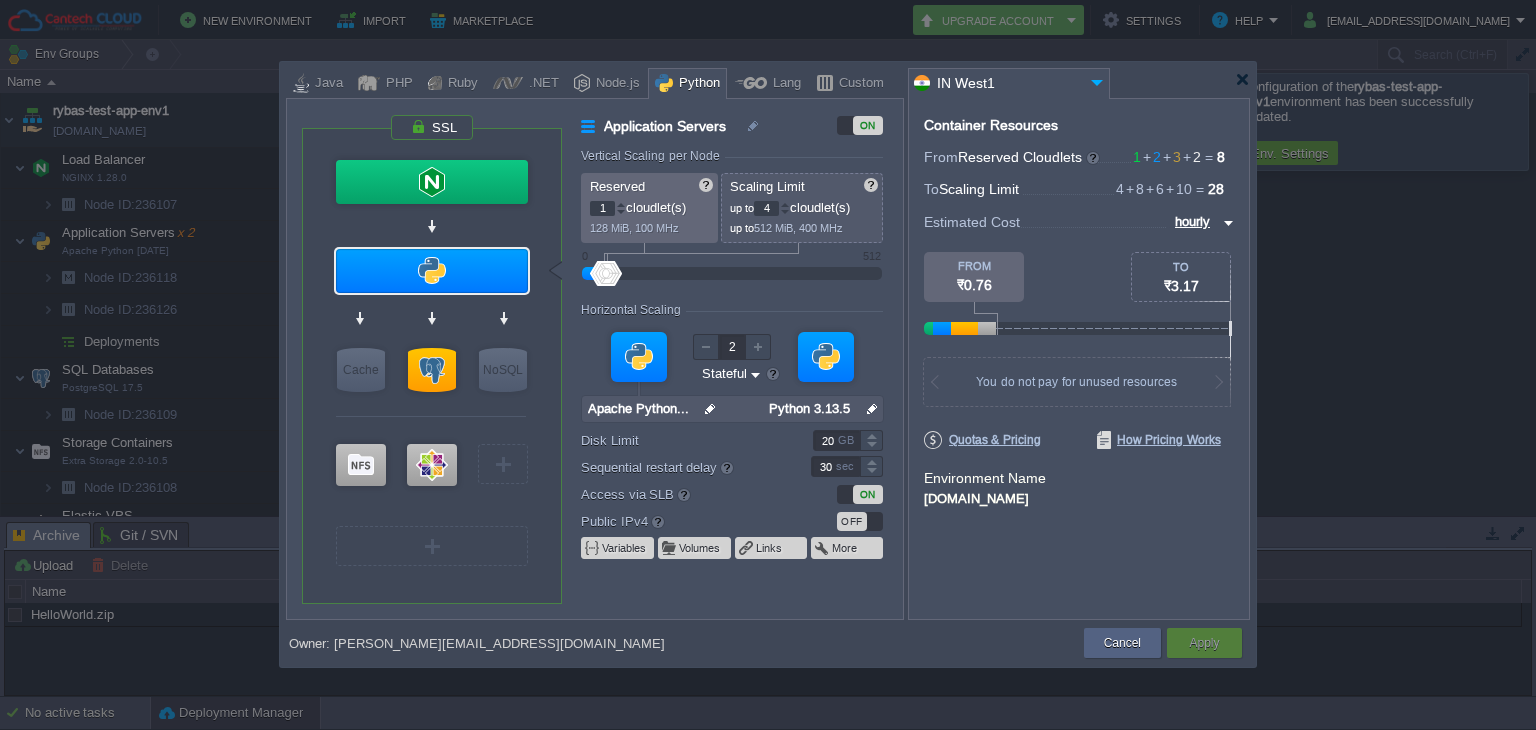 click at bounding box center [431, 505] 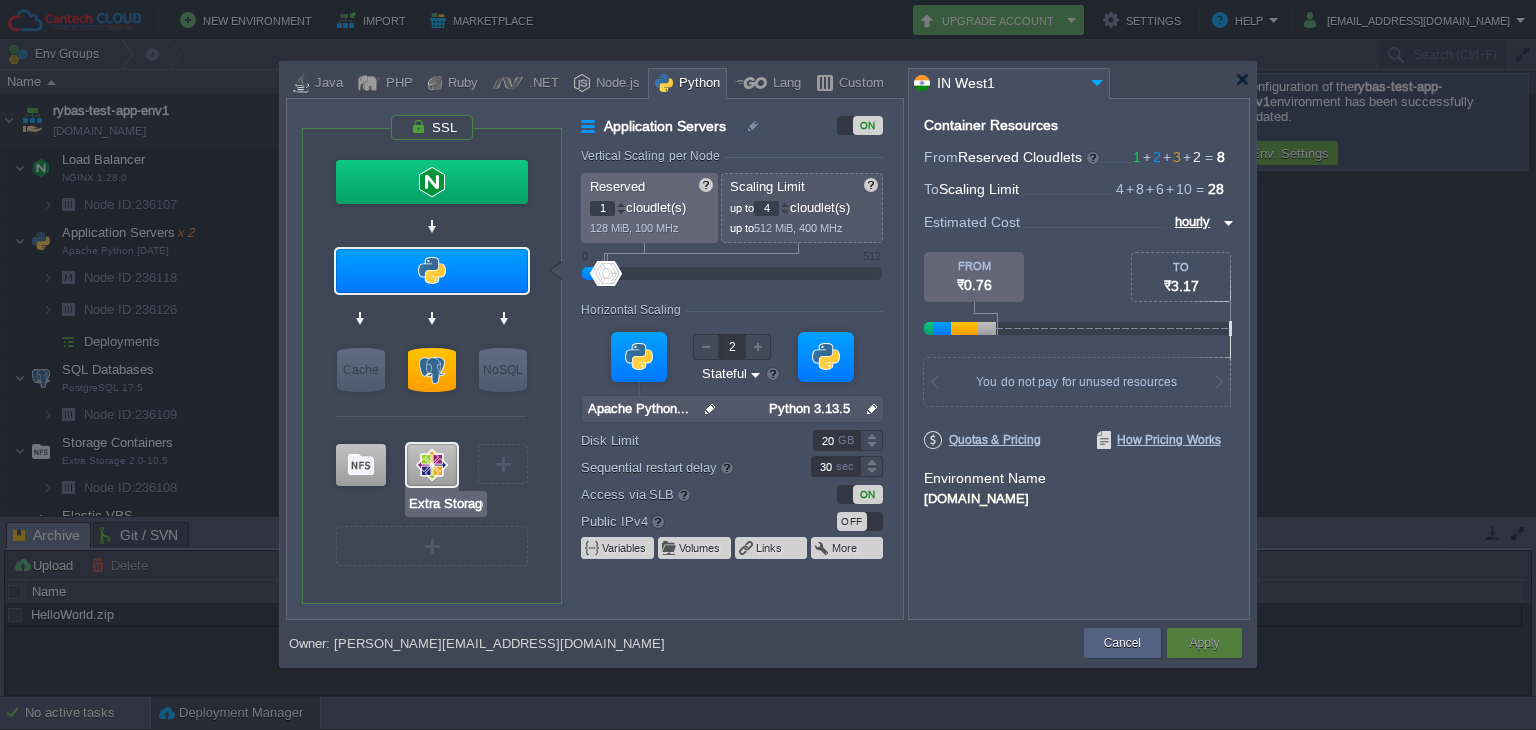 type on "CentOS 7.9" 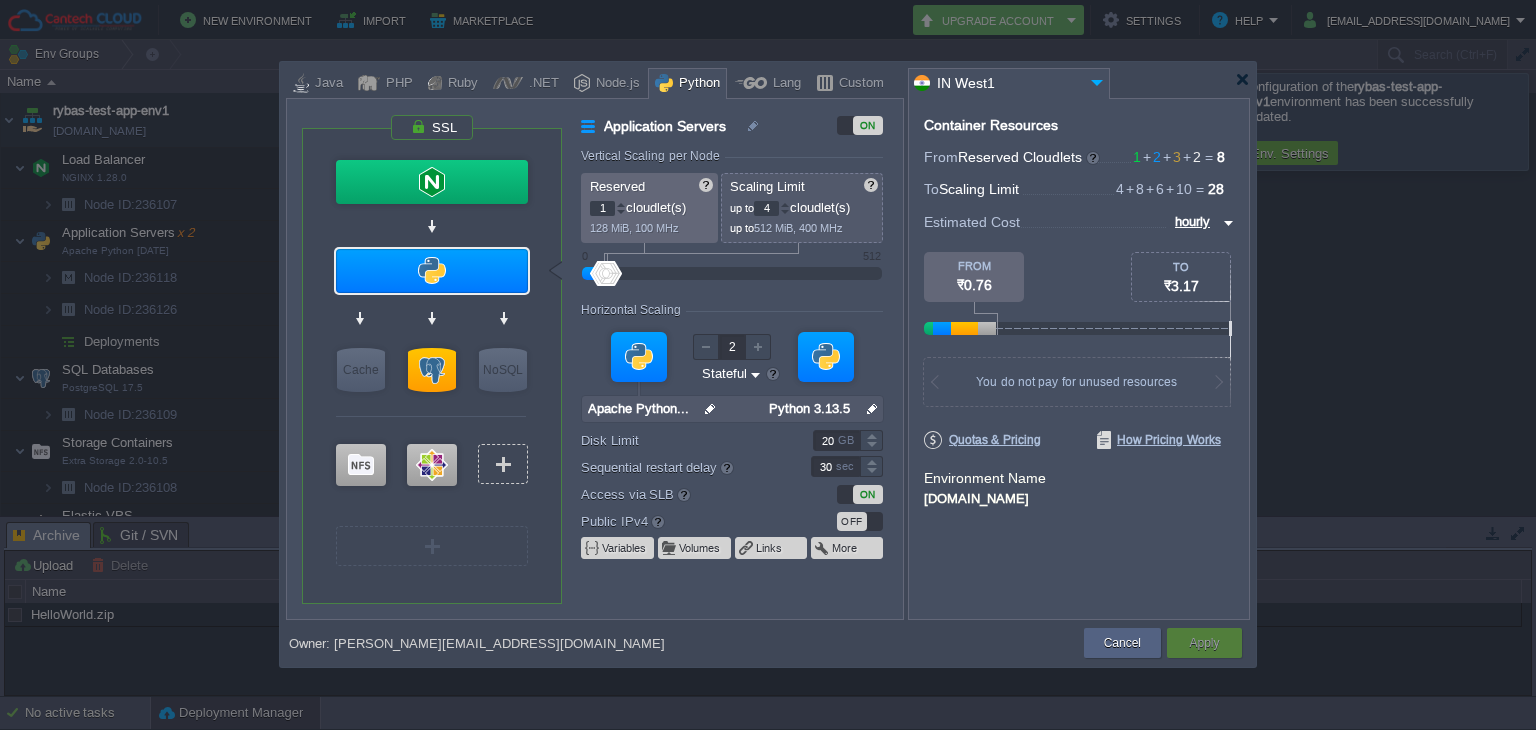 click on "VM" at bounding box center (503, 464) 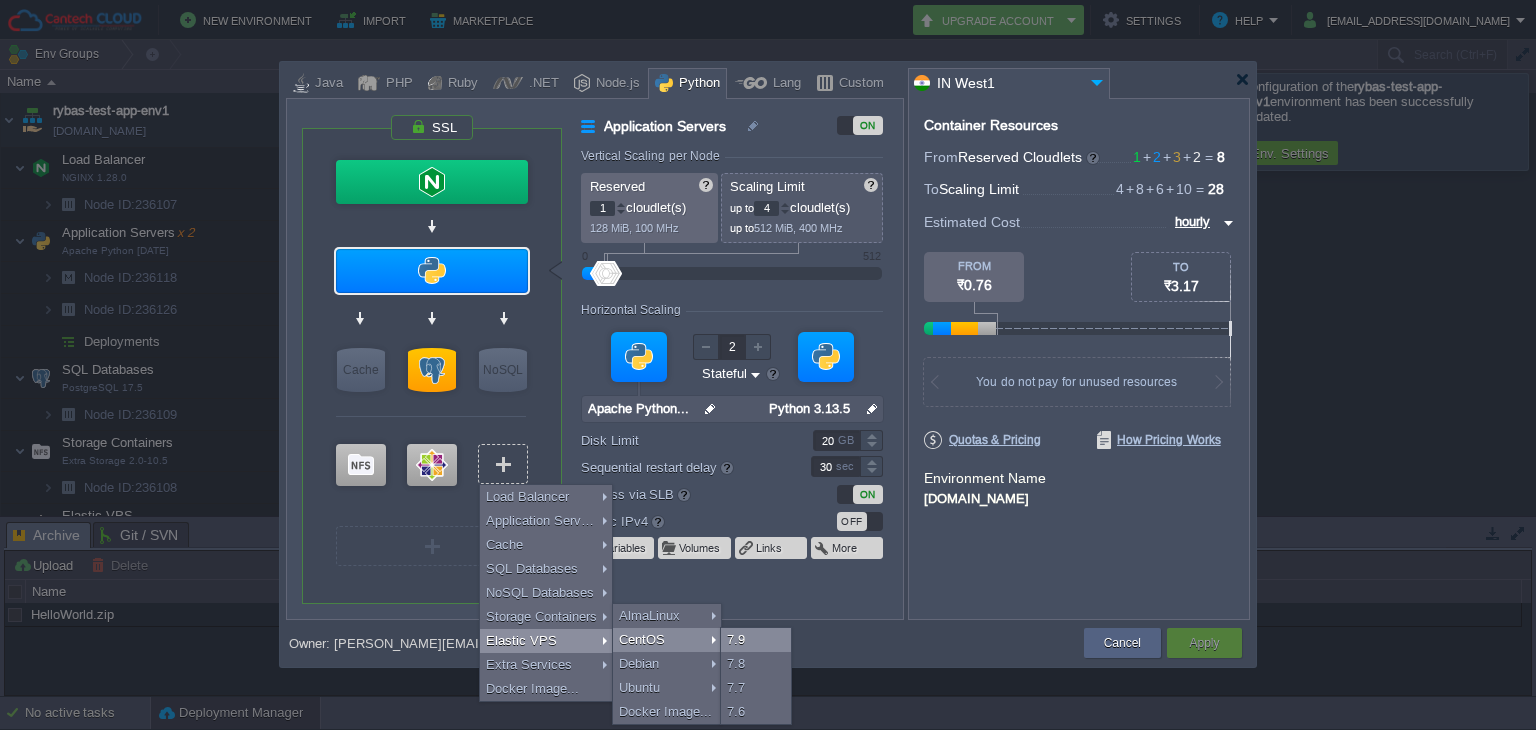 click on "7.9" at bounding box center [756, 640] 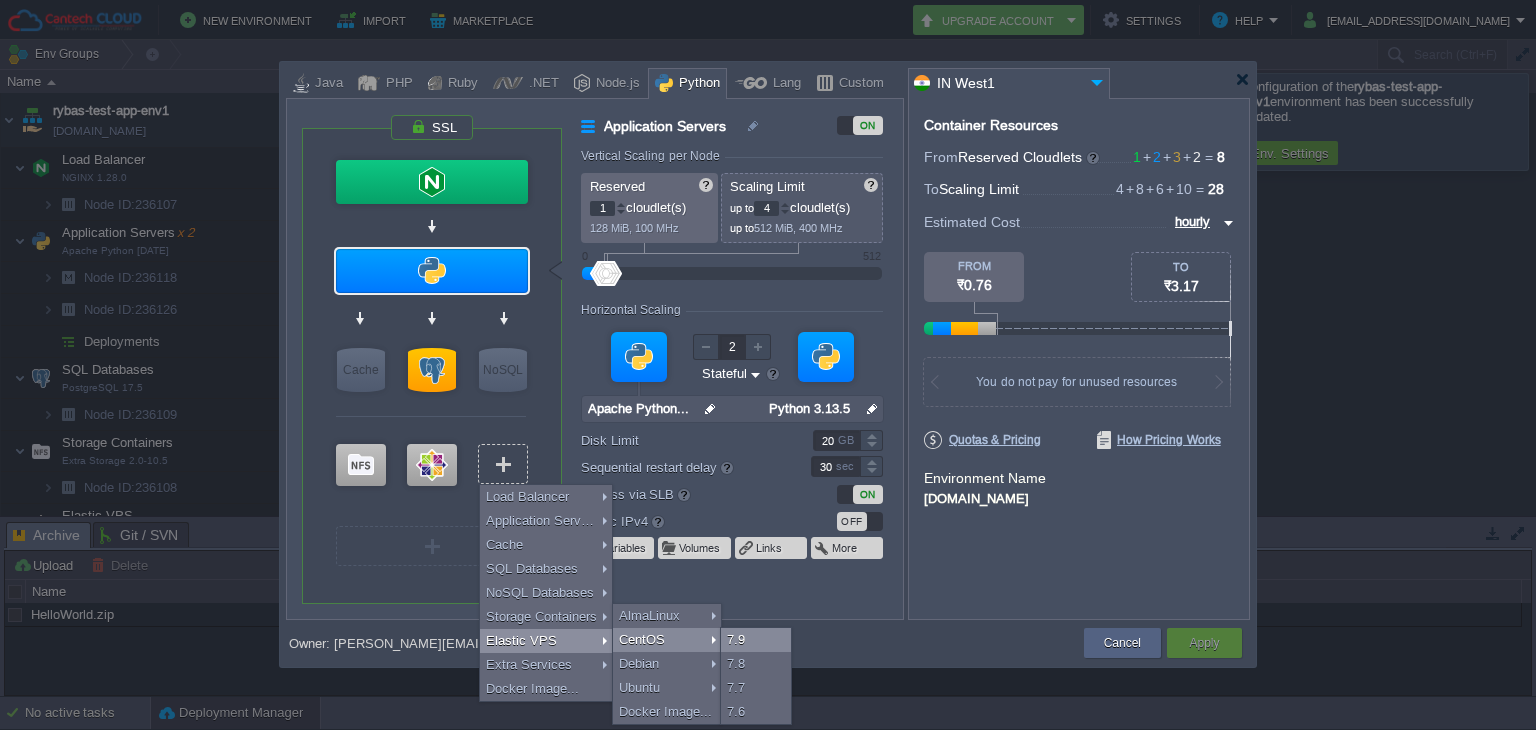 type on "CentOS 7.9" 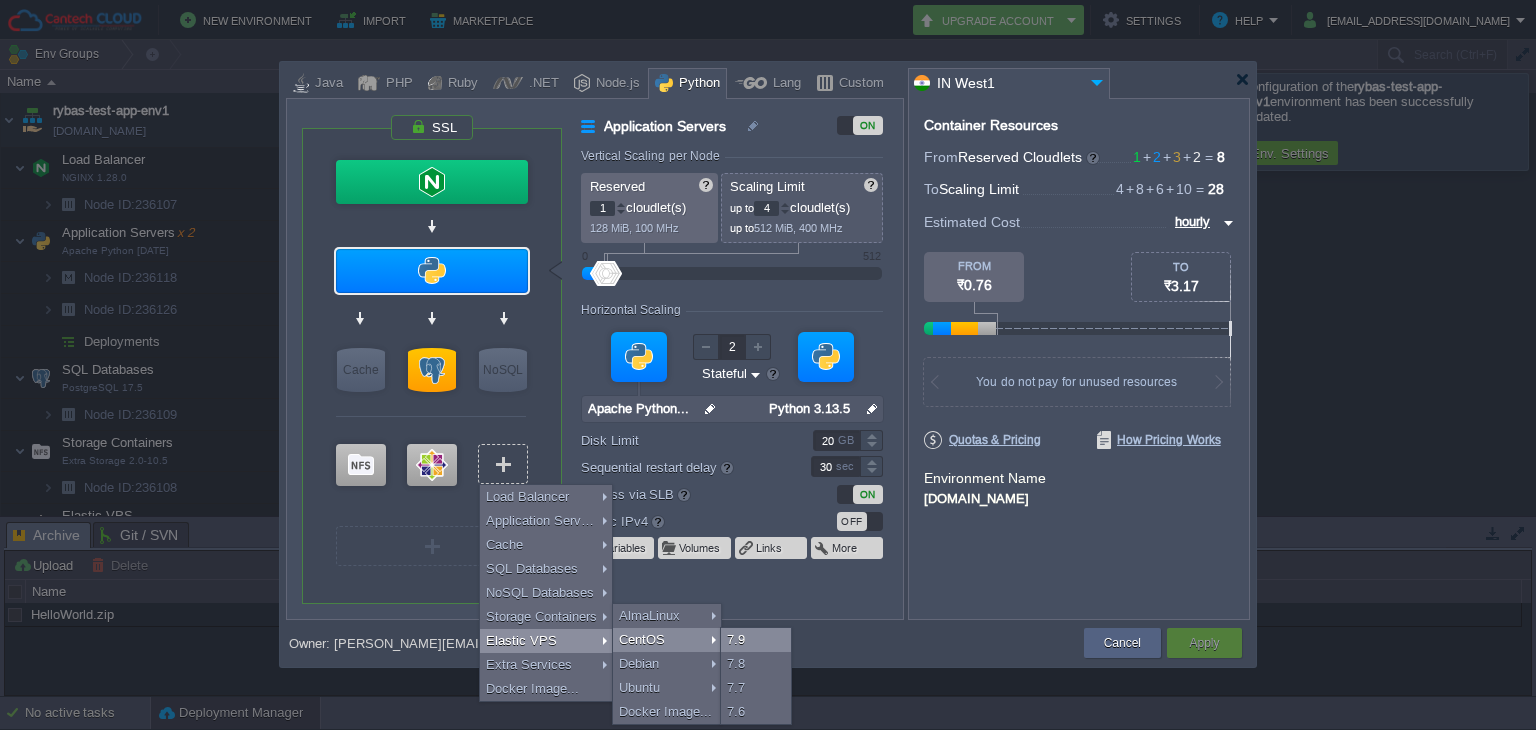 type on "7.9" 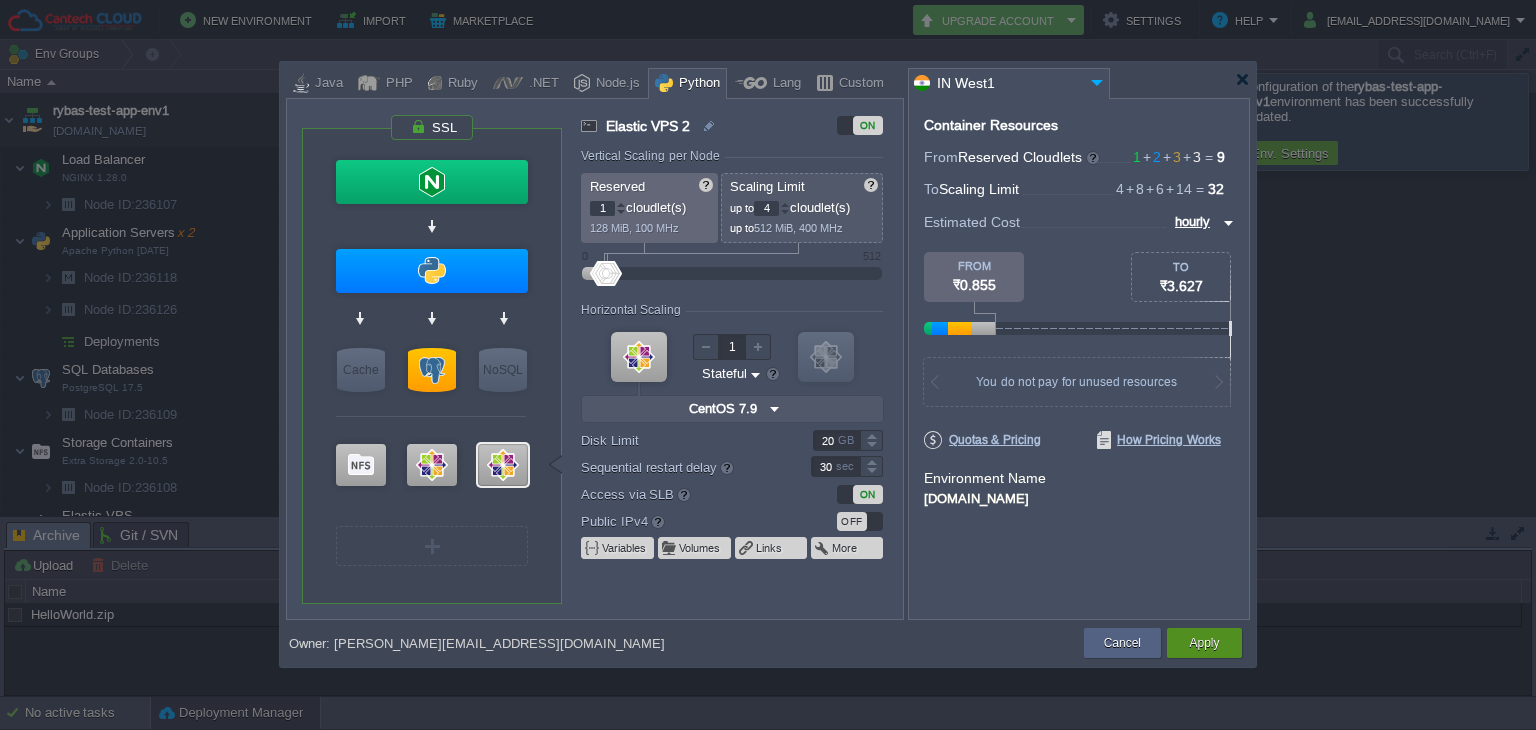 type on "Select Image" 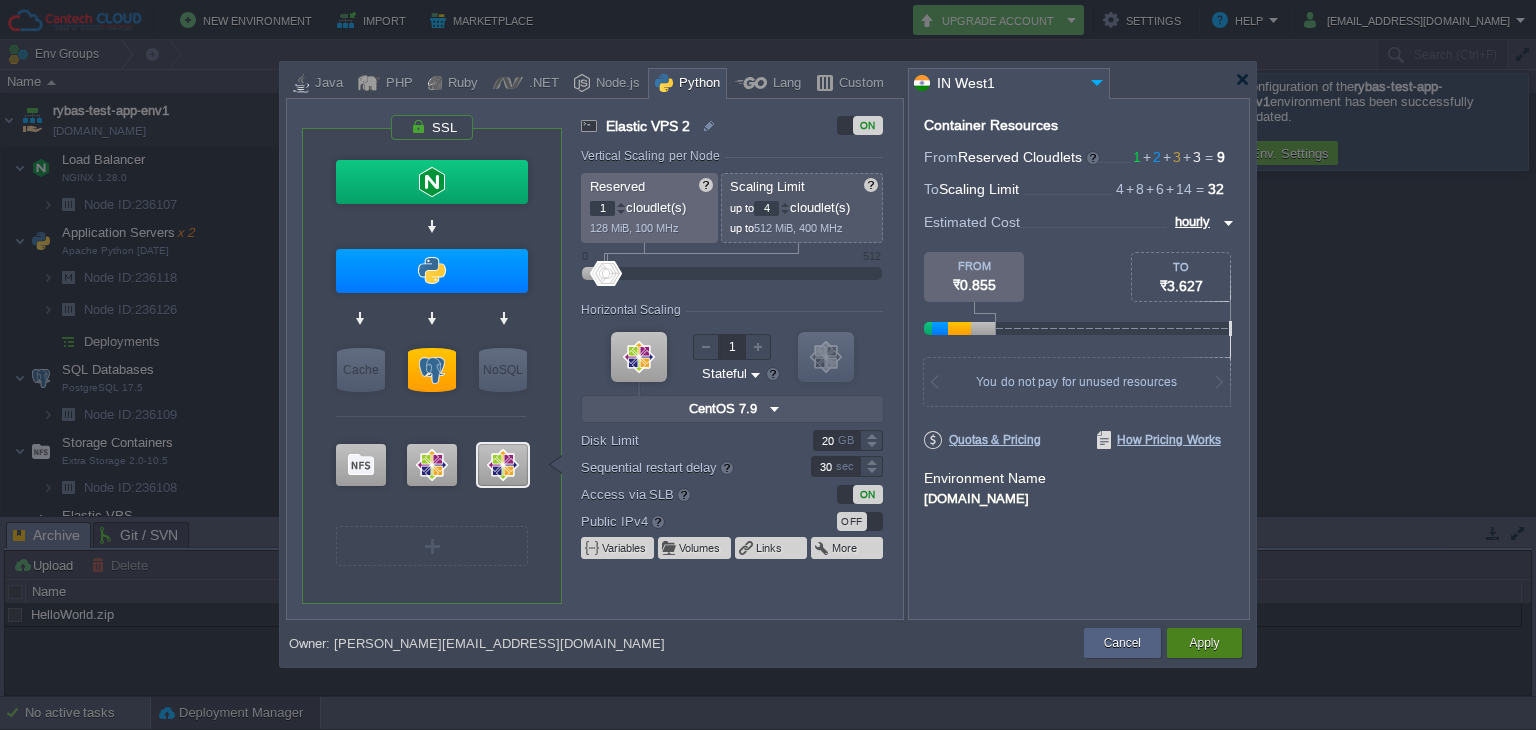 click on "Apply" at bounding box center [1204, 643] 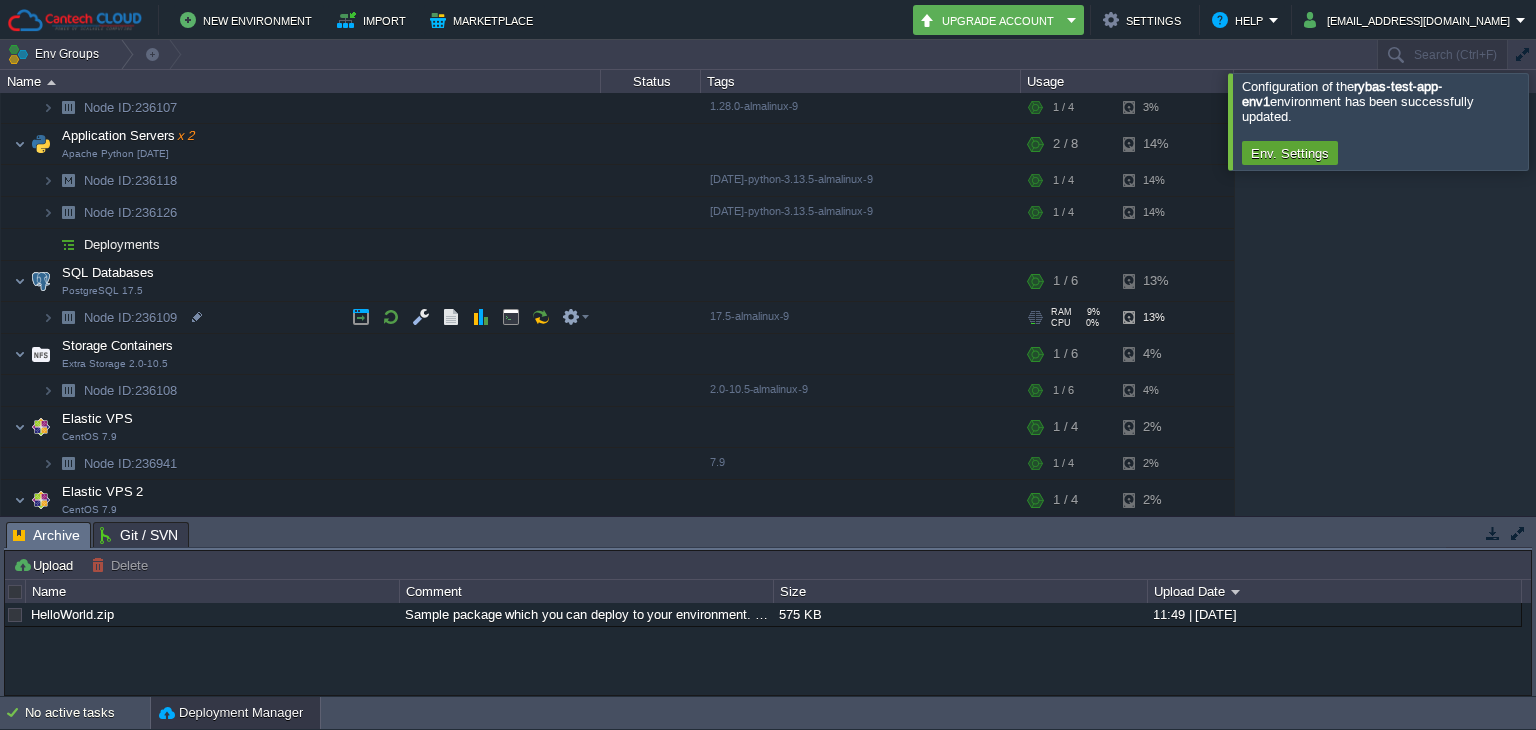 scroll, scrollTop: 131, scrollLeft: 0, axis: vertical 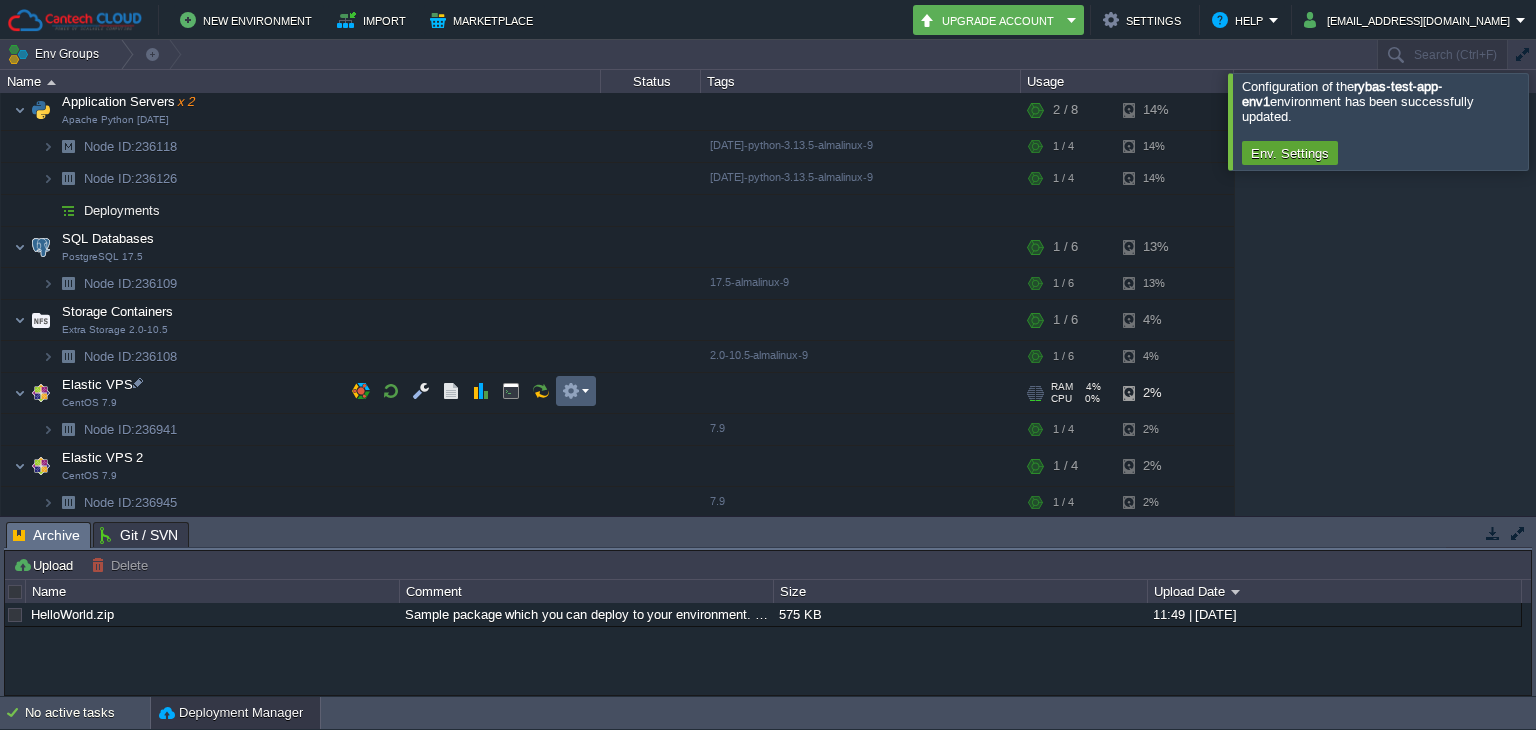 click at bounding box center [575, 391] 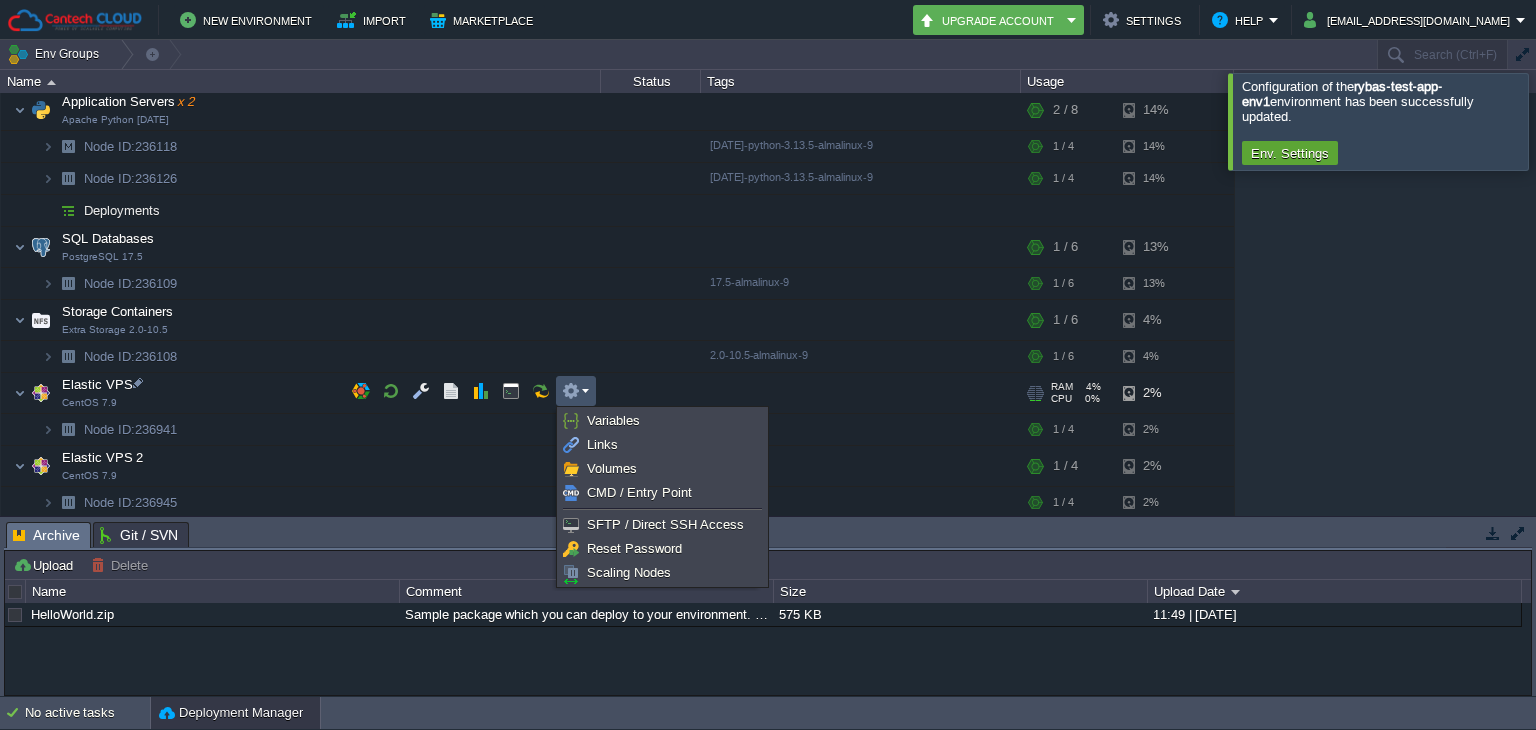 click on "rybas-test-app-env1 [DOMAIN_NAME] Running                               krishna              + Add to Env Group                                                                                                                                                            RAM                 7%                                         CPU                 1%                             7 / 32                    8%     Load Balancer NGINX 1.28.0                                                                                                                                                            RAM                 6%                                         CPU                 1%                             1 / 4                    3%     Node ID:  236107                                                1.28.0-almalinux-9                                                                                                                                                                            RAM 6%" at bounding box center (768, 304) 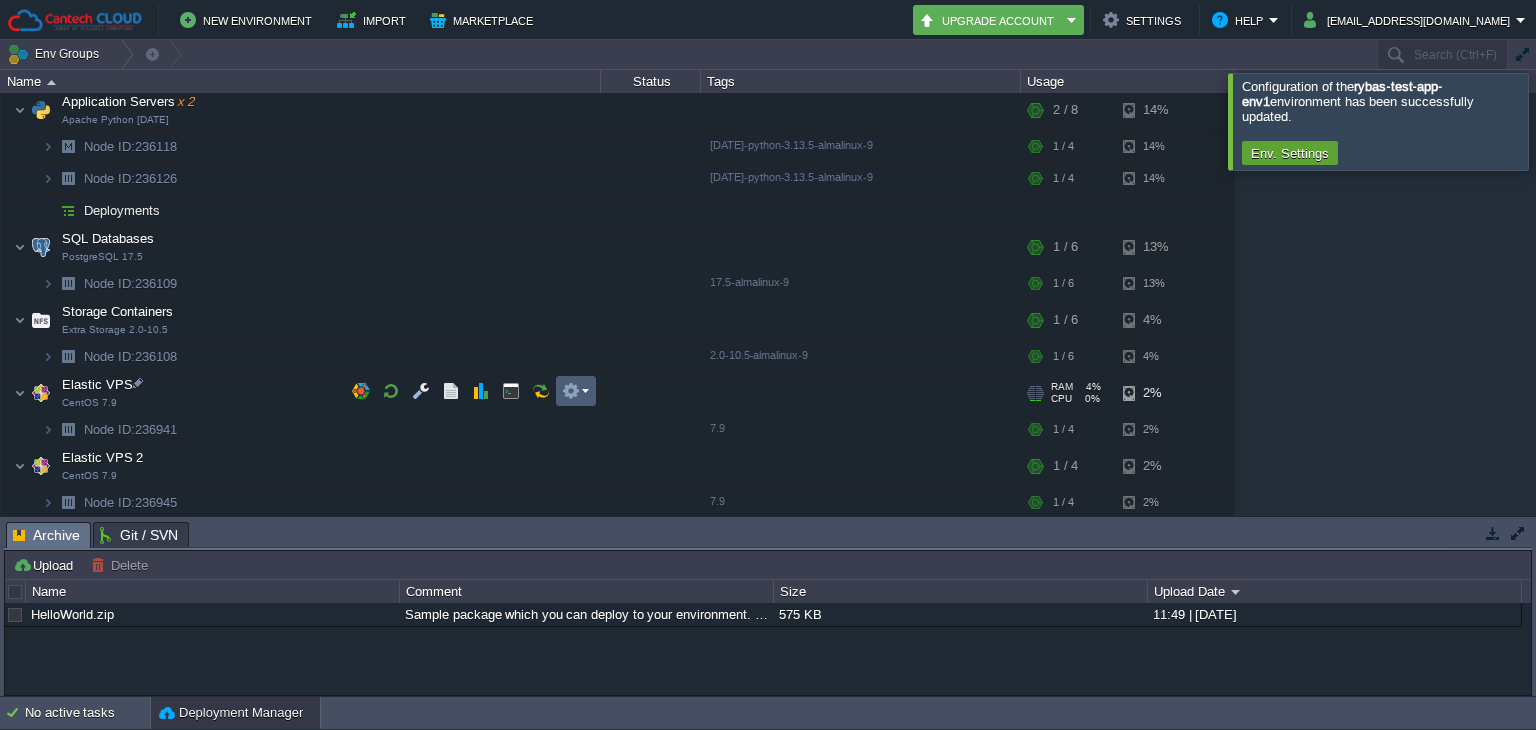 click at bounding box center (576, 391) 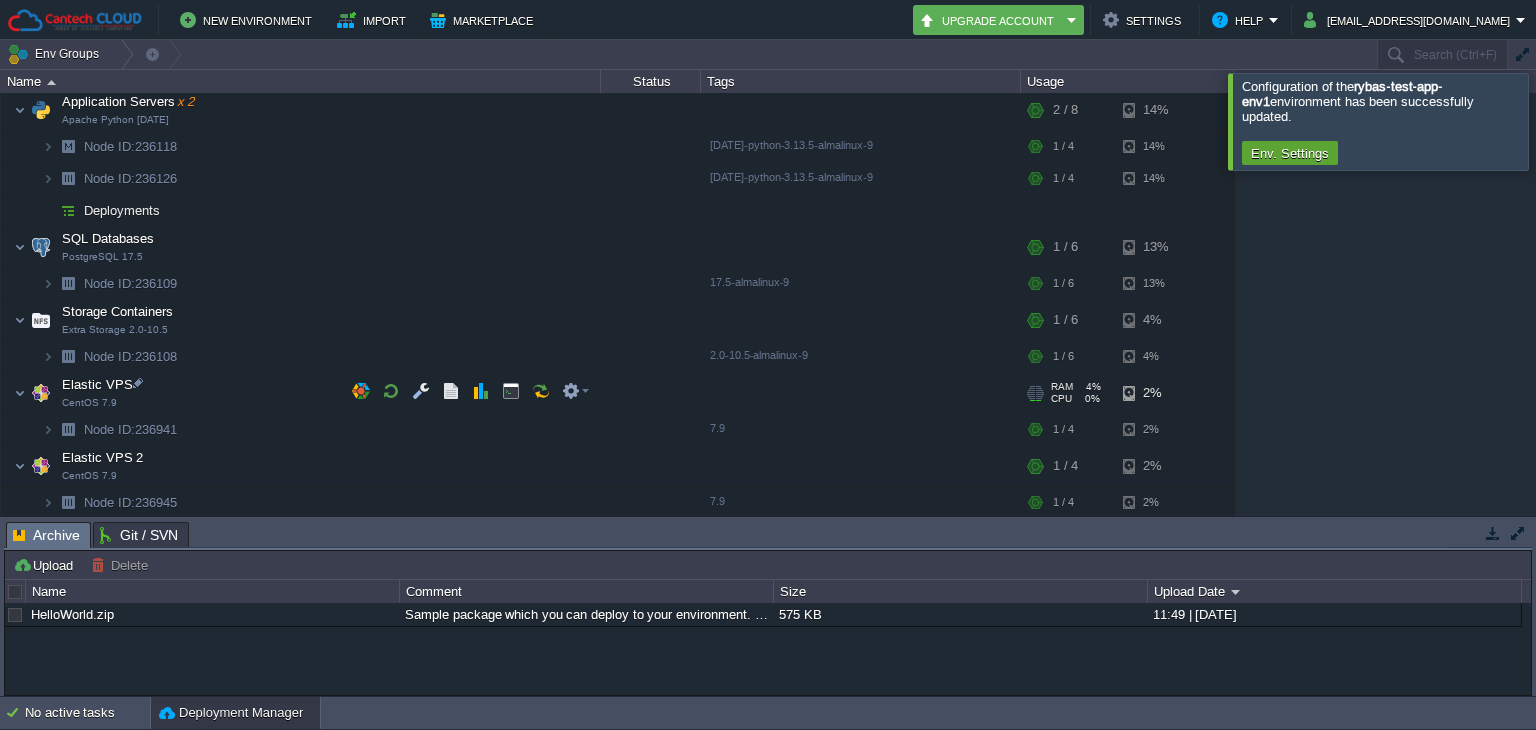 click on "Elastic VPS CentOS 7.9" at bounding box center (301, 393) 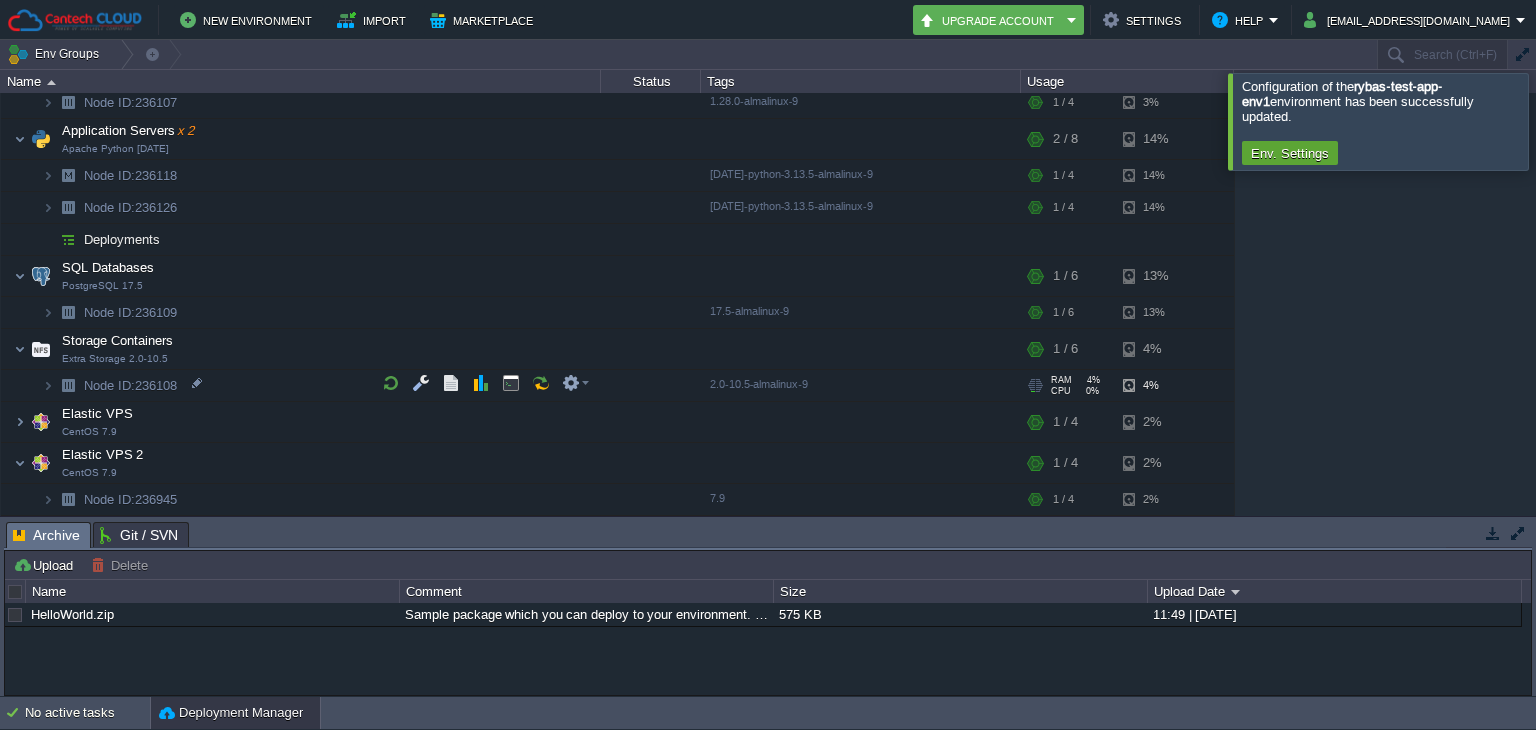 scroll, scrollTop: 99, scrollLeft: 0, axis: vertical 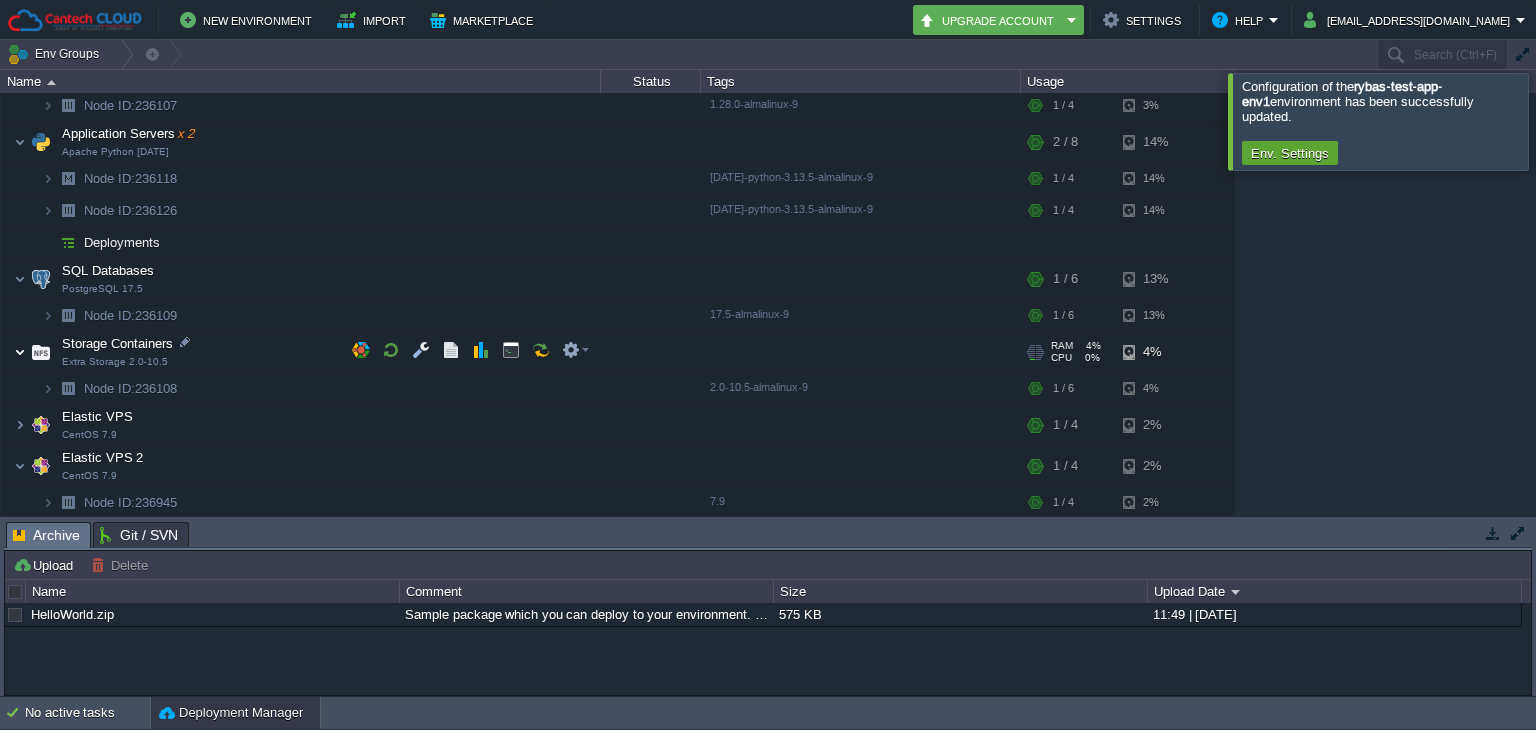 click at bounding box center [20, 352] 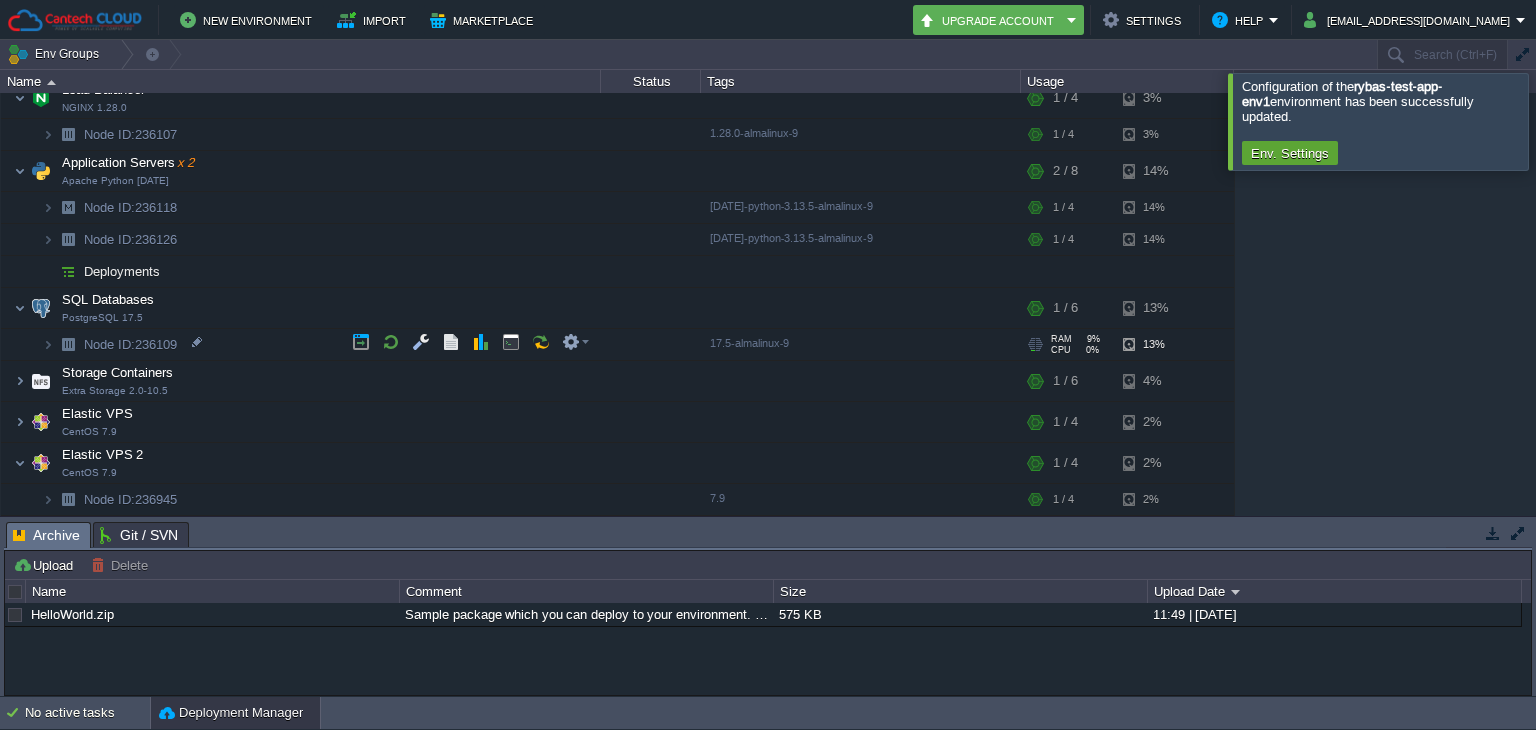 scroll, scrollTop: 67, scrollLeft: 0, axis: vertical 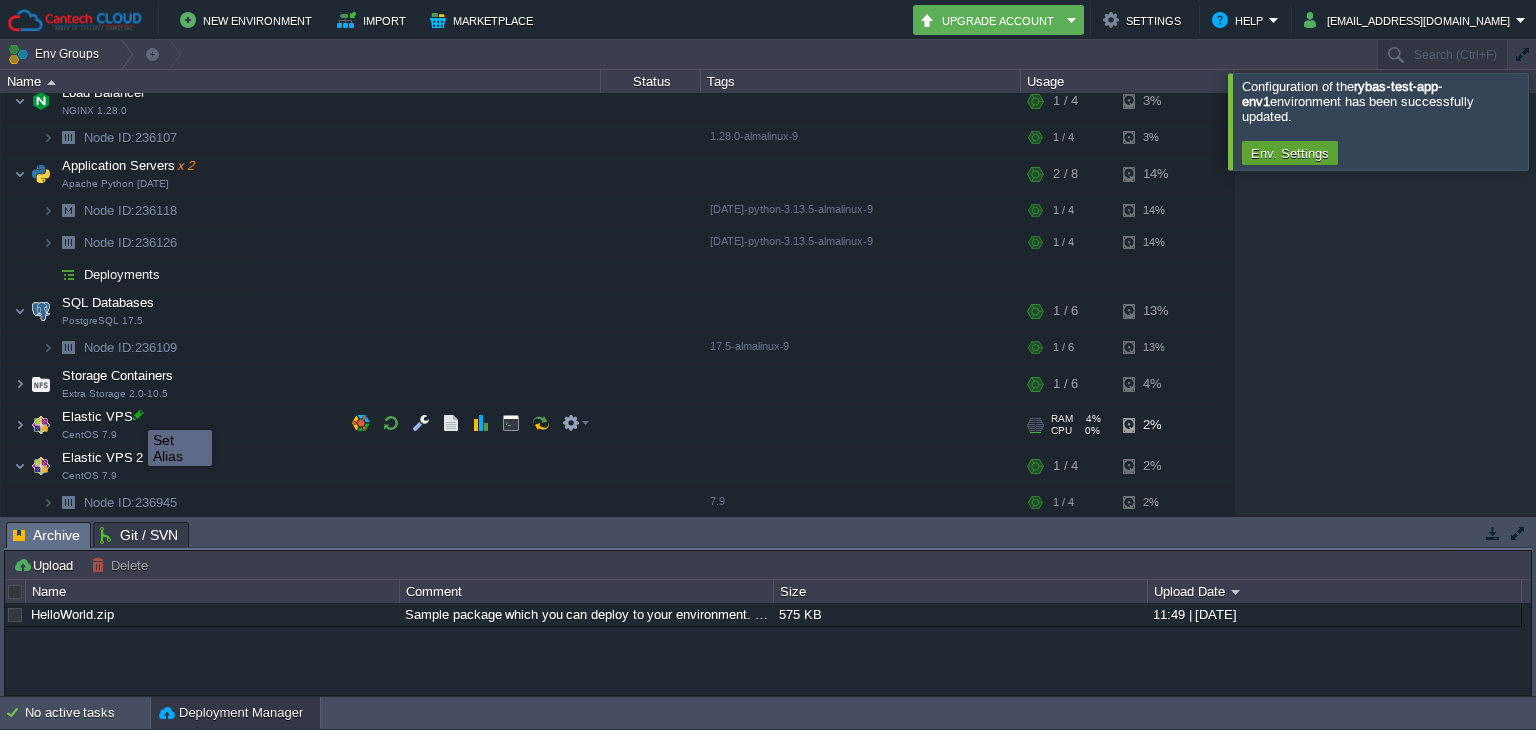 click at bounding box center [138, 415] 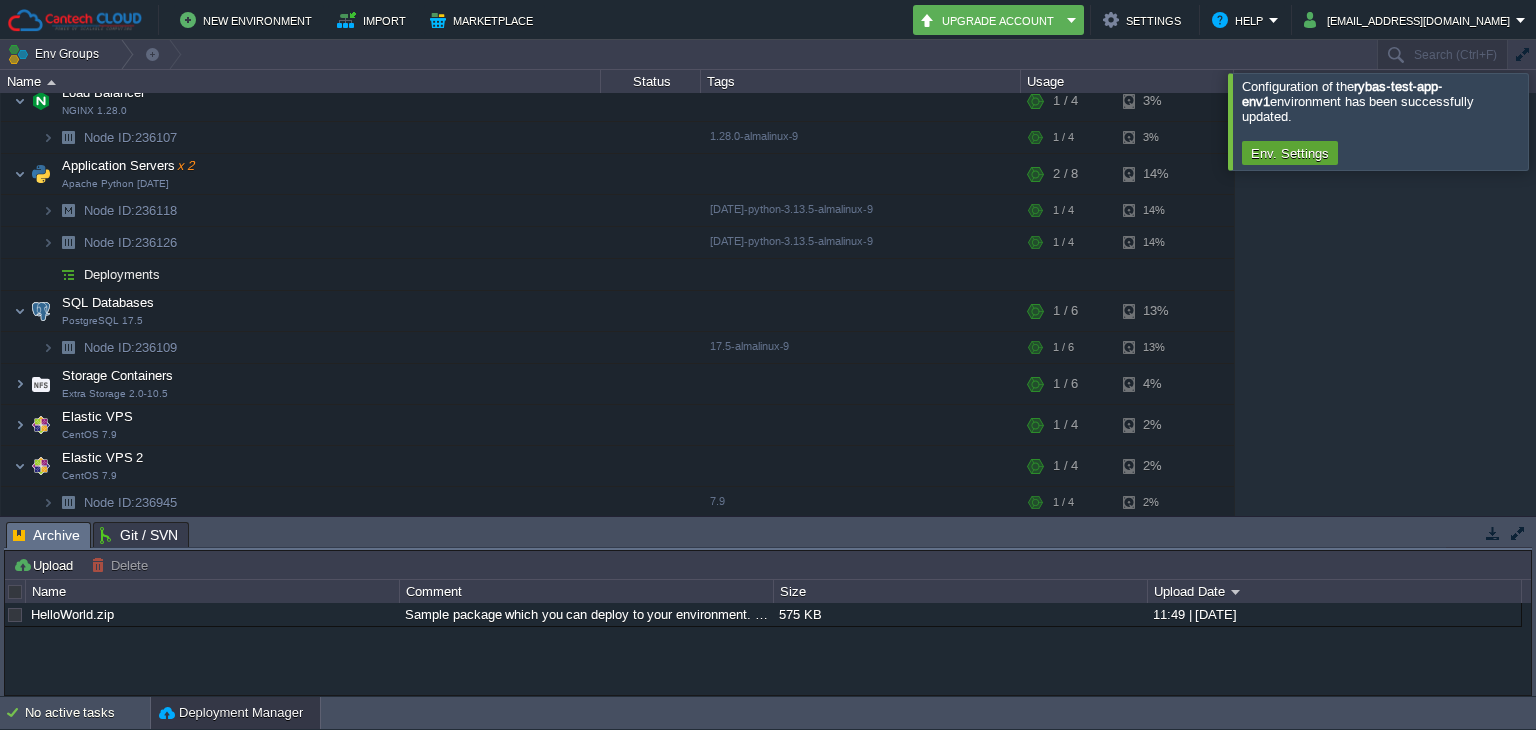click on "rybas-test-app-env1 [DOMAIN_NAME] Running                               krishna              + Add to Env Group                                                                                                                                                            RAM                 7%                                         CPU                 1%                             7 / 32                    8%     Load Balancer NGINX 1.28.0                                                                                                                                                            RAM                 6%                                         CPU                 1%                             1 / 4                    3%     Node ID:  236107                                                1.28.0-almalinux-9                                                                                                                                                                            RAM 6%" at bounding box center [768, 304] 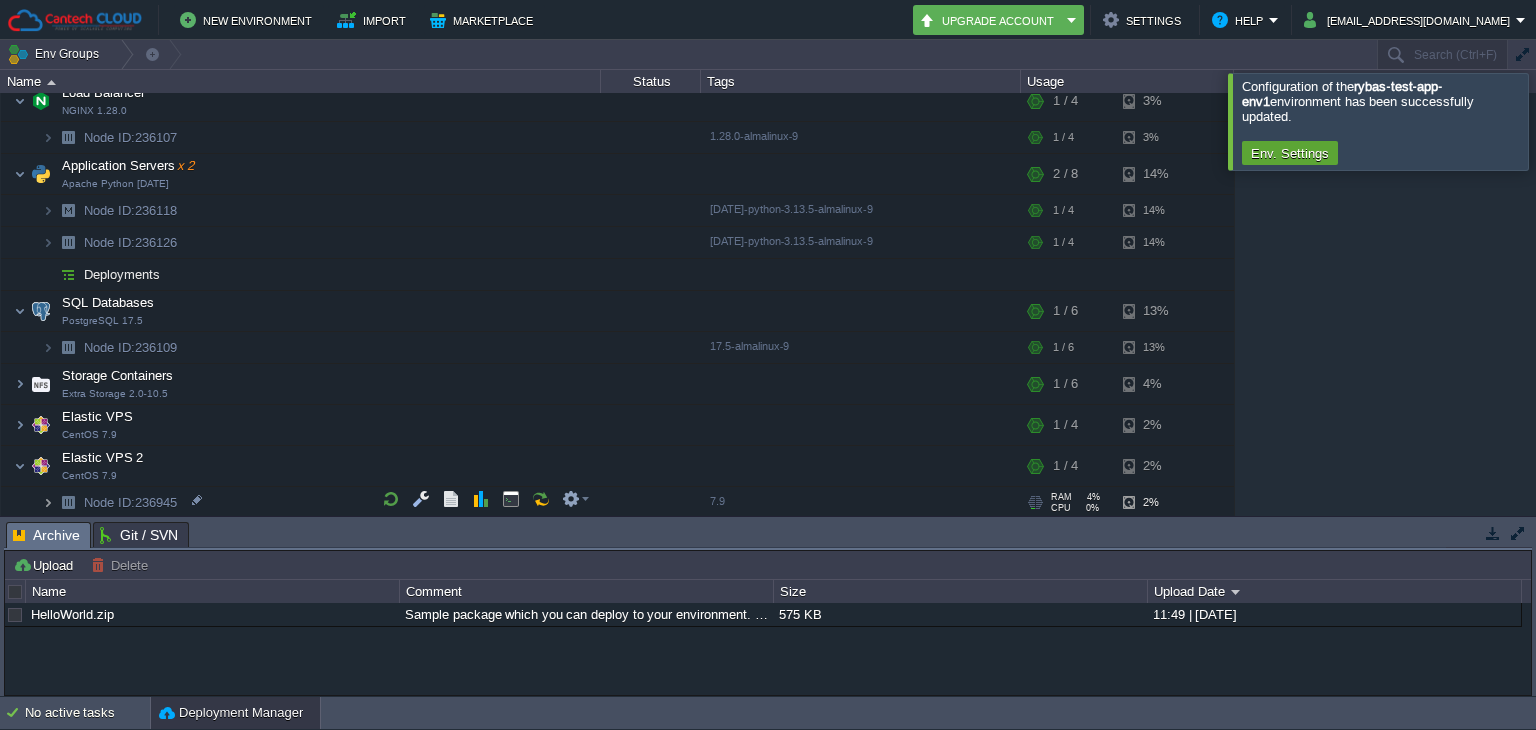 click at bounding box center [48, 502] 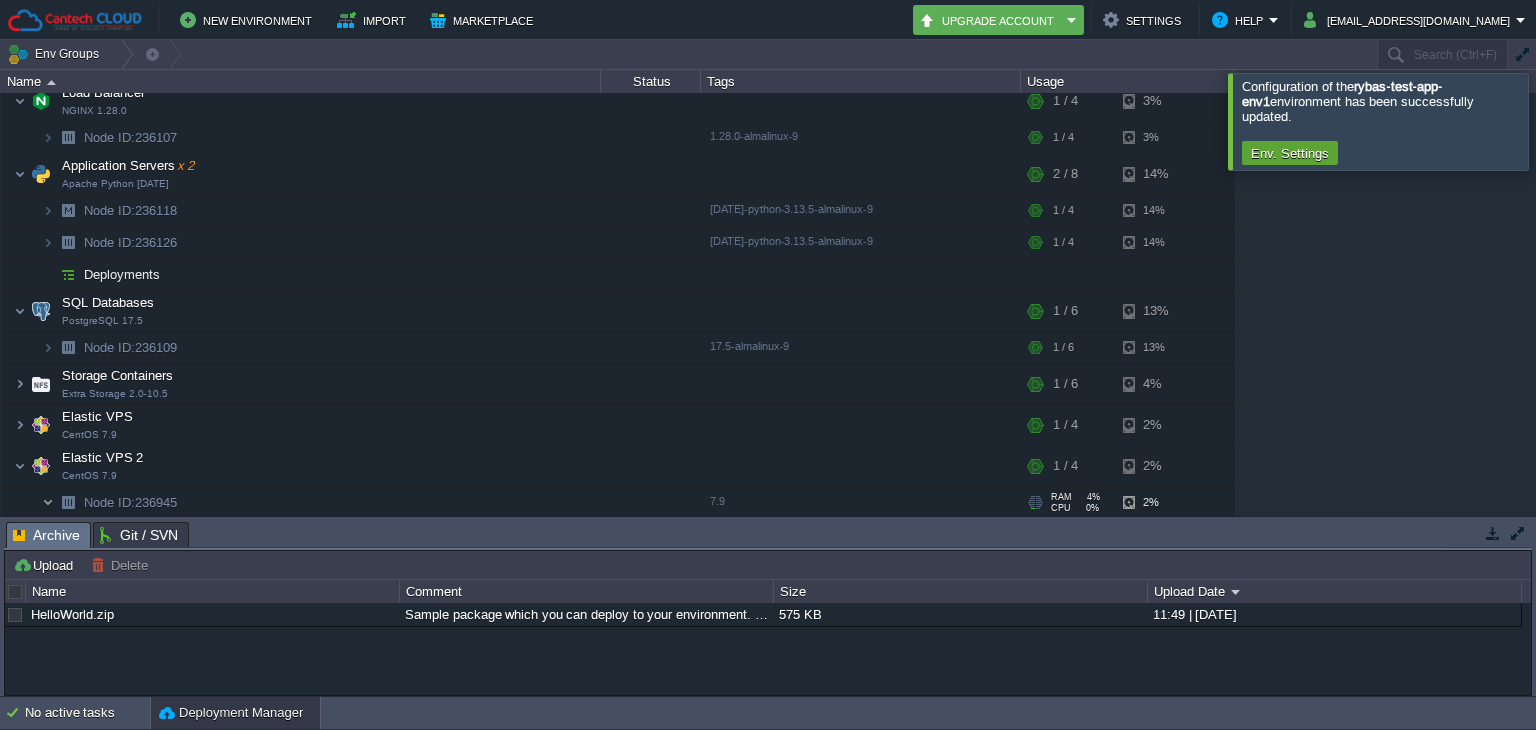 scroll, scrollTop: 131, scrollLeft: 0, axis: vertical 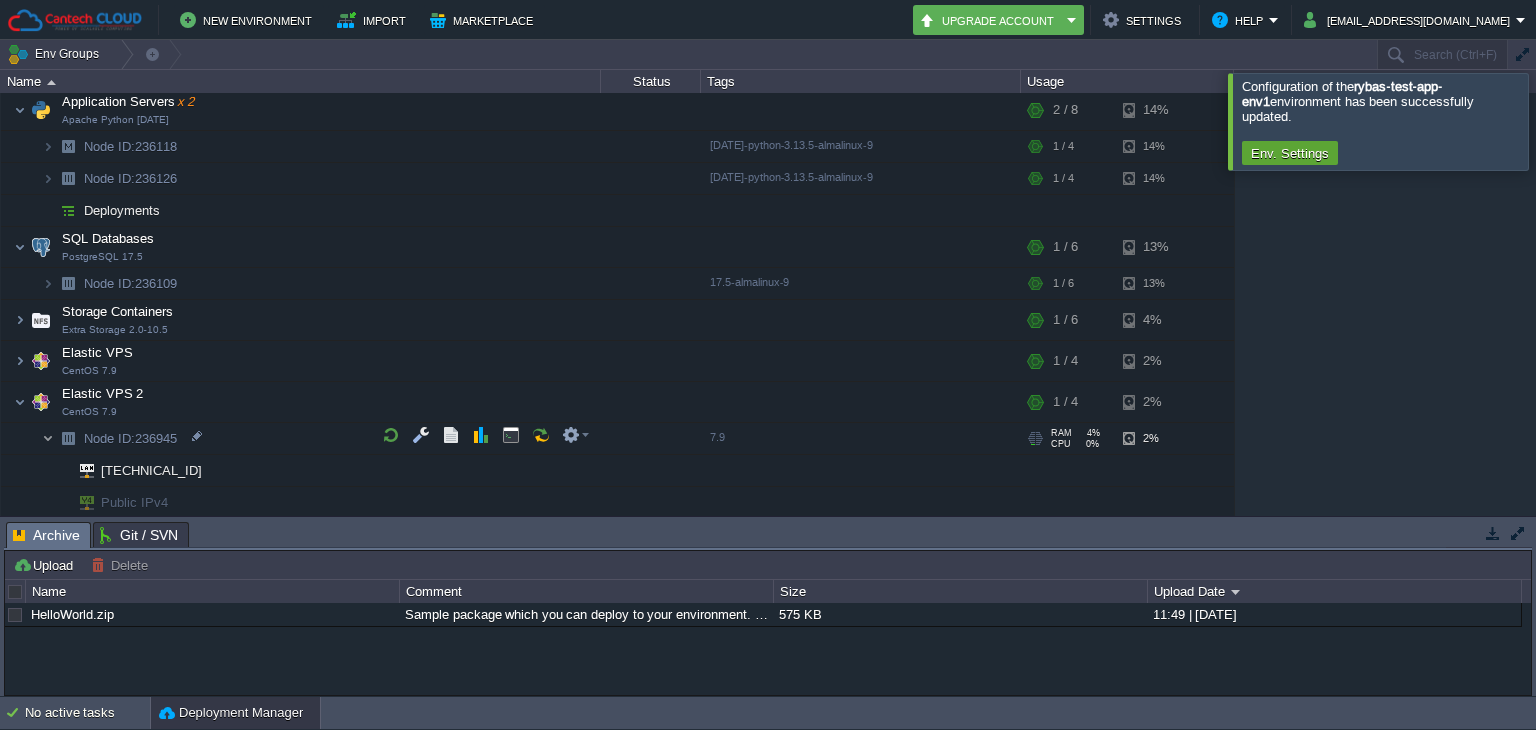 click at bounding box center (48, 438) 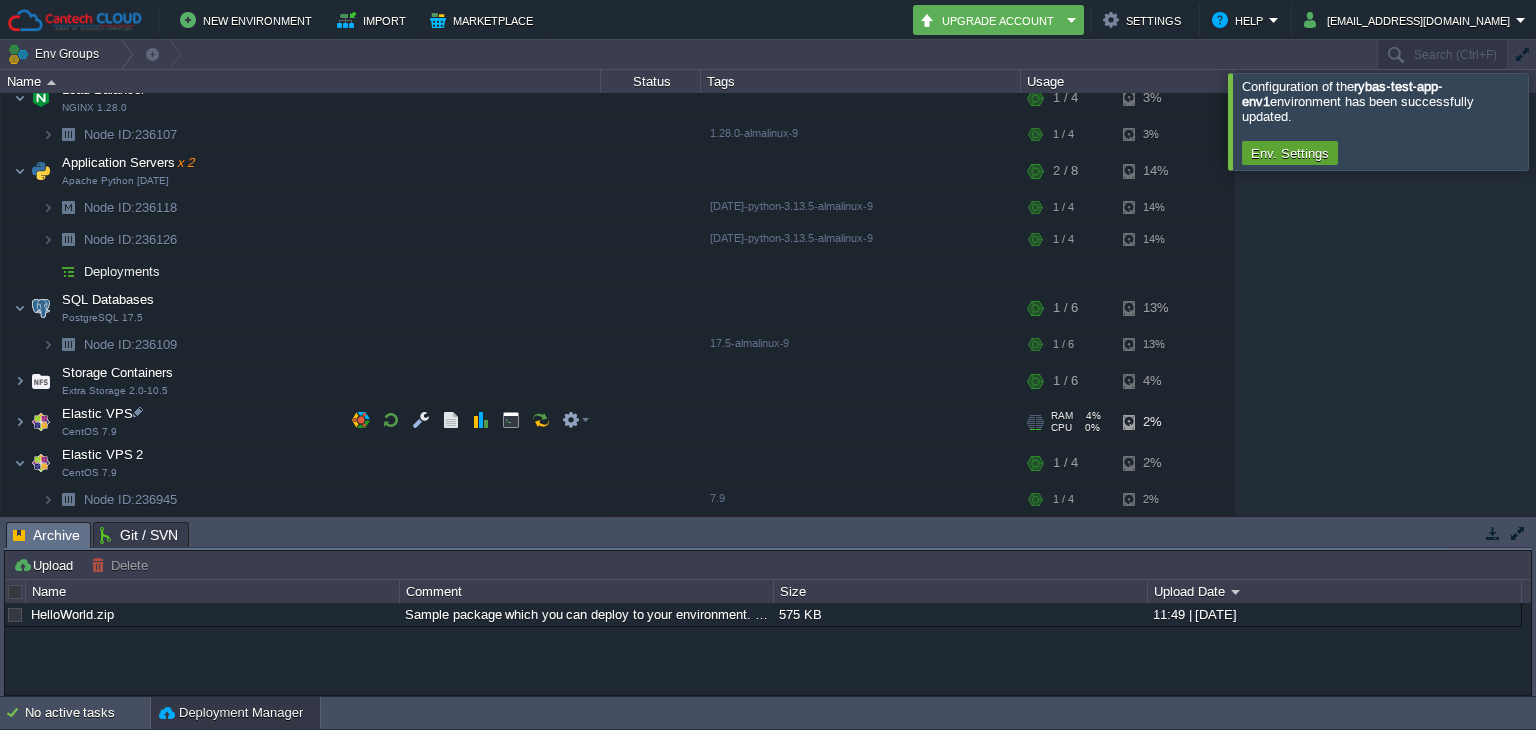 scroll, scrollTop: 67, scrollLeft: 0, axis: vertical 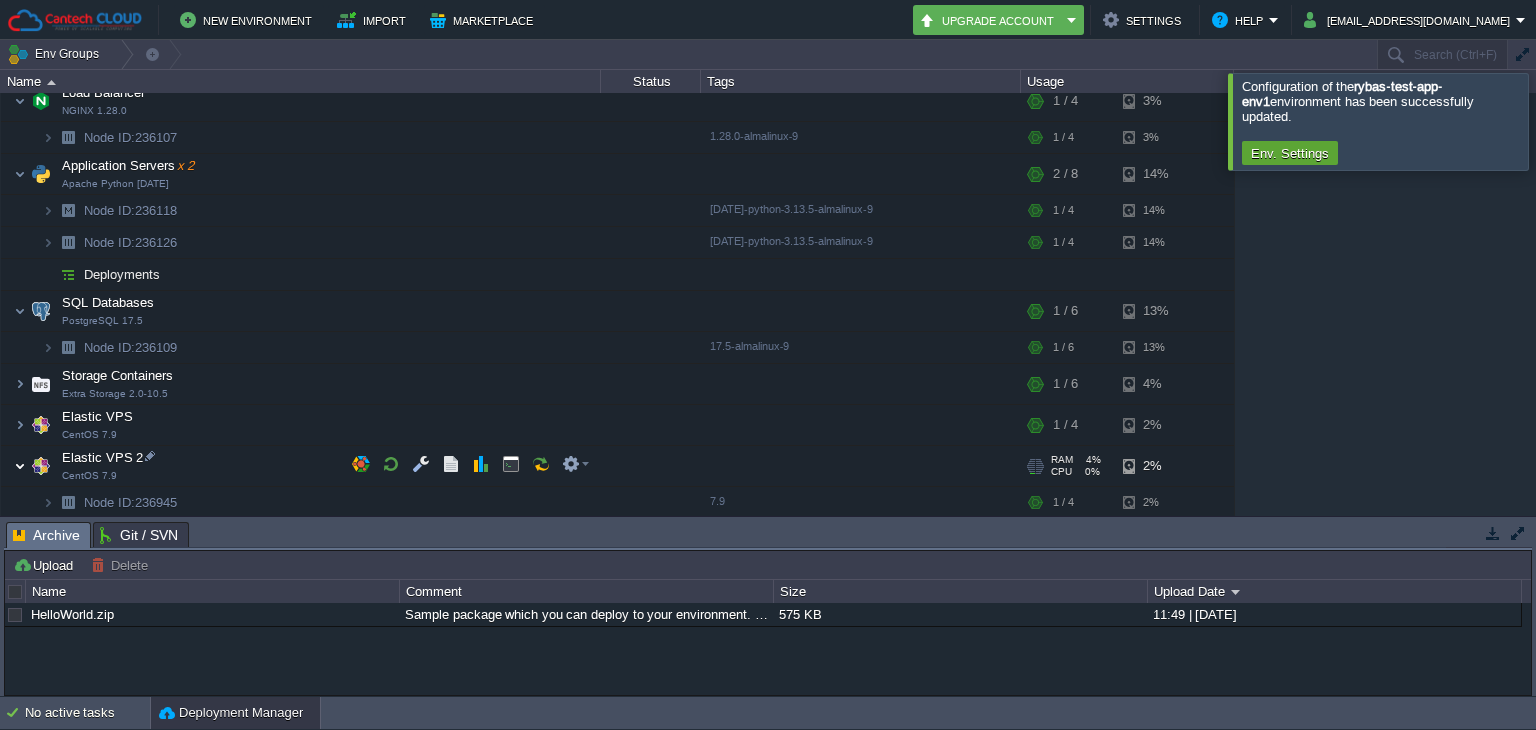 click at bounding box center (20, 466) 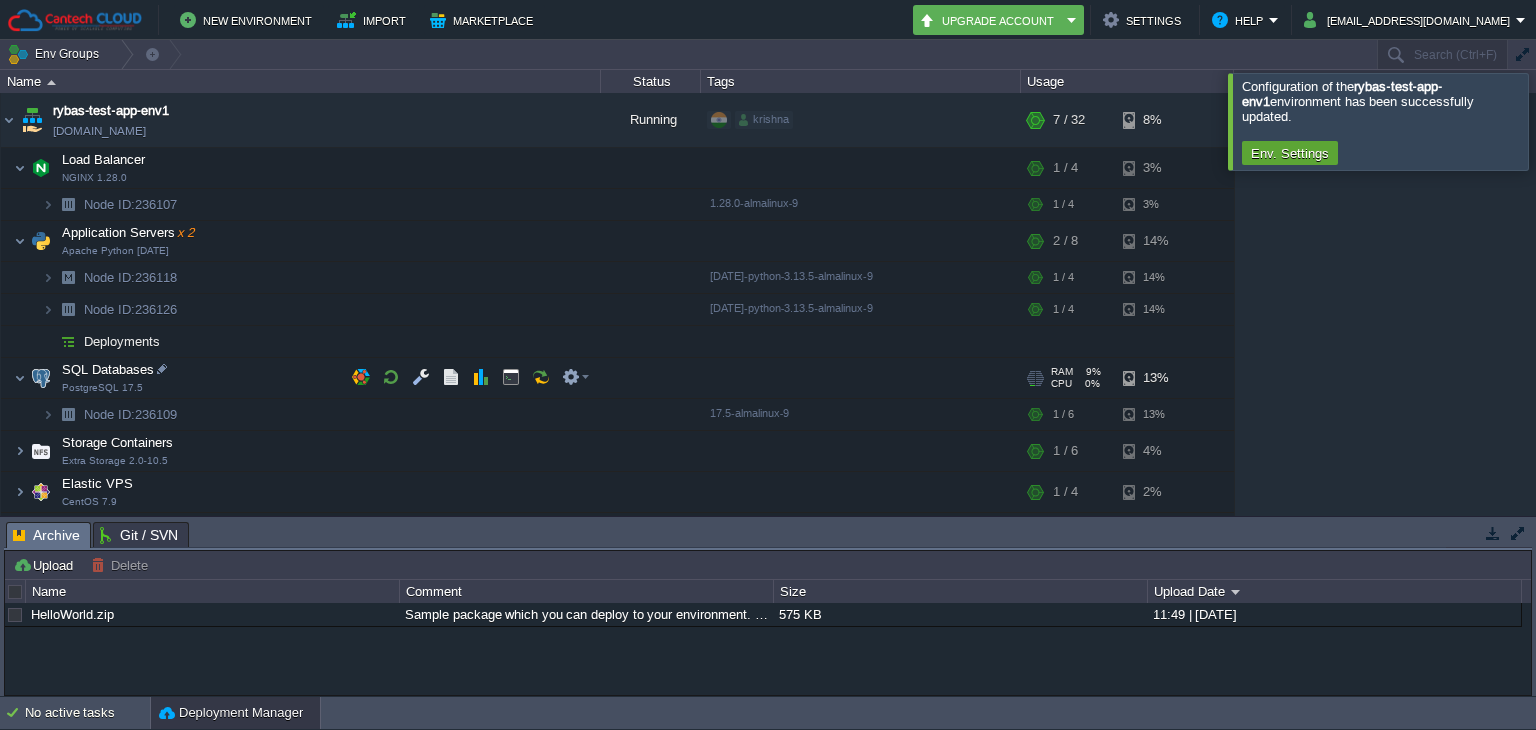 scroll, scrollTop: 35, scrollLeft: 0, axis: vertical 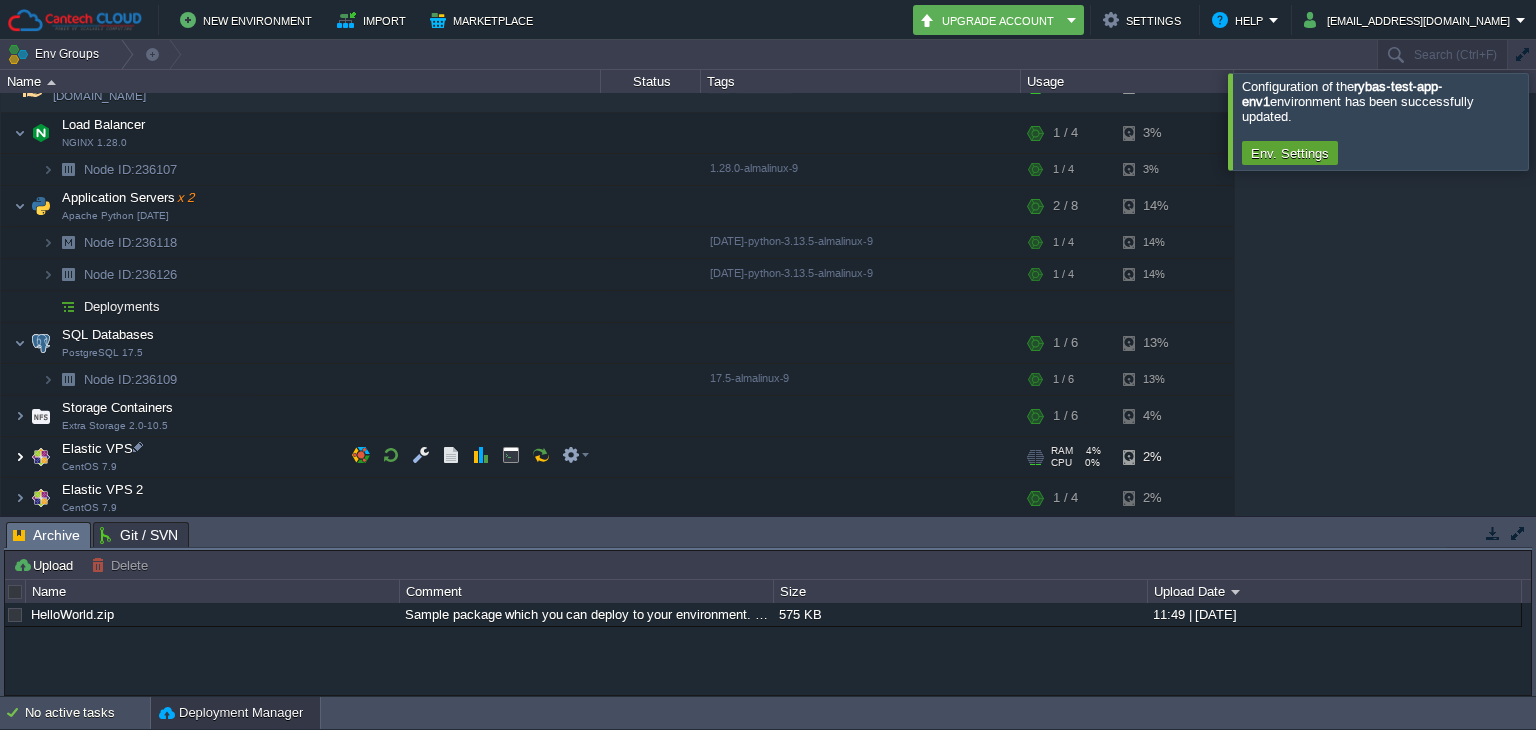 click at bounding box center [20, 457] 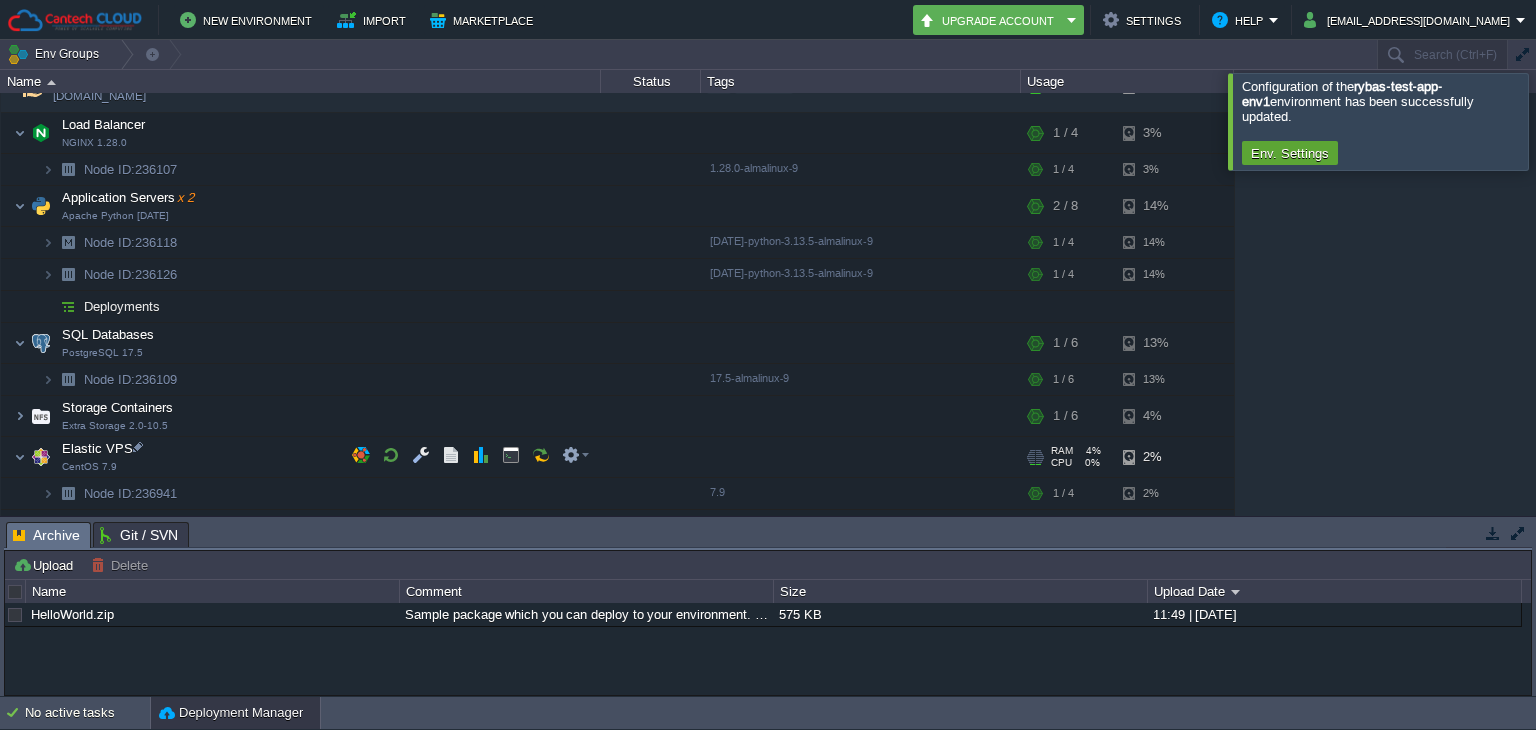 scroll, scrollTop: 67, scrollLeft: 0, axis: vertical 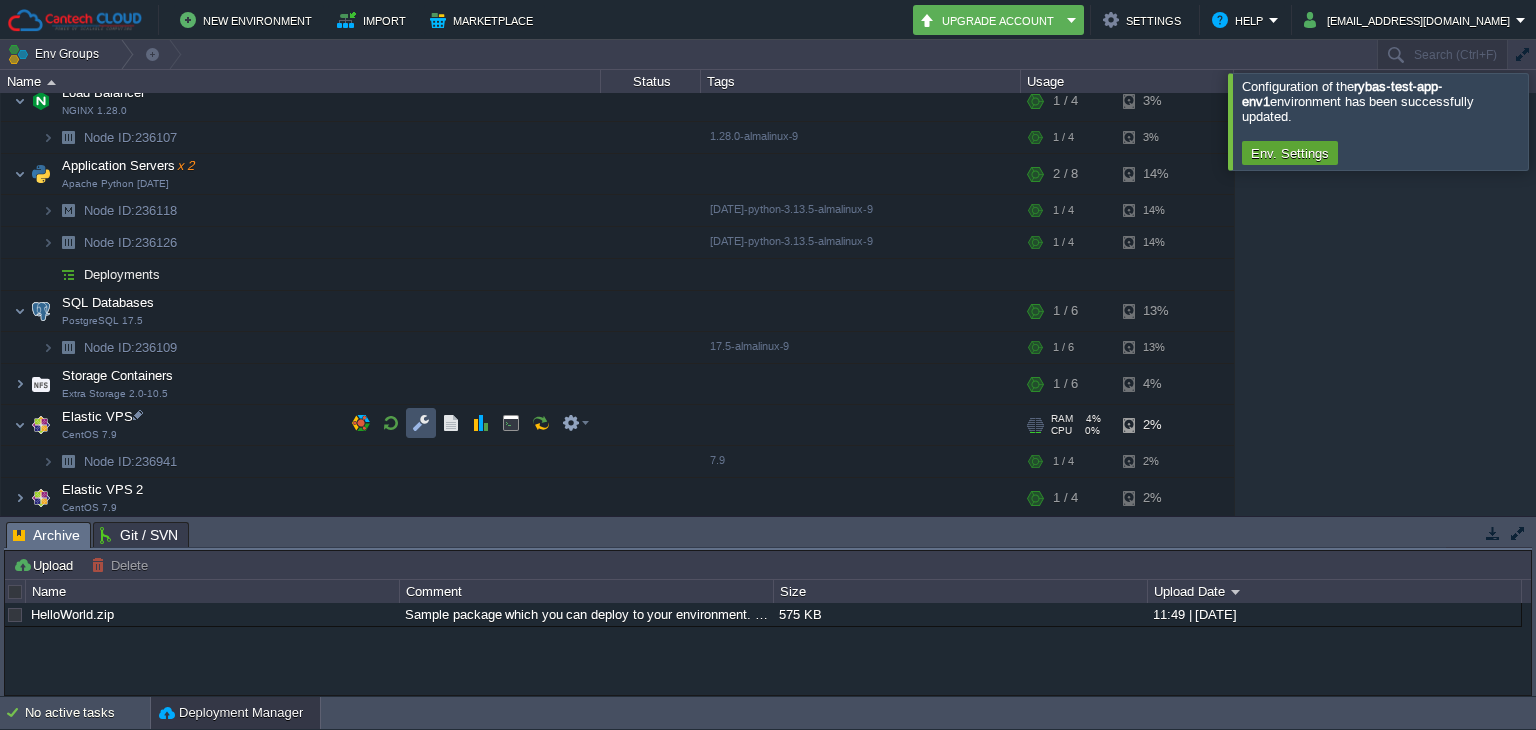 click at bounding box center [421, 423] 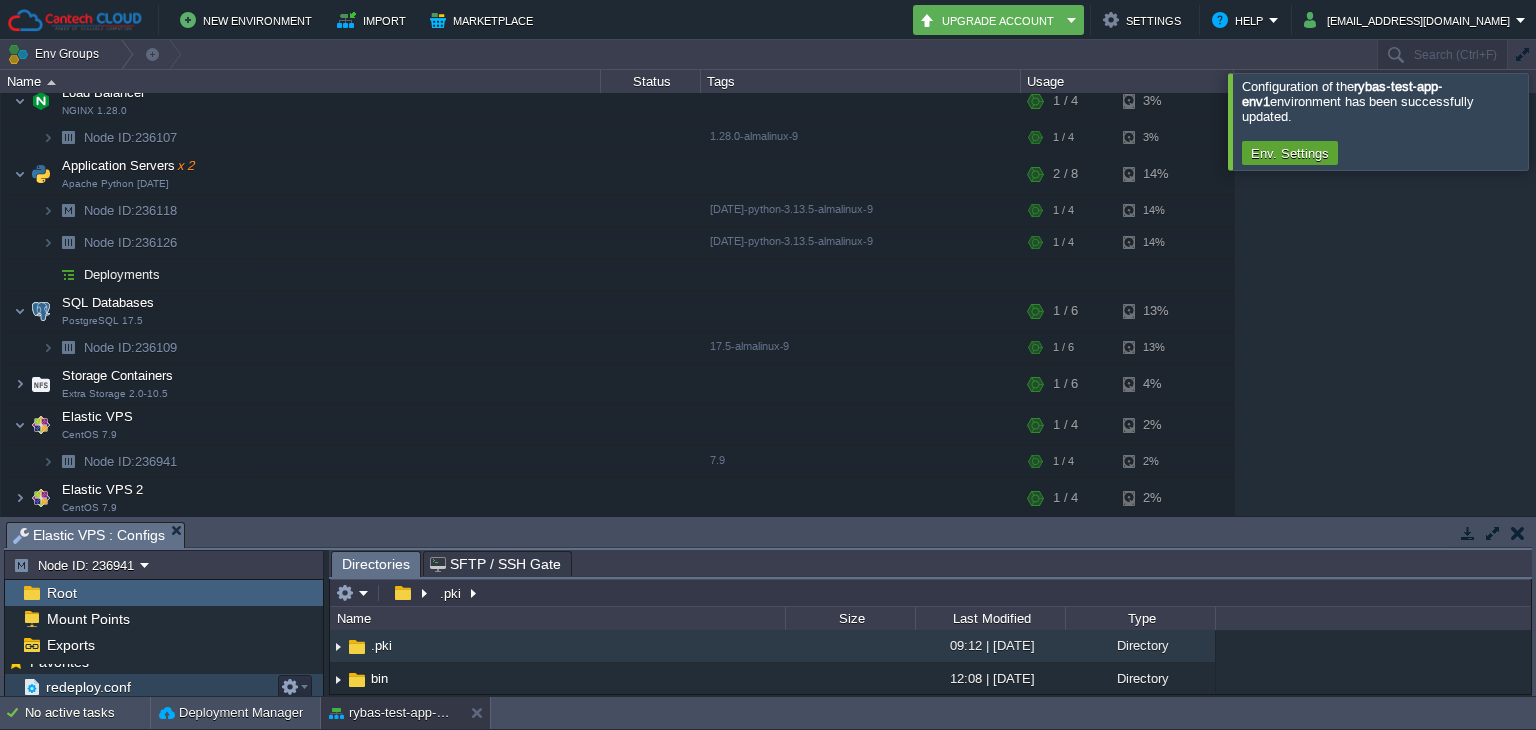 scroll, scrollTop: 0, scrollLeft: 0, axis: both 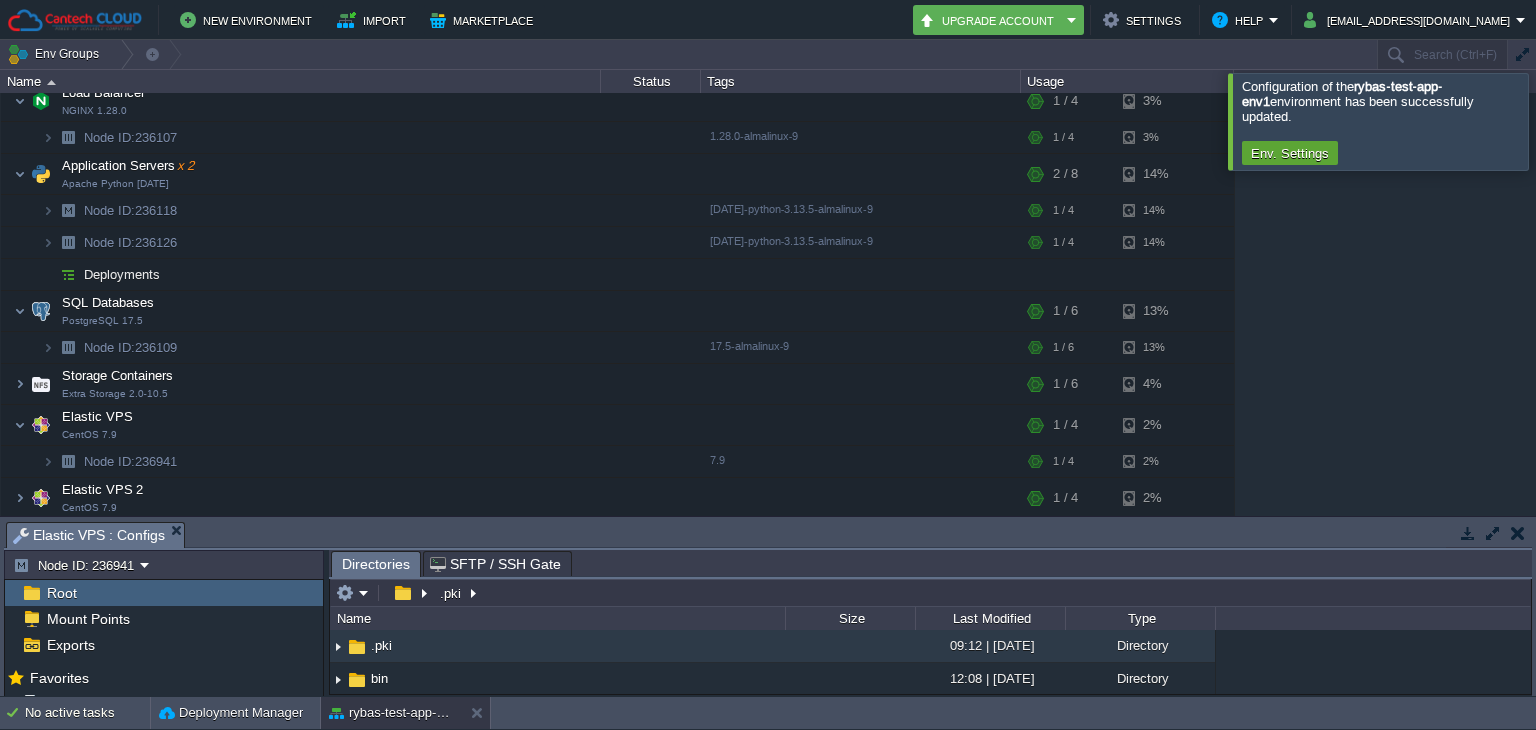 click at bounding box center [1518, 533] 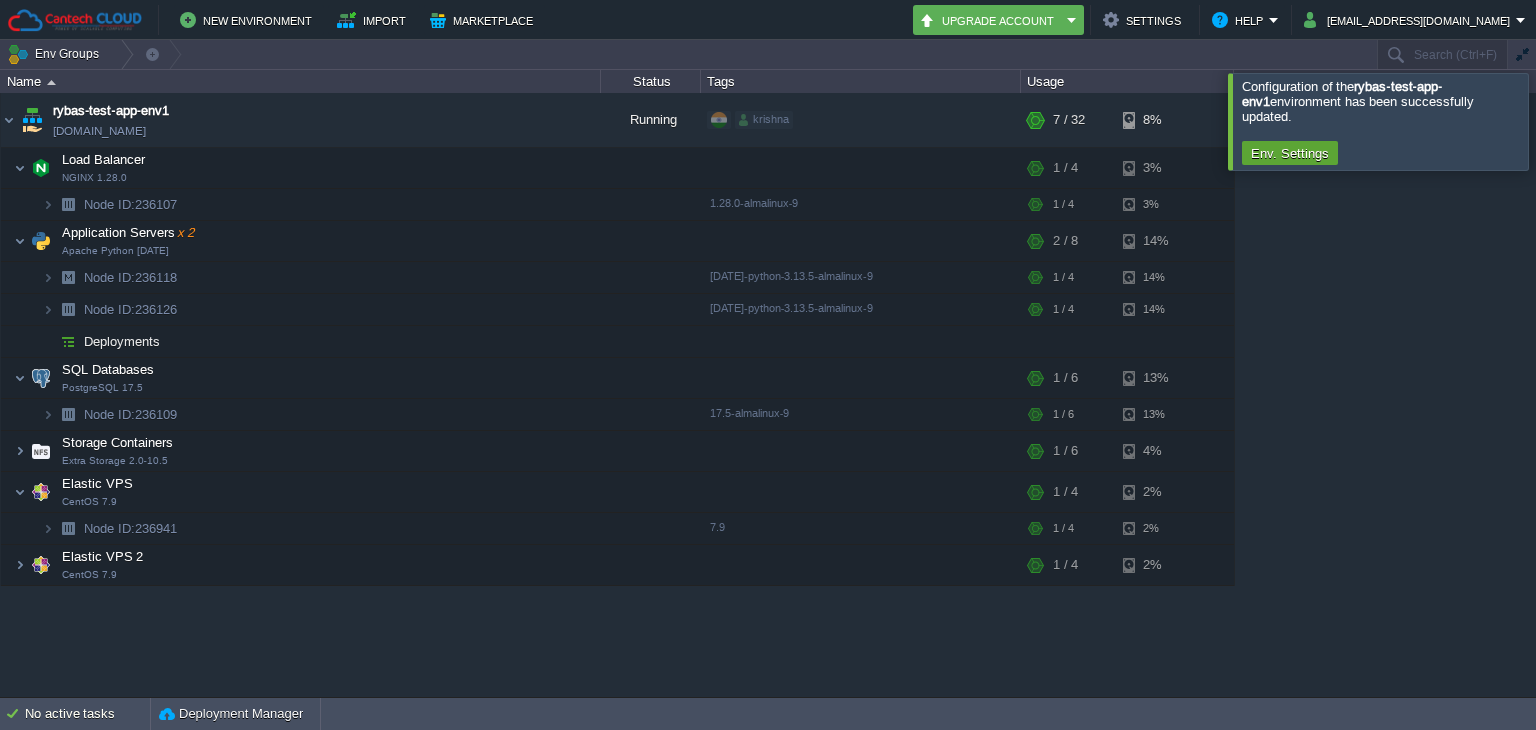 scroll, scrollTop: 0, scrollLeft: 0, axis: both 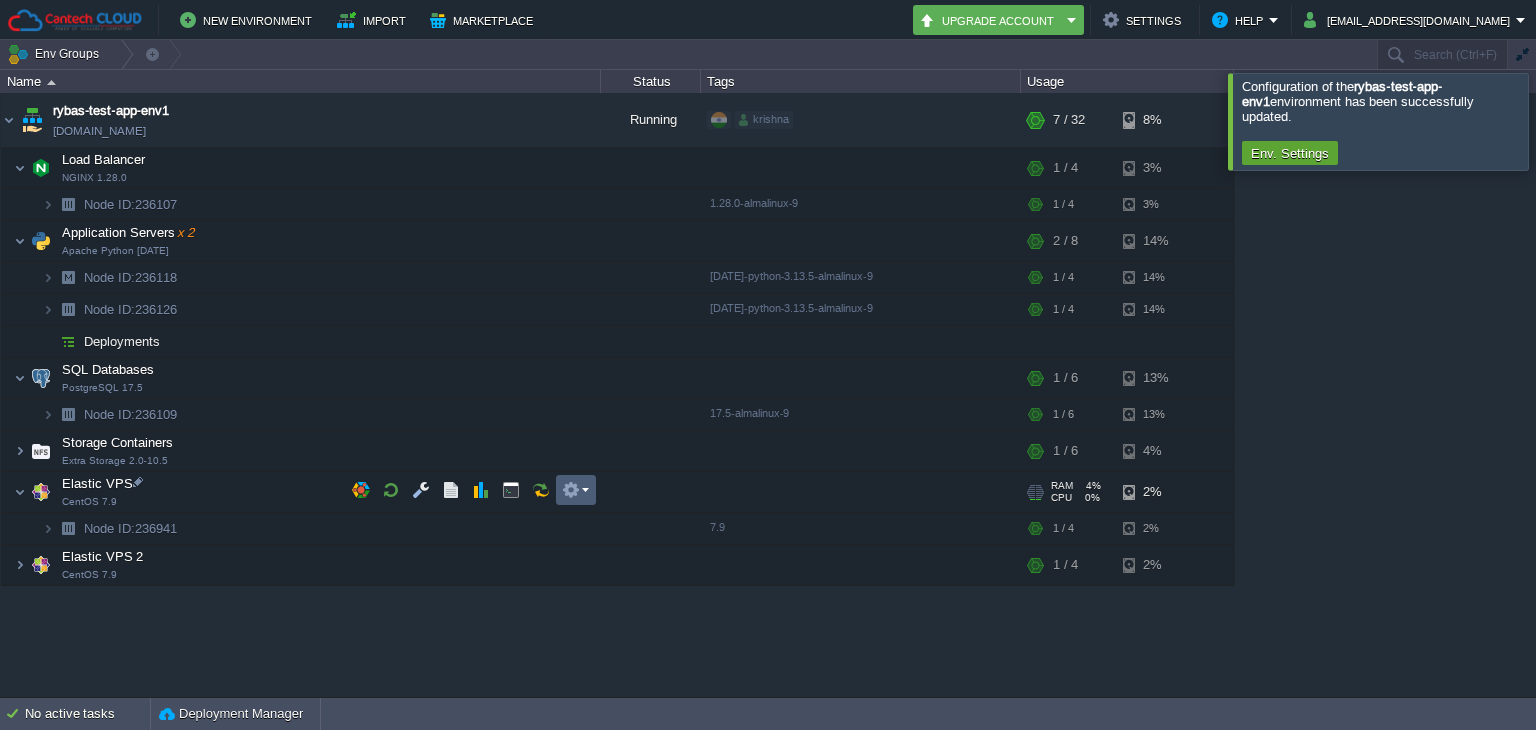 click at bounding box center [575, 490] 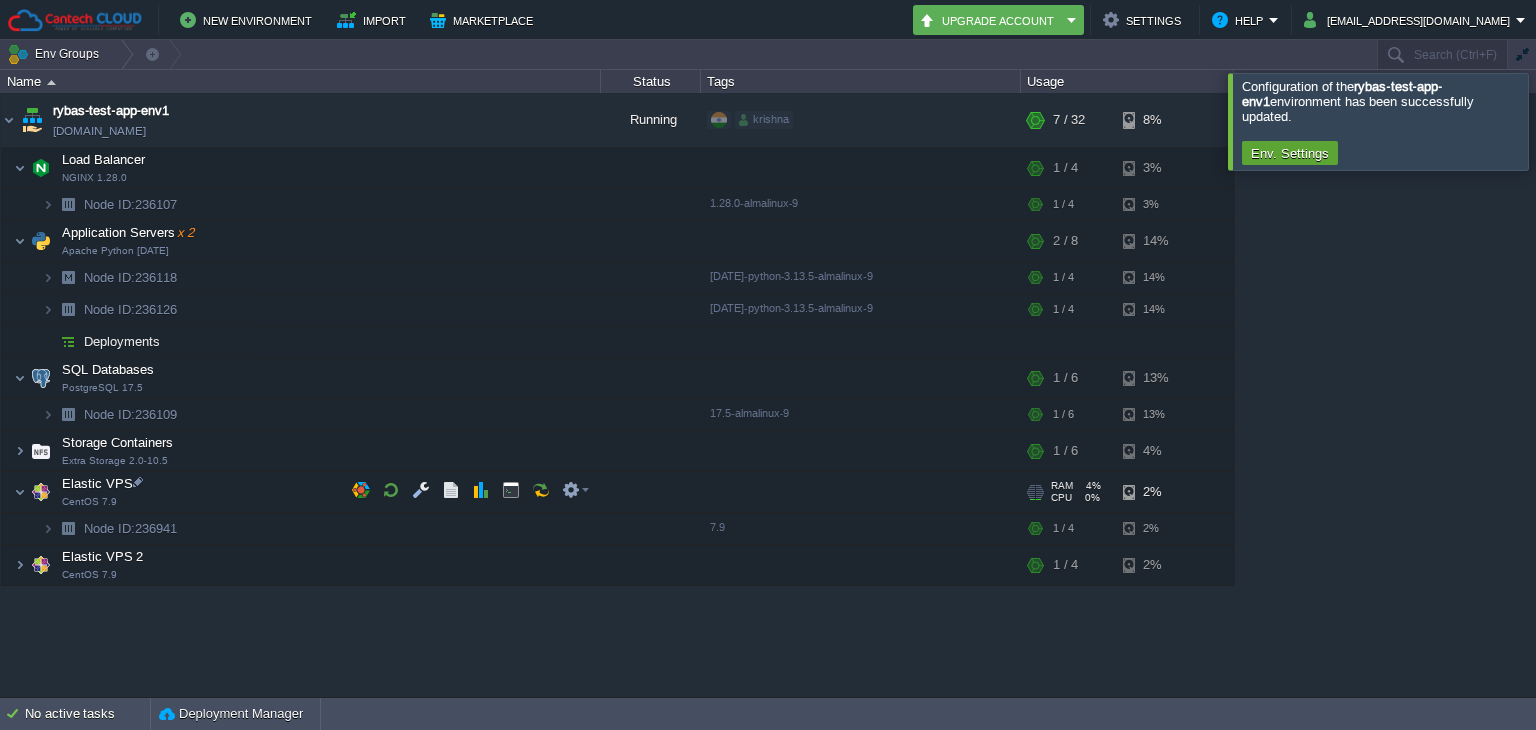 click at bounding box center [41, 492] 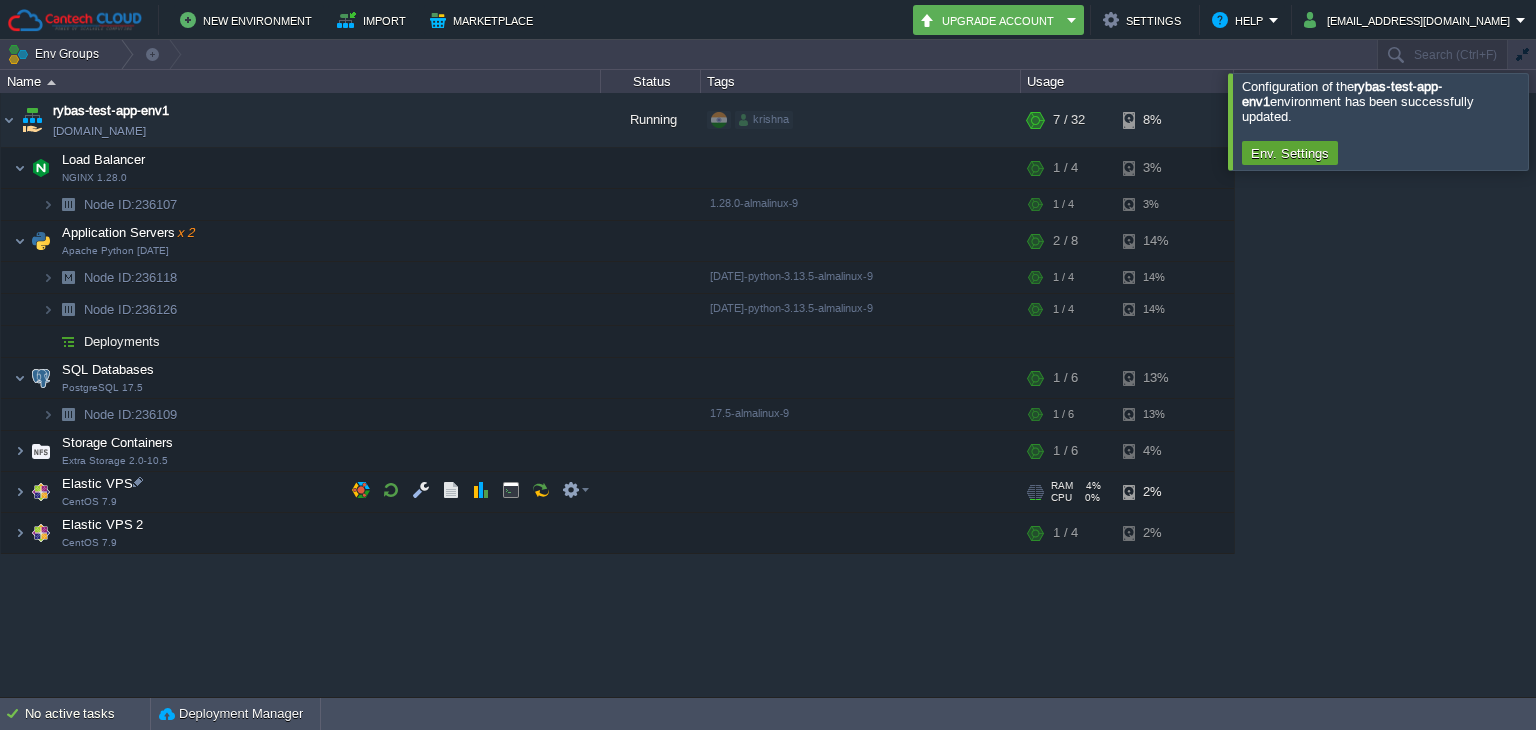 click at bounding box center (41, 492) 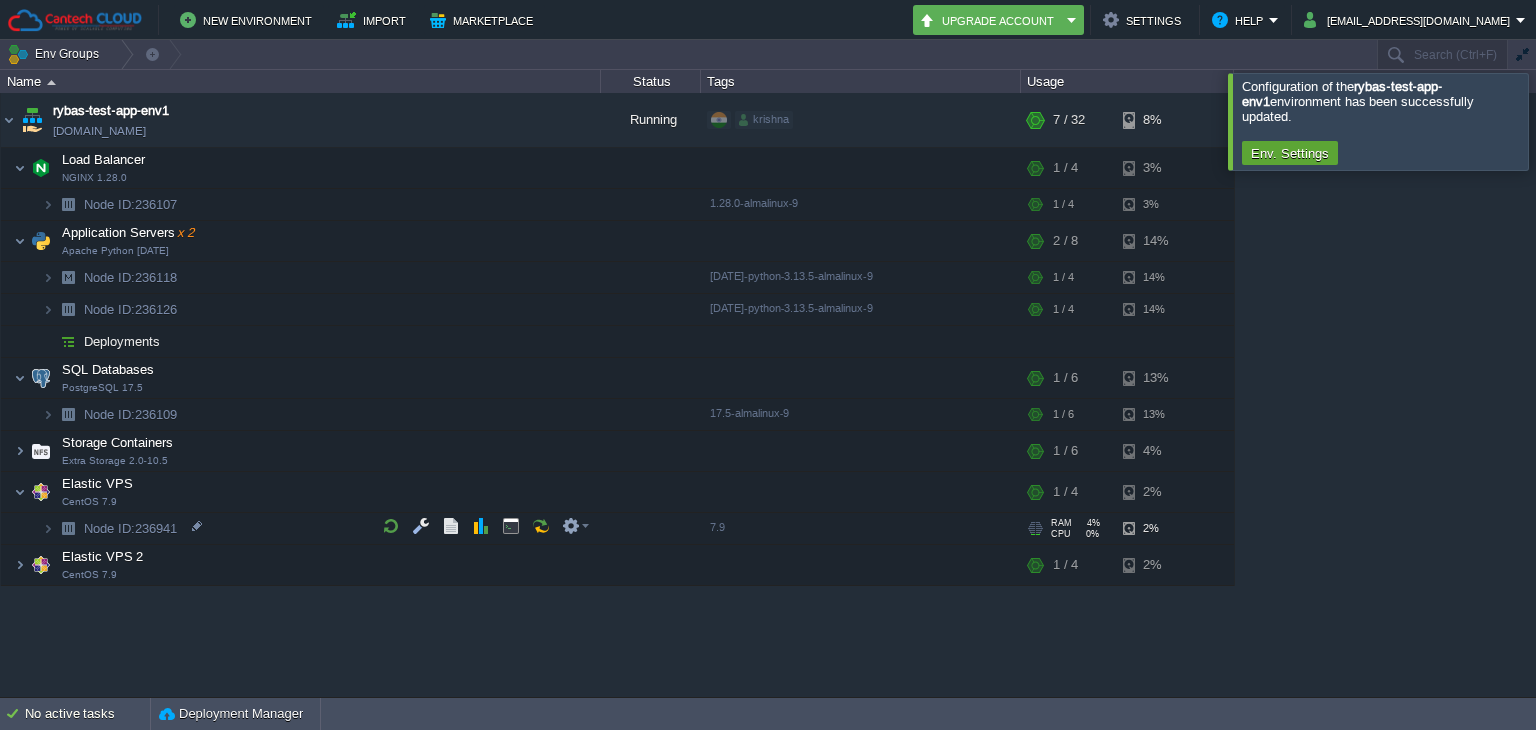 click at bounding box center (68, 528) 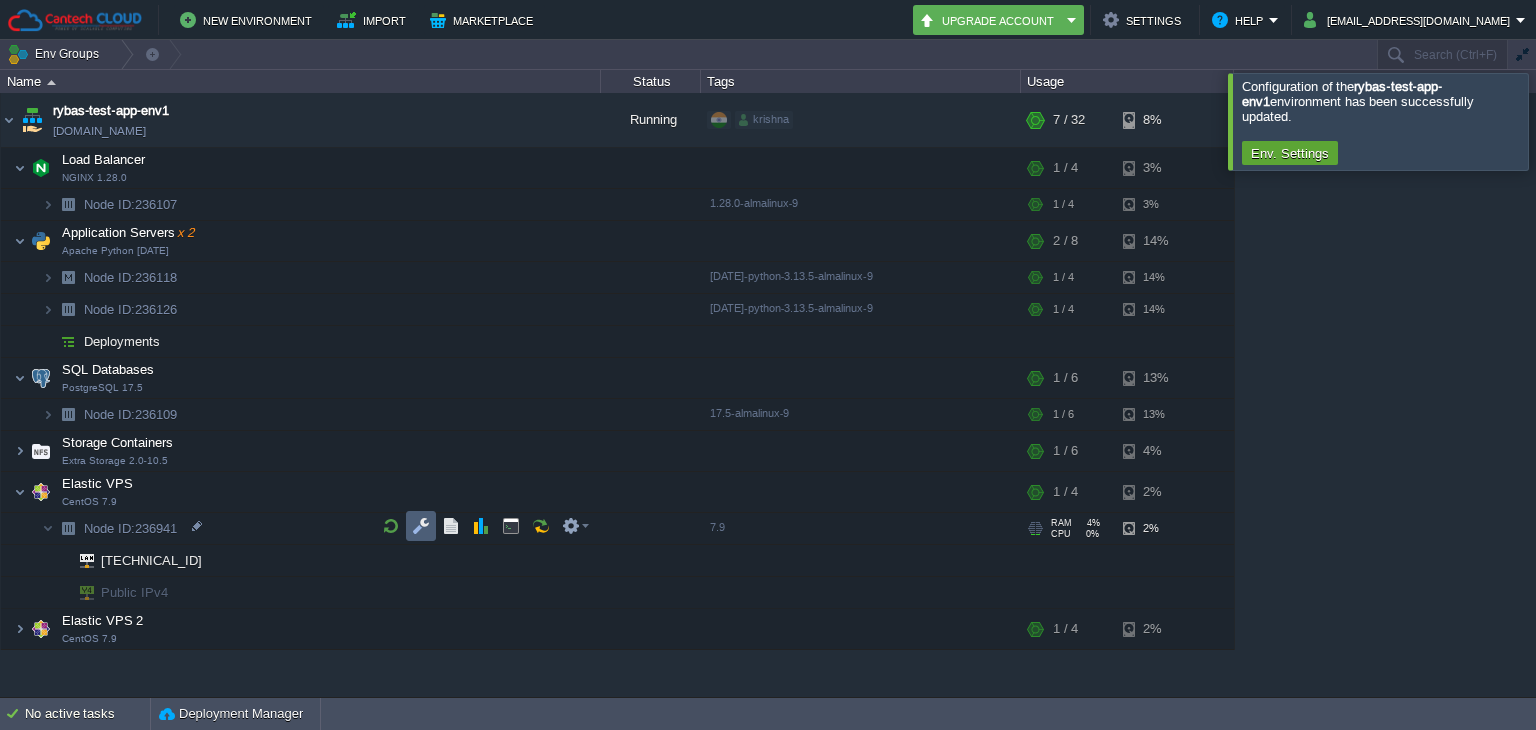 click at bounding box center [421, 526] 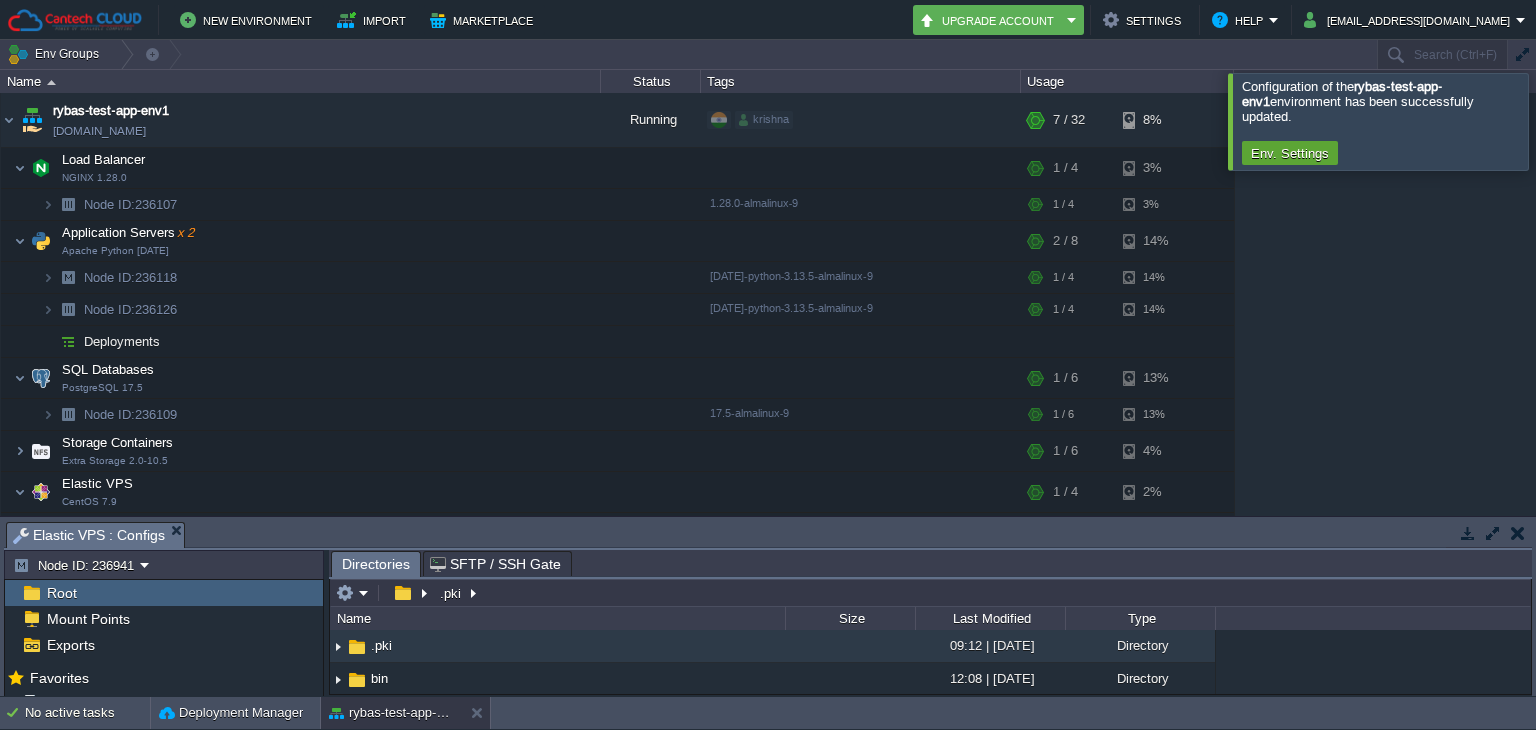 click at bounding box center [1518, 533] 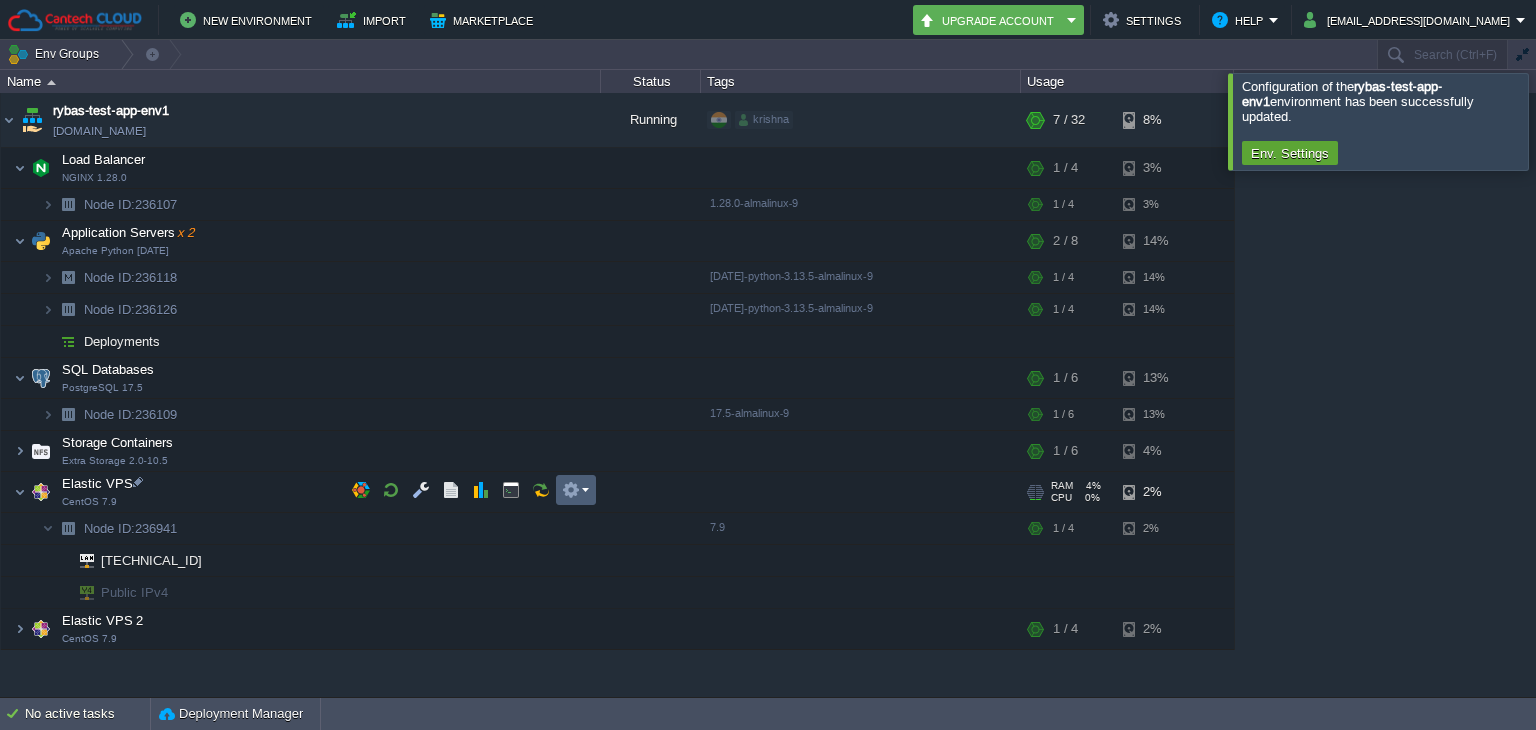 click at bounding box center [576, 490] 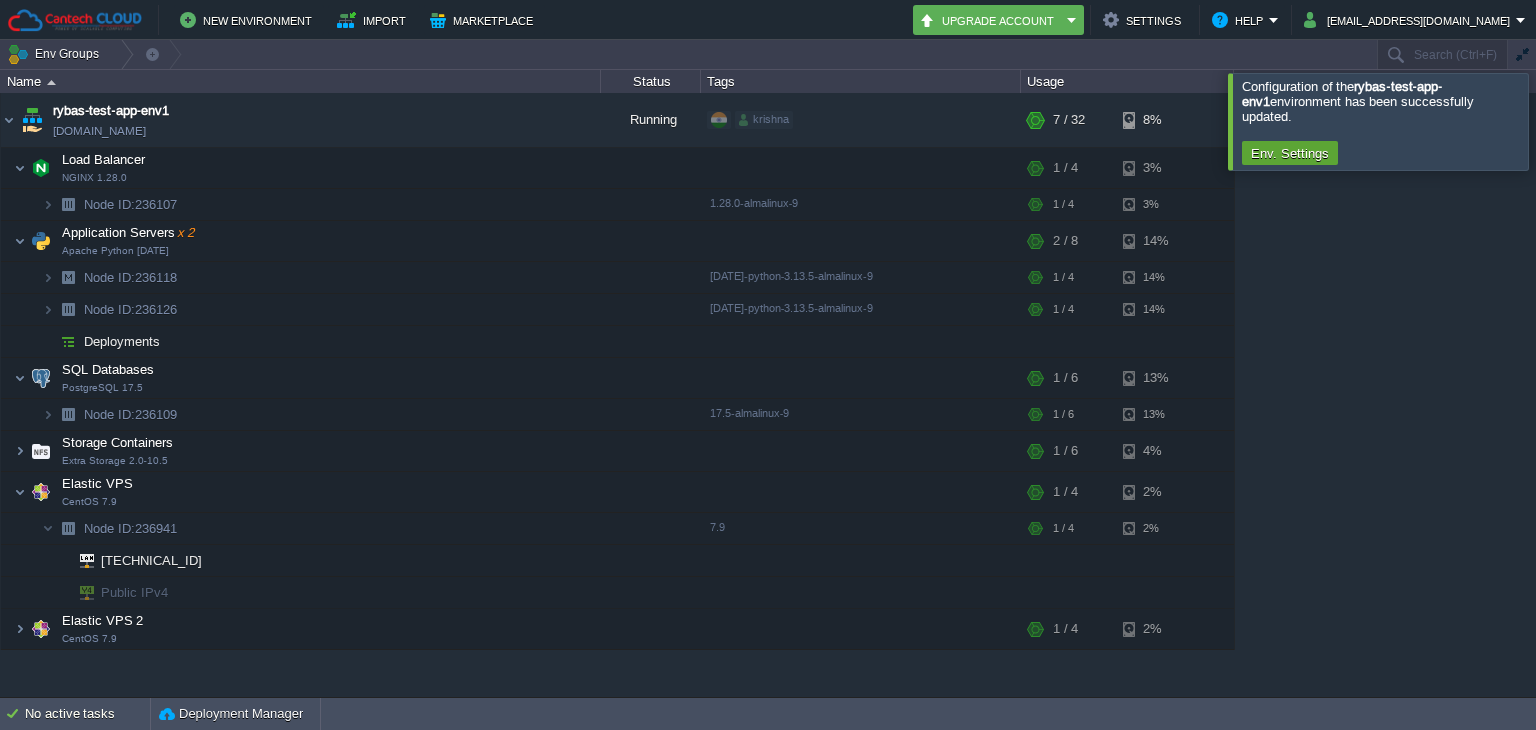 click on "rybas-test-app-env1 [DOMAIN_NAME] Running                               krishna              + Add to Env Group                                                                                                                                                            RAM                 7%                                         CPU                 1%                             7 / 32                    8%     Load Balancer NGINX 1.28.0                                                                                                                                                            RAM                 6%                                         CPU                 0%                             1 / 4                    3%     Node ID:  236107                                                1.28.0-almalinux-9                                                                                                                                                                            RAM 6%" at bounding box center [768, 395] 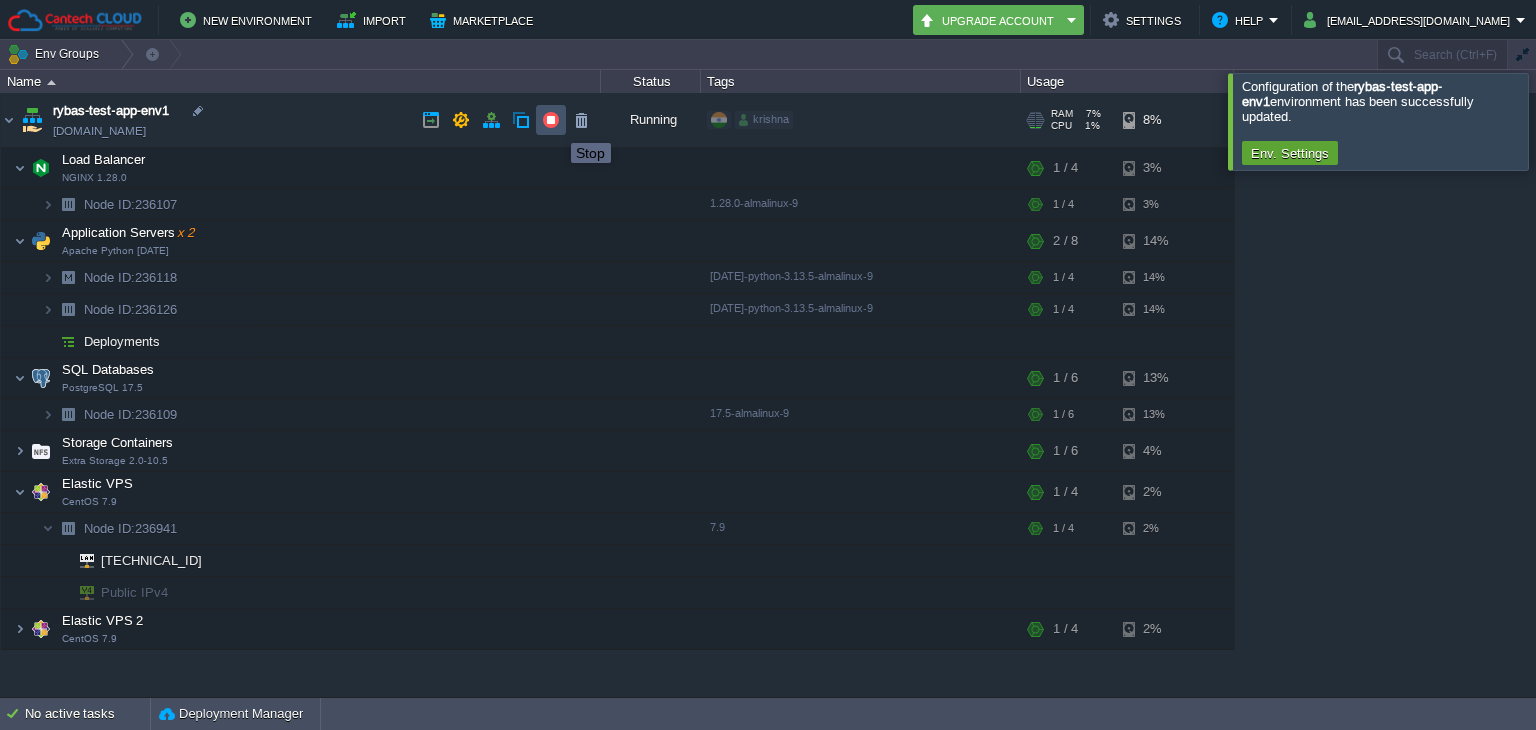 click at bounding box center (551, 120) 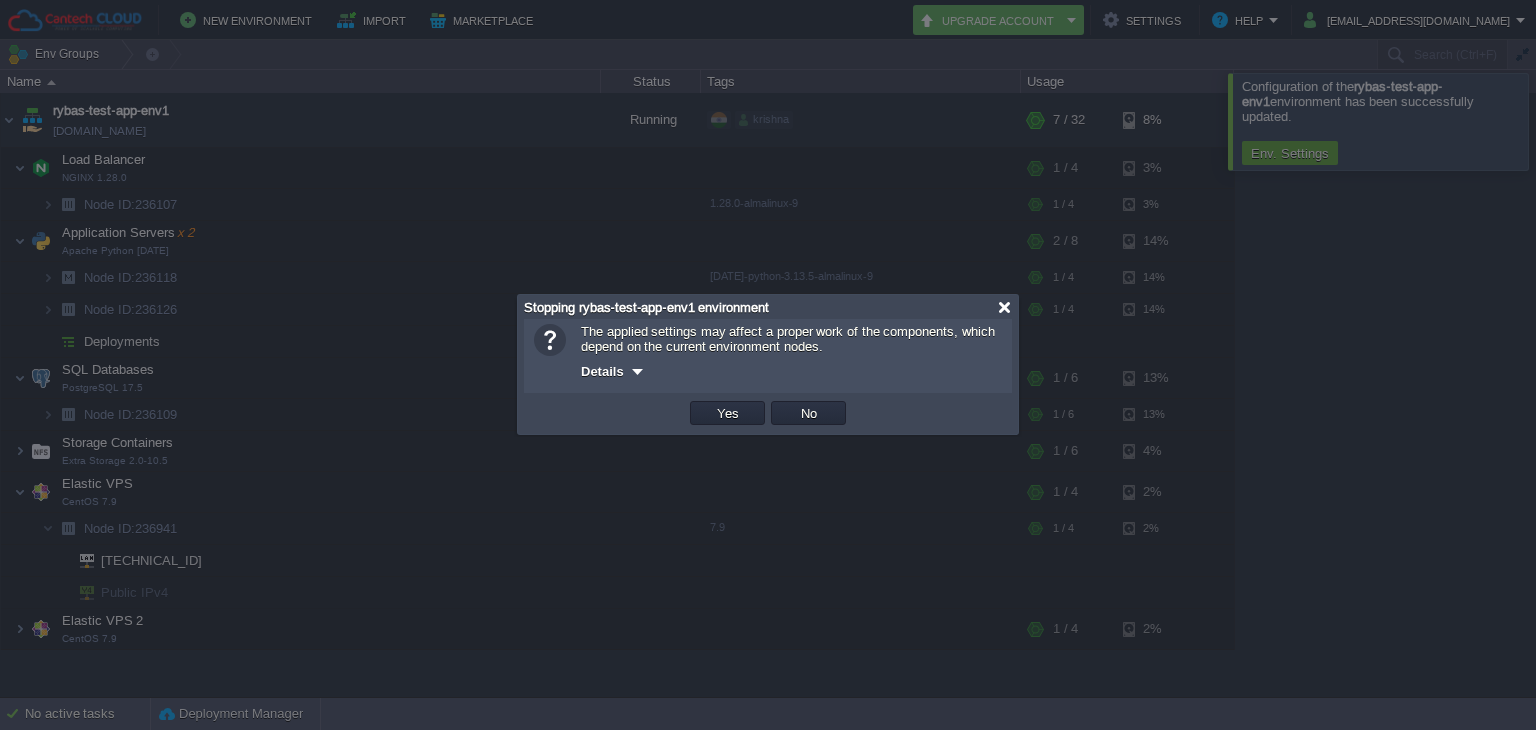 click at bounding box center (1004, 307) 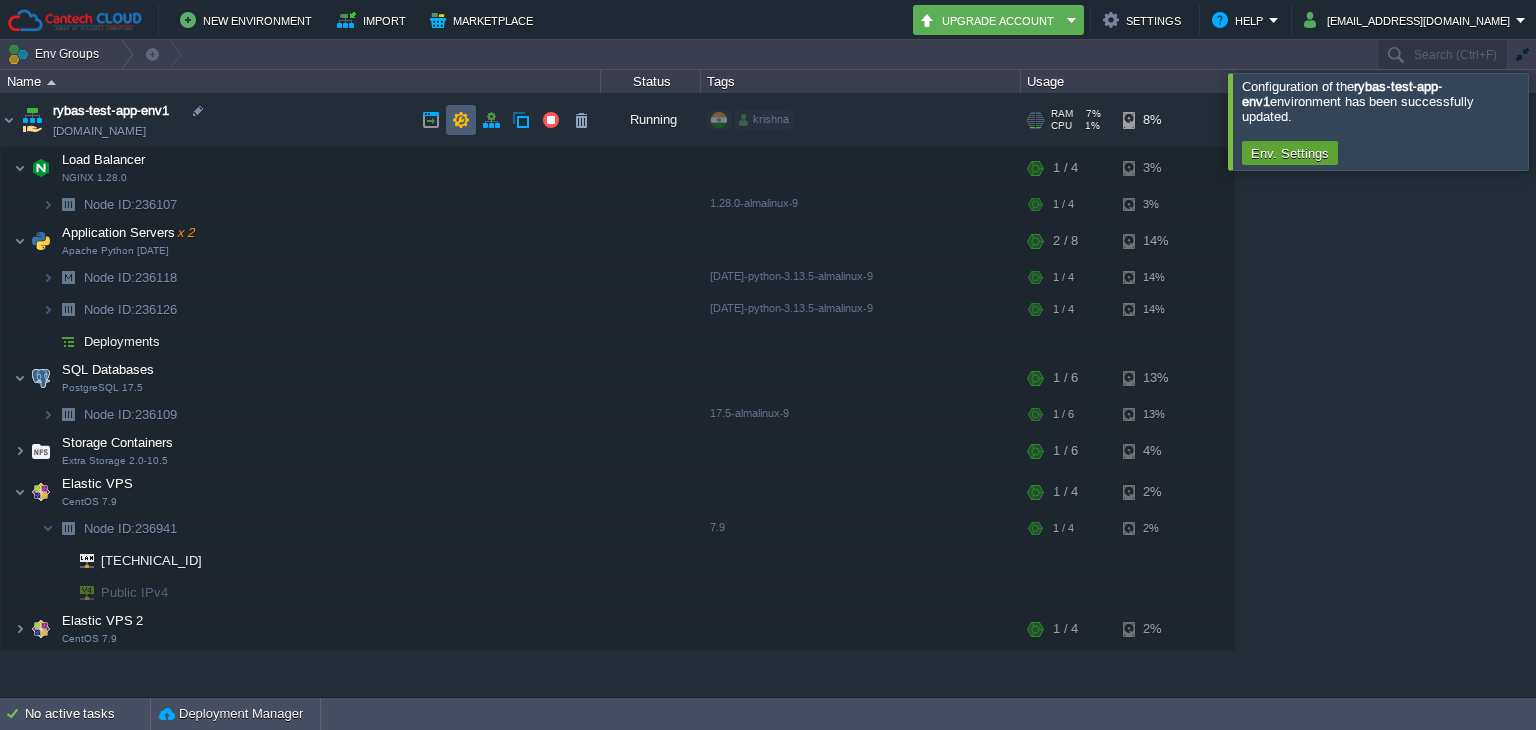 click at bounding box center [461, 120] 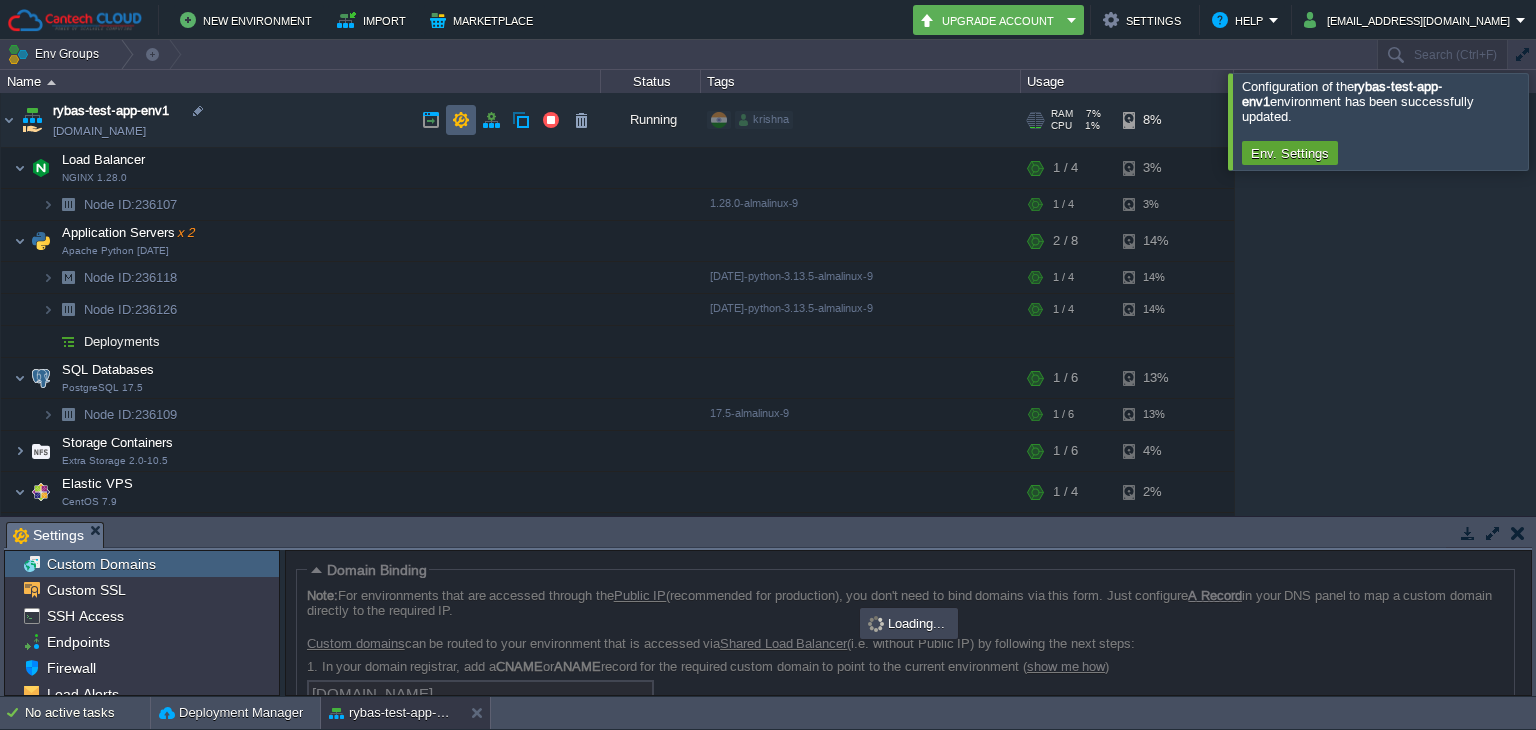 scroll, scrollTop: 129, scrollLeft: 0, axis: vertical 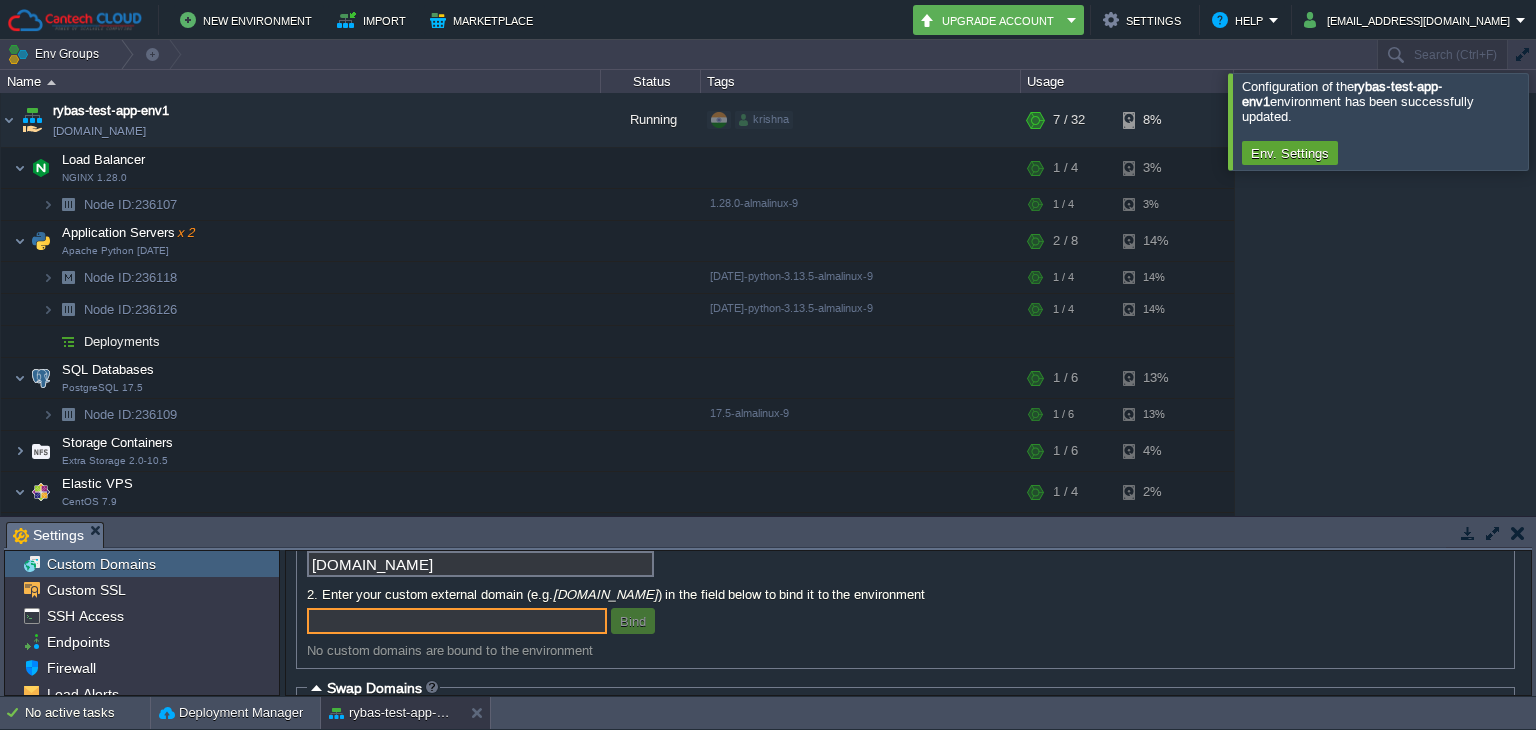 click at bounding box center [1518, 533] 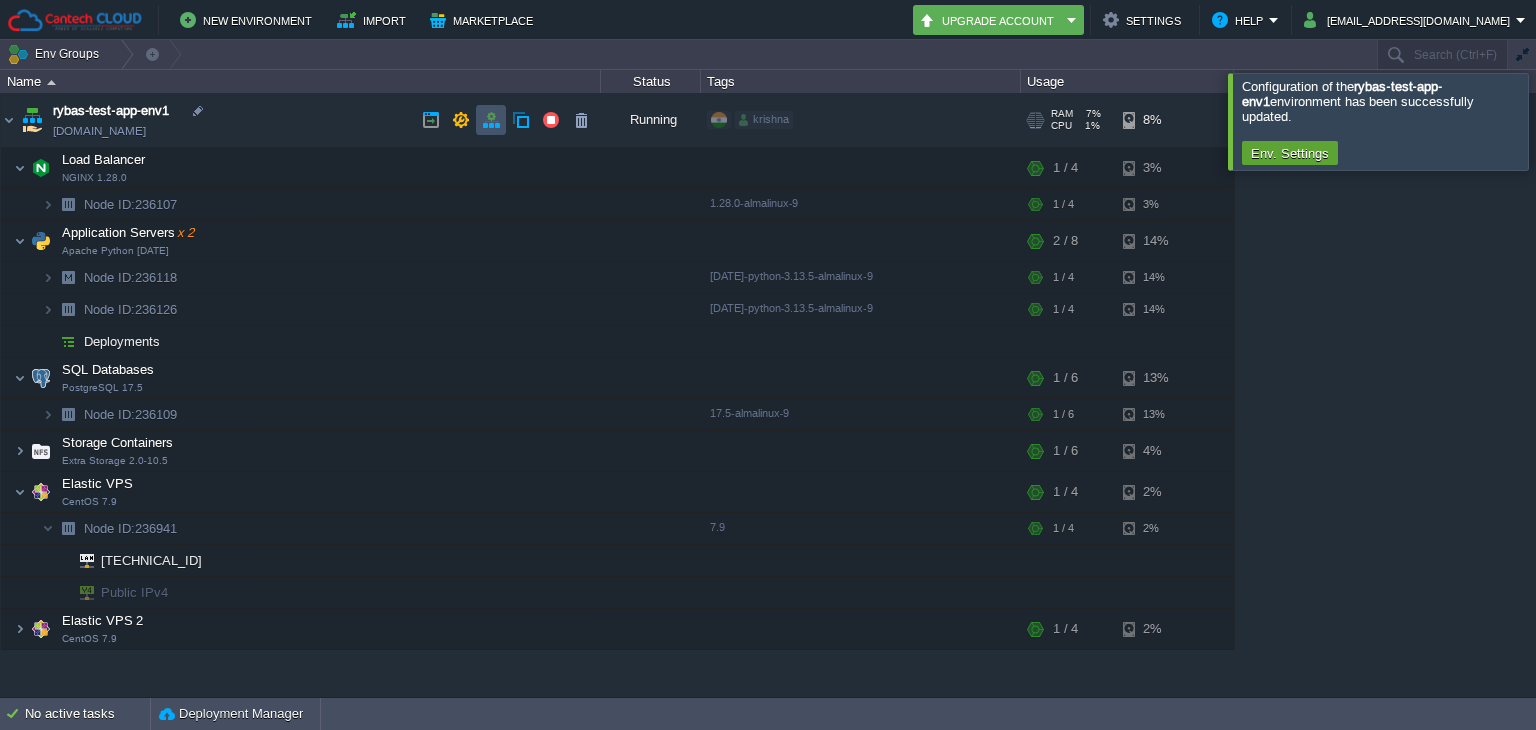 click at bounding box center (491, 120) 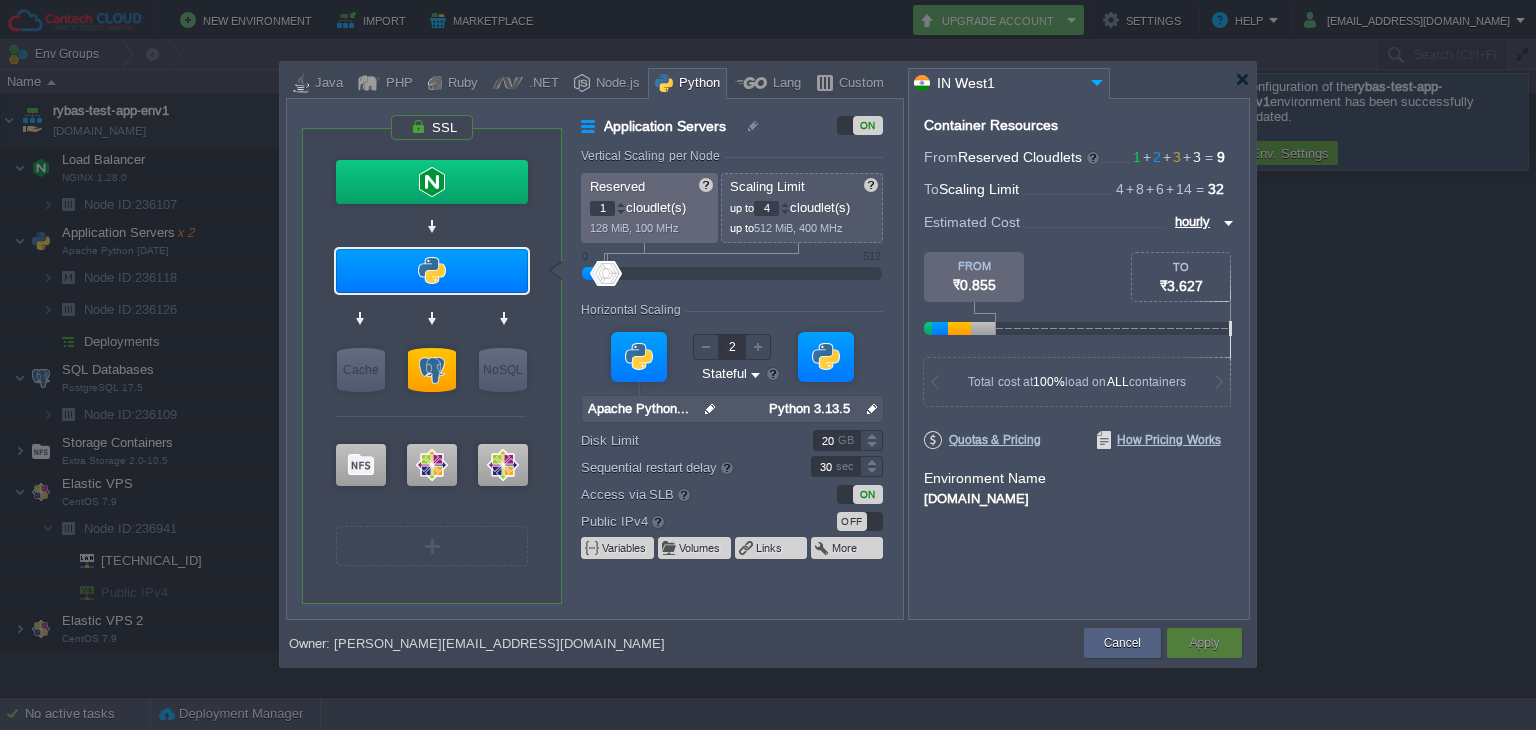 type on "CentOS 7.9" 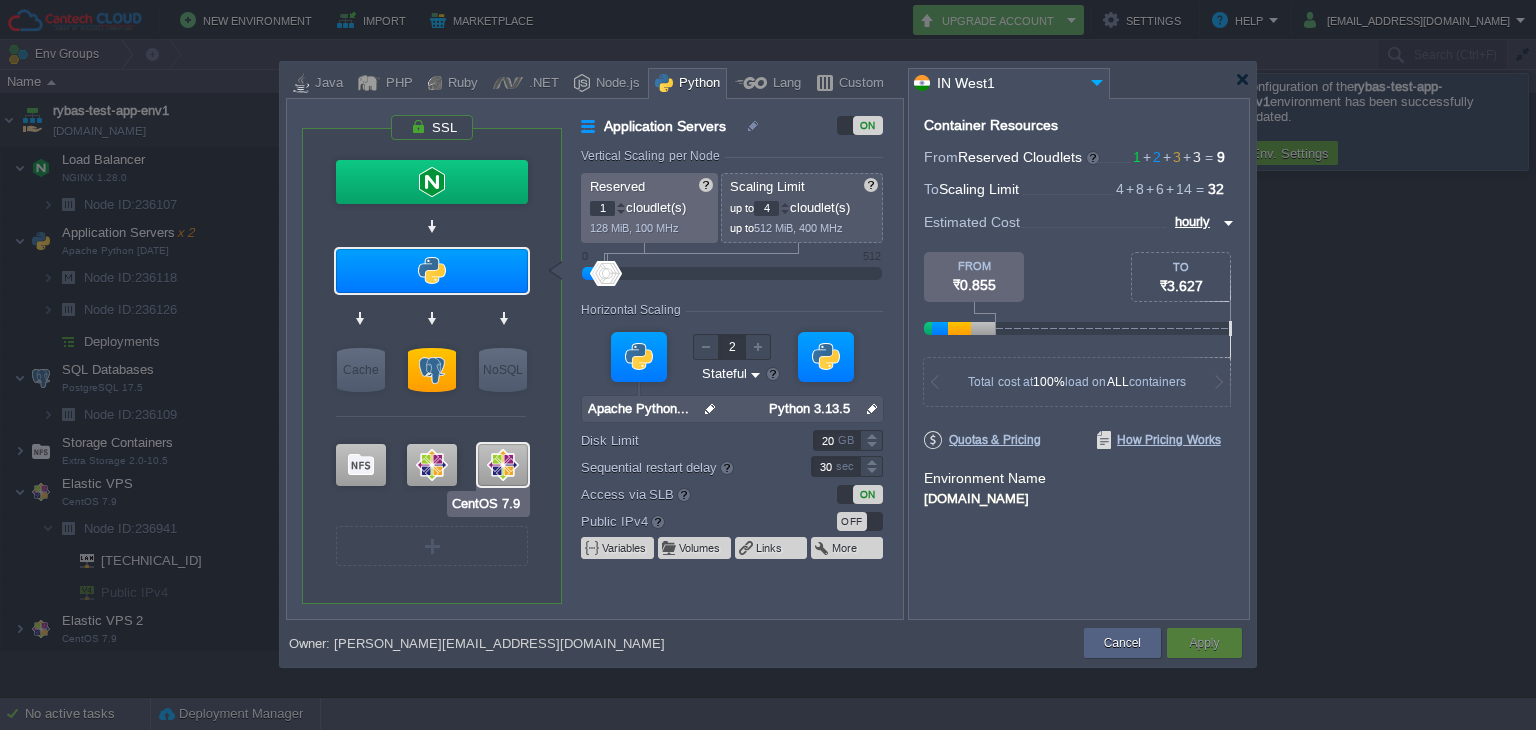 click at bounding box center [503, 465] 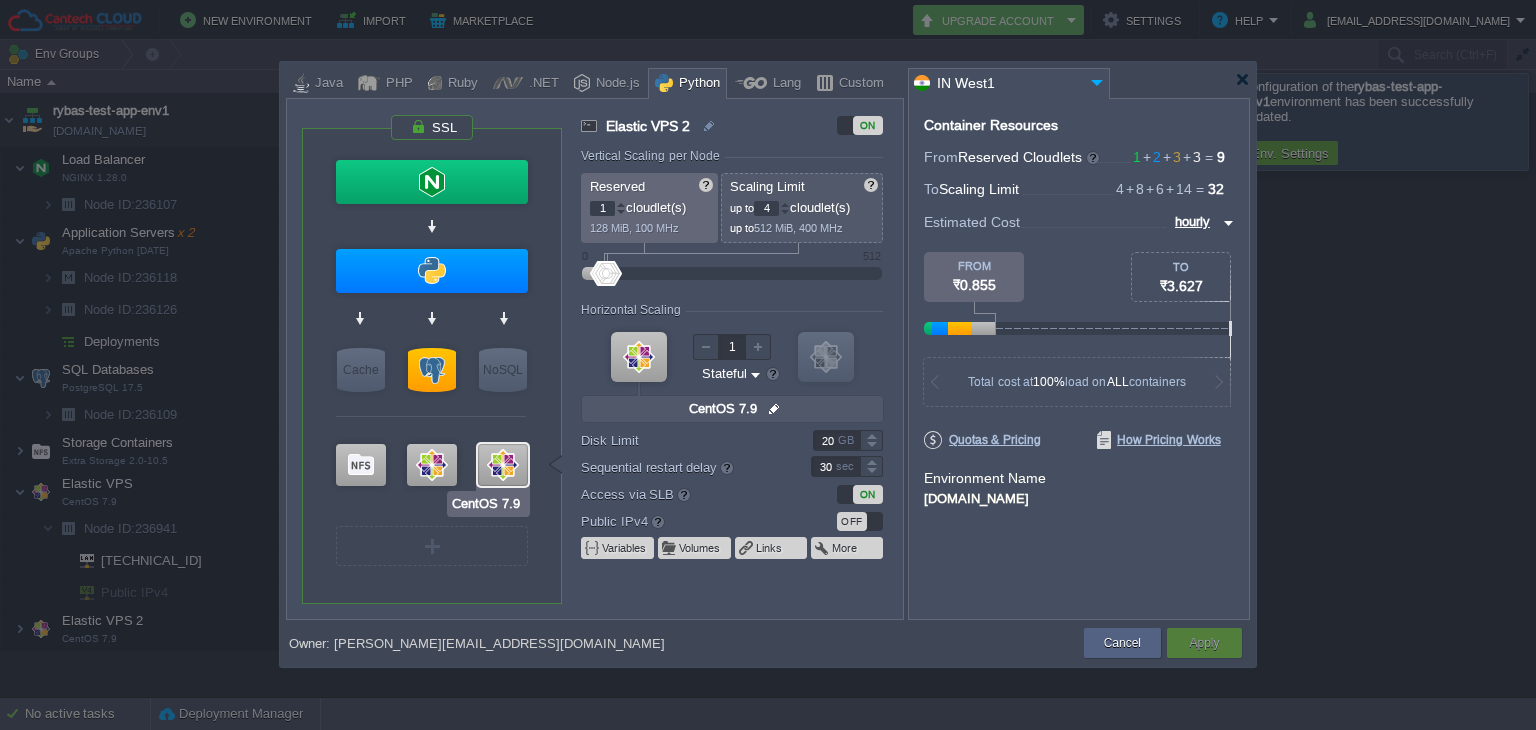 click at bounding box center [503, 465] 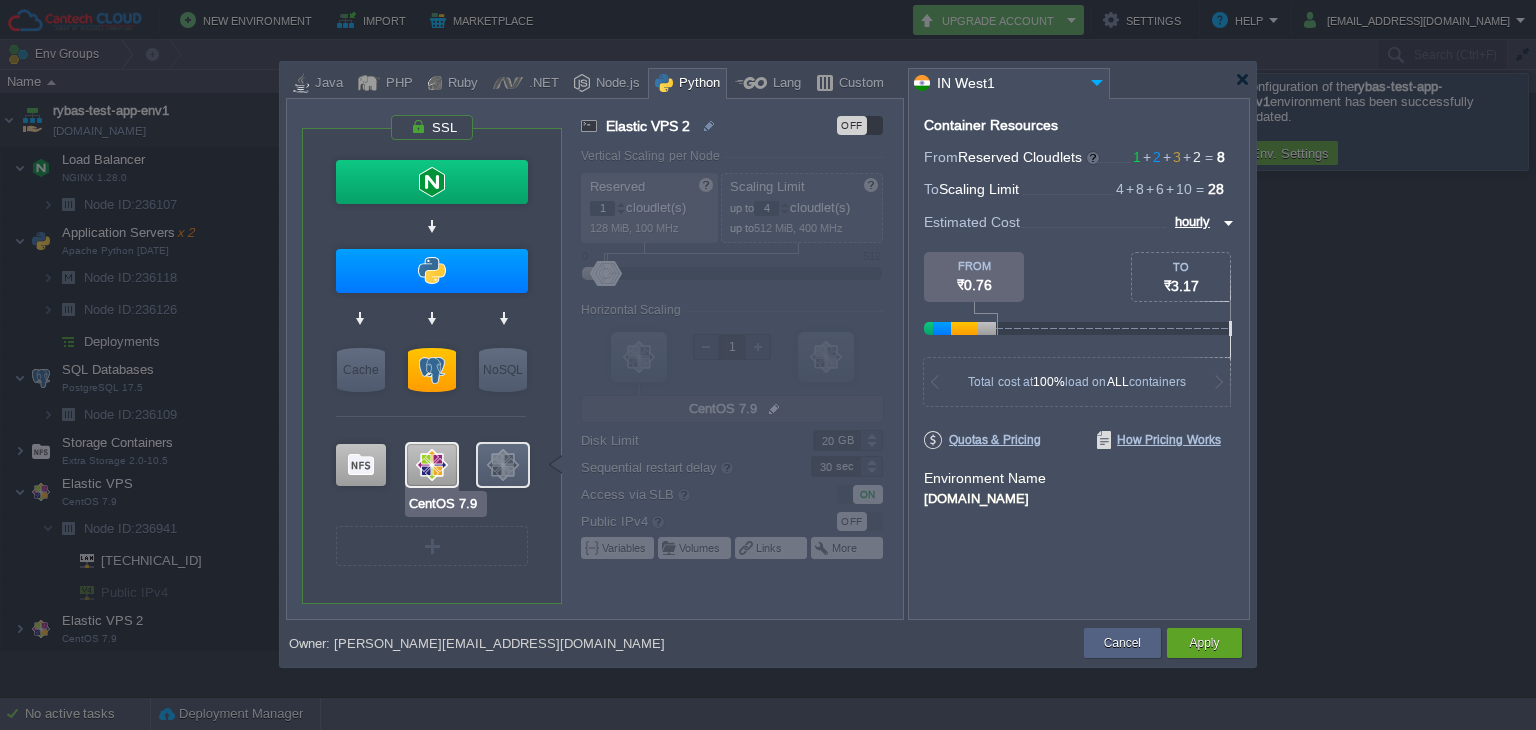 click at bounding box center (432, 465) 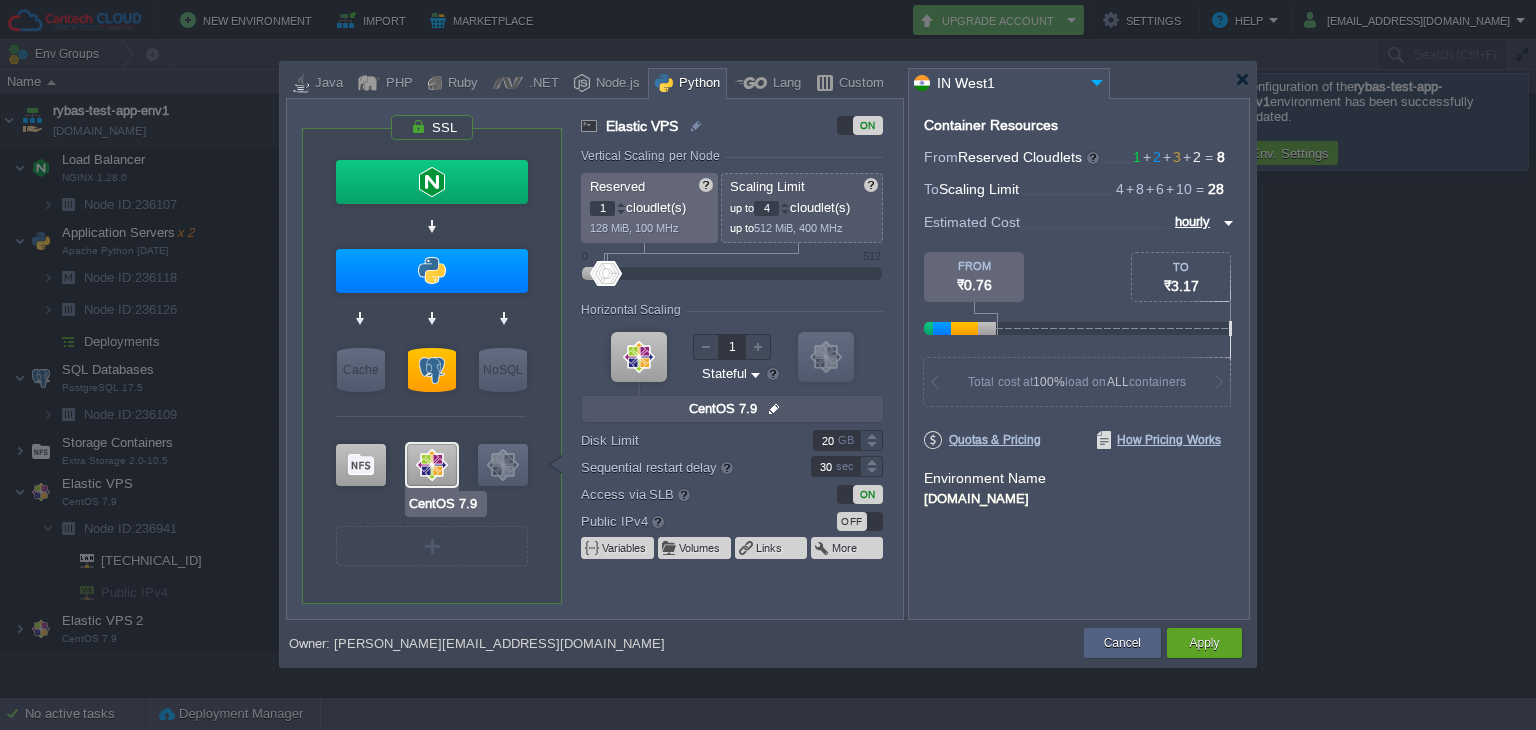 click at bounding box center [432, 465] 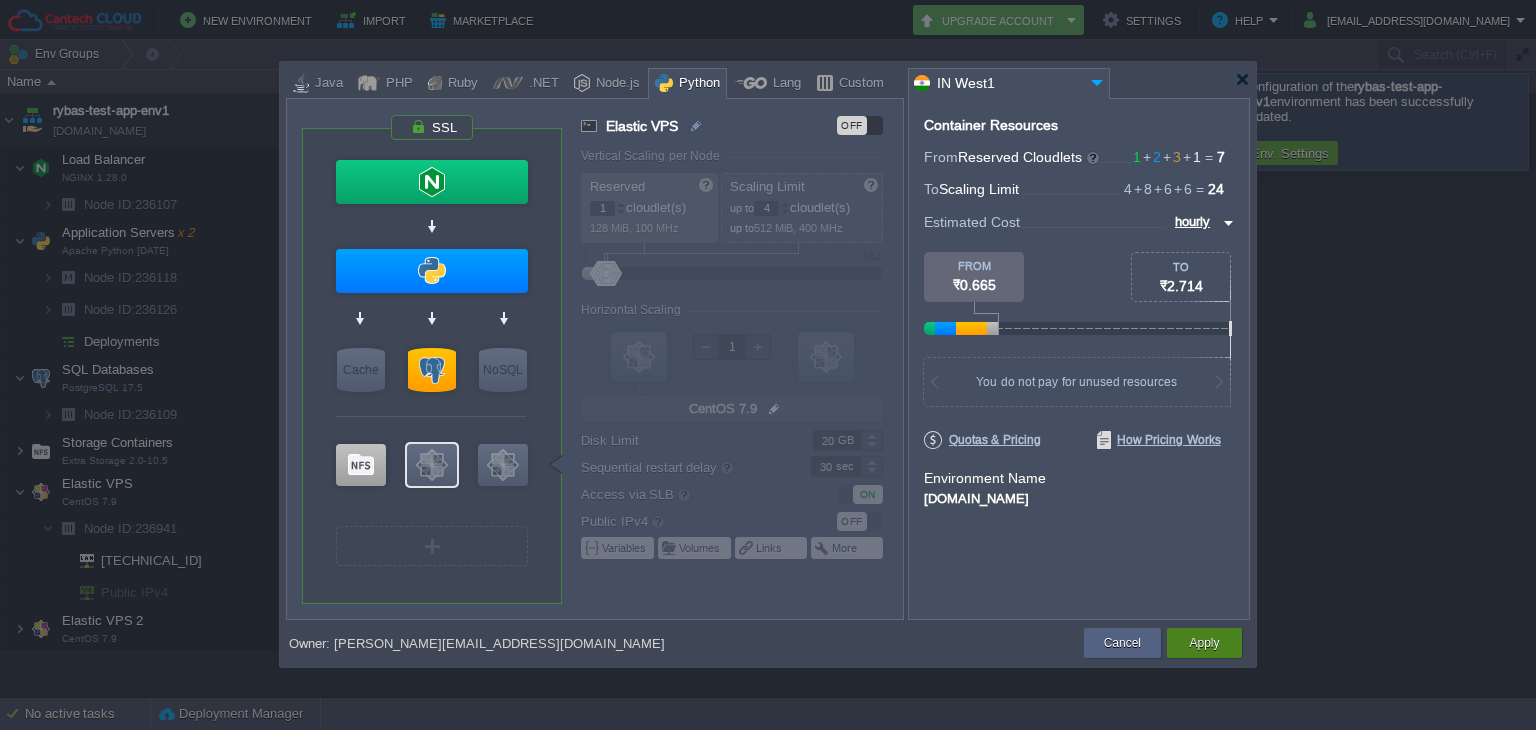 click on "Apply" at bounding box center (1204, 643) 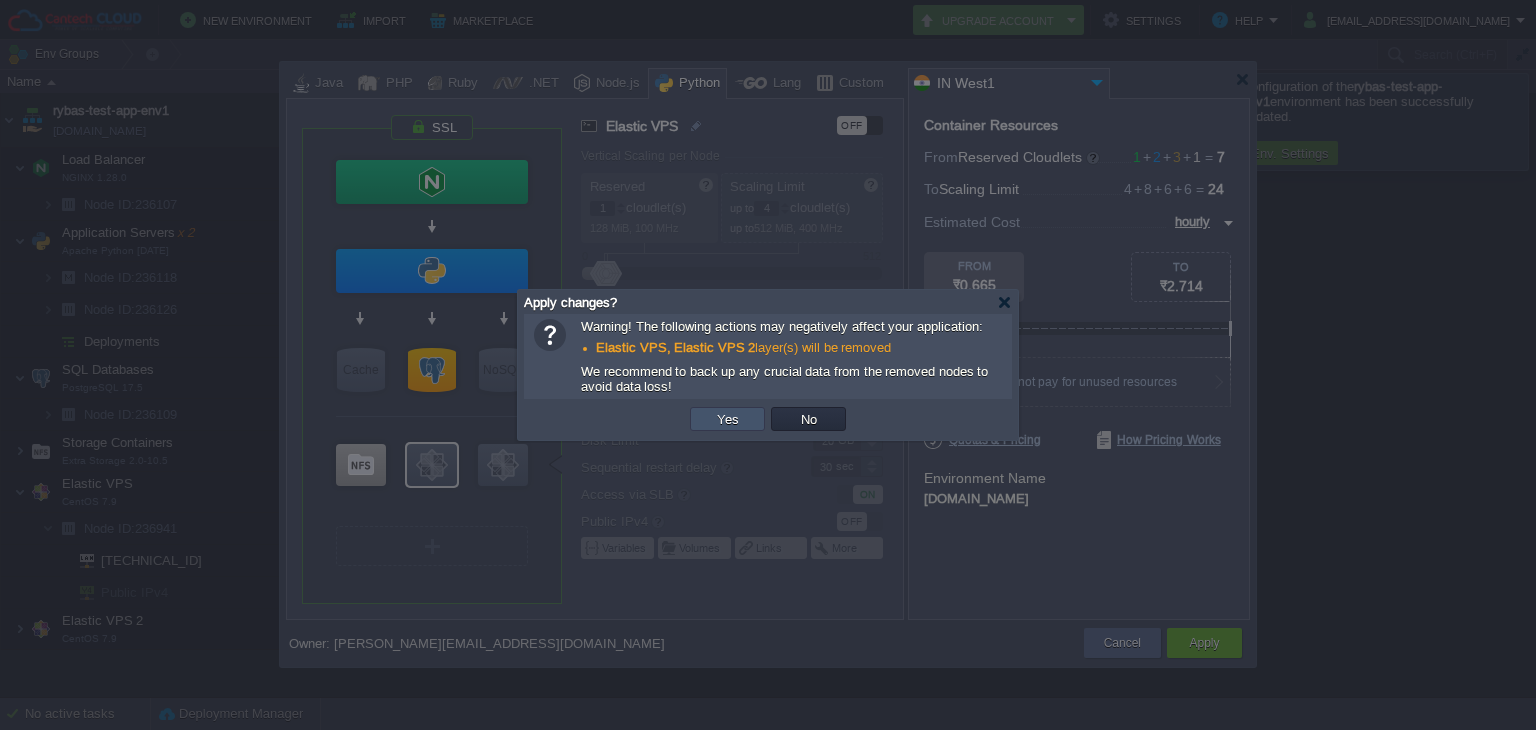 click on "Yes" at bounding box center [728, 419] 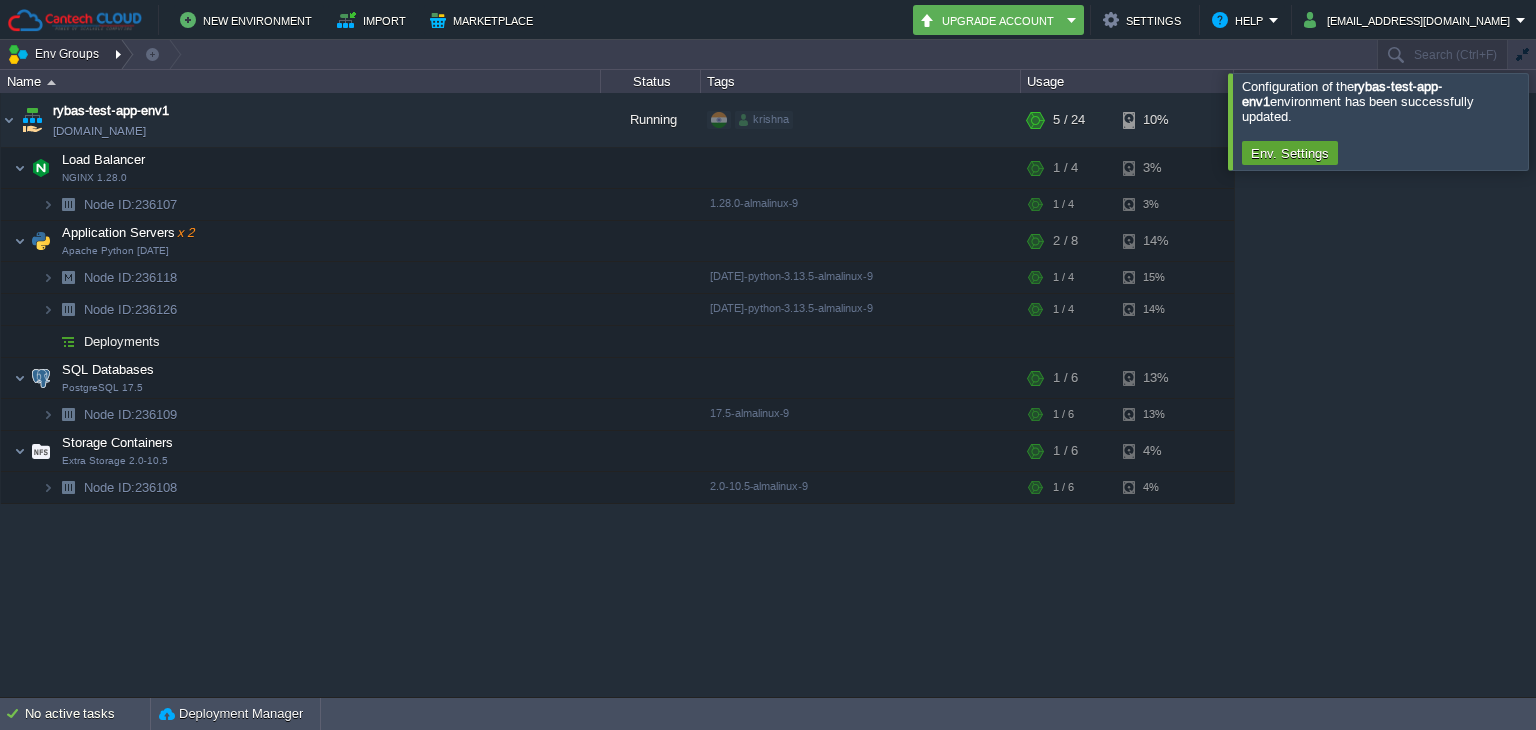 click at bounding box center [120, 54] 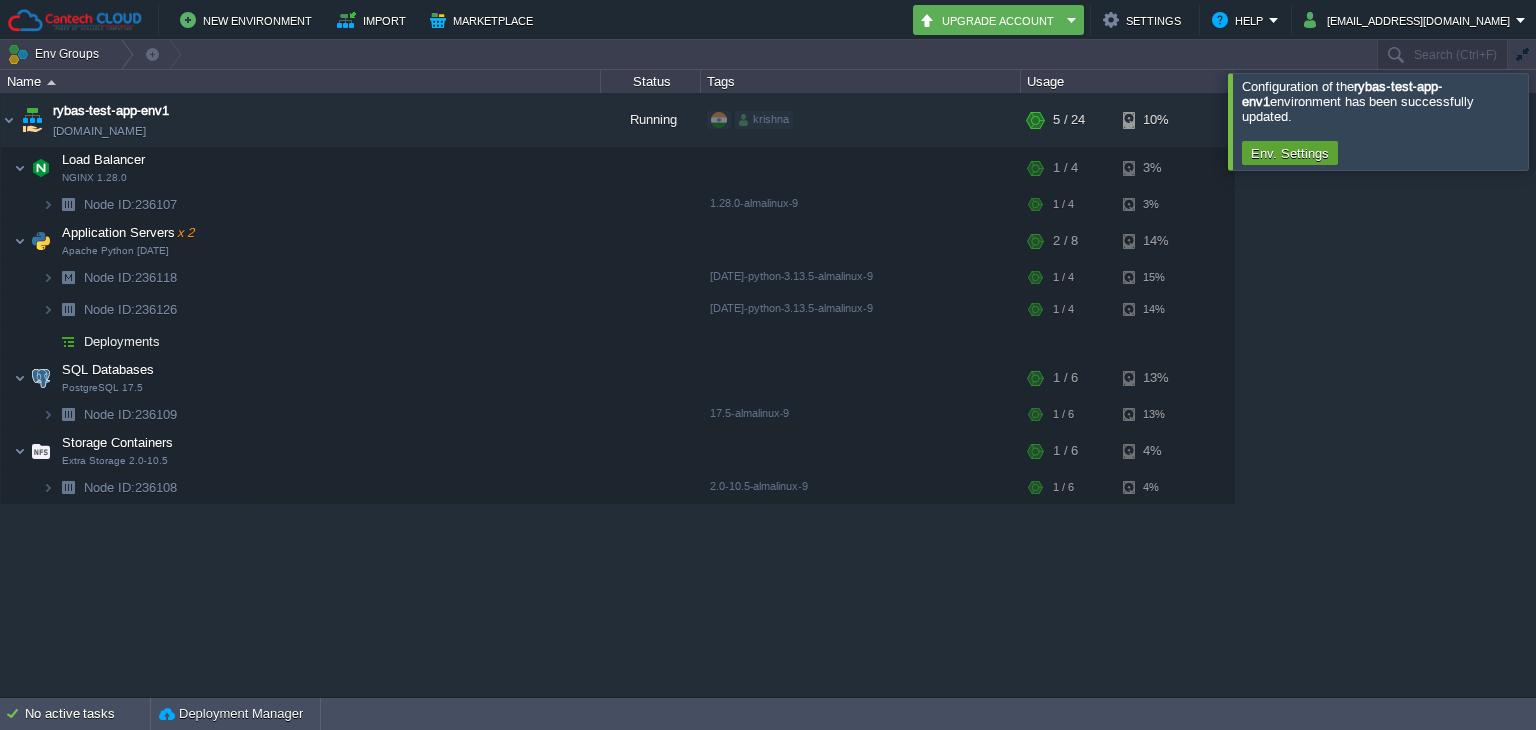 click on "rybas-test-app-env1 [DOMAIN_NAME] Running                               krishna              + Add to Env Group                                                                                                                                                            RAM                 7%                                         CPU                 1%                             5 / 24                    10%     Load Balancer NGINX 1.28.0                                                                                                                                                            RAM                 6%                                         CPU                 0%                             1 / 4                    3%     Node ID:  236107                                                1.28.0-almalinux-9                                                                                                                                                                            RAM" at bounding box center [768, 395] 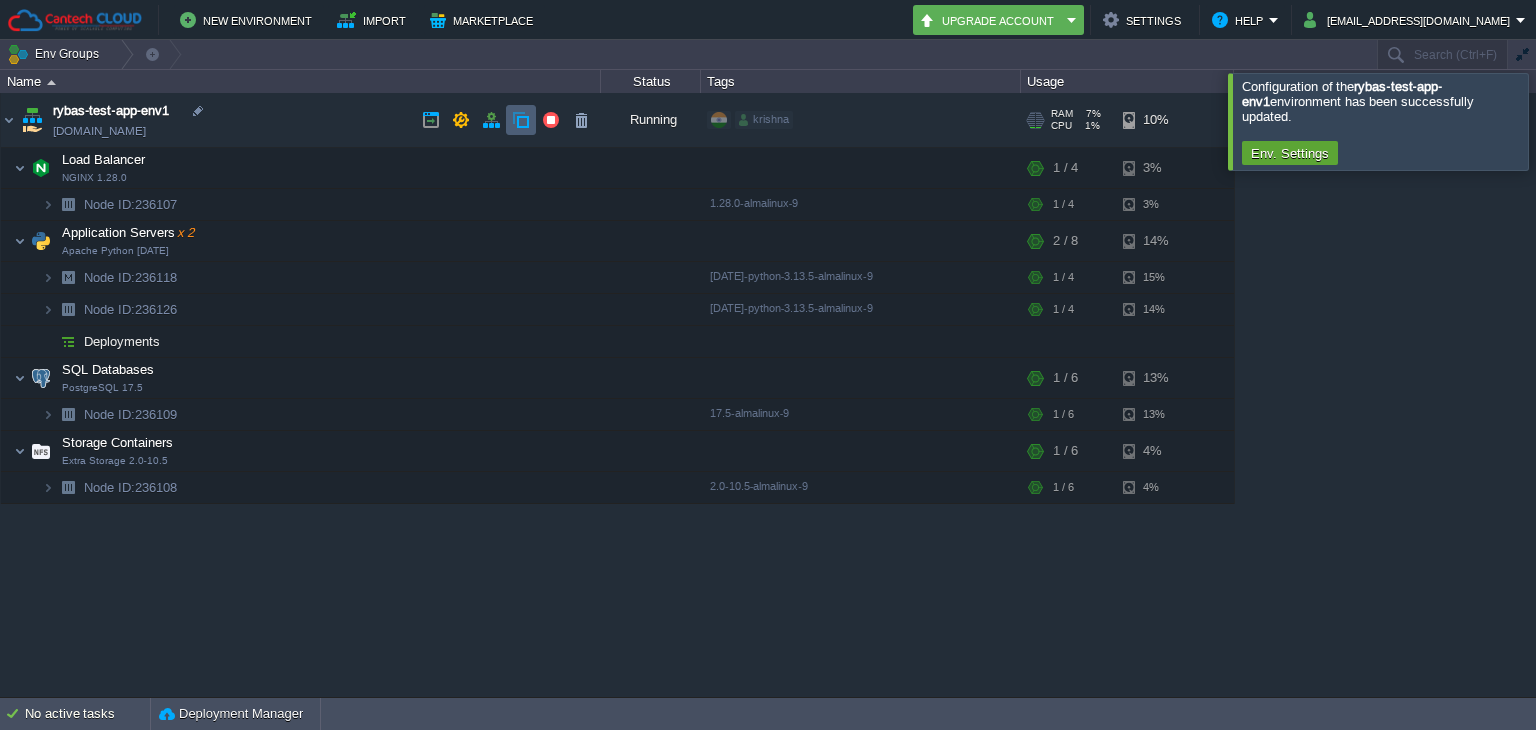 click at bounding box center [521, 120] 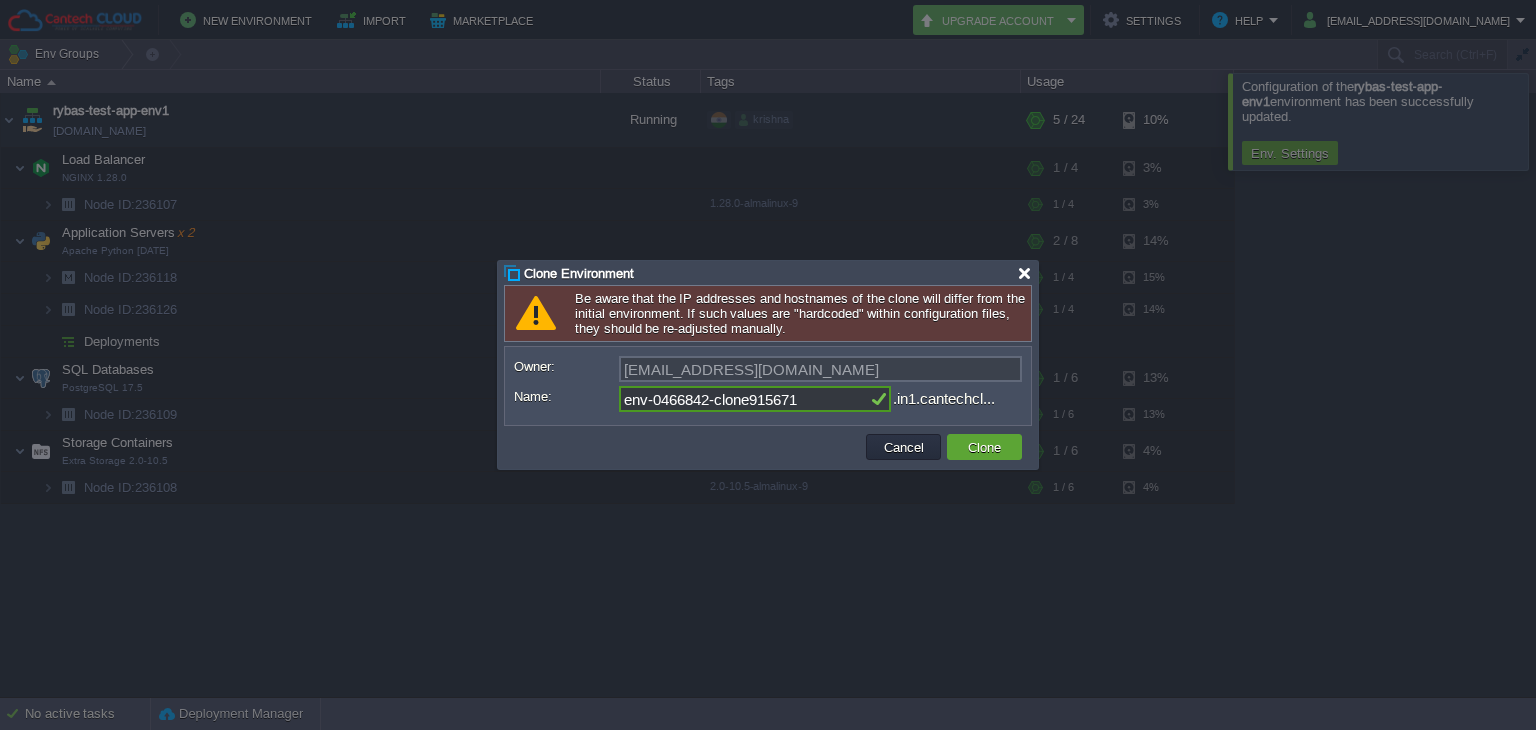 click at bounding box center [1024, 273] 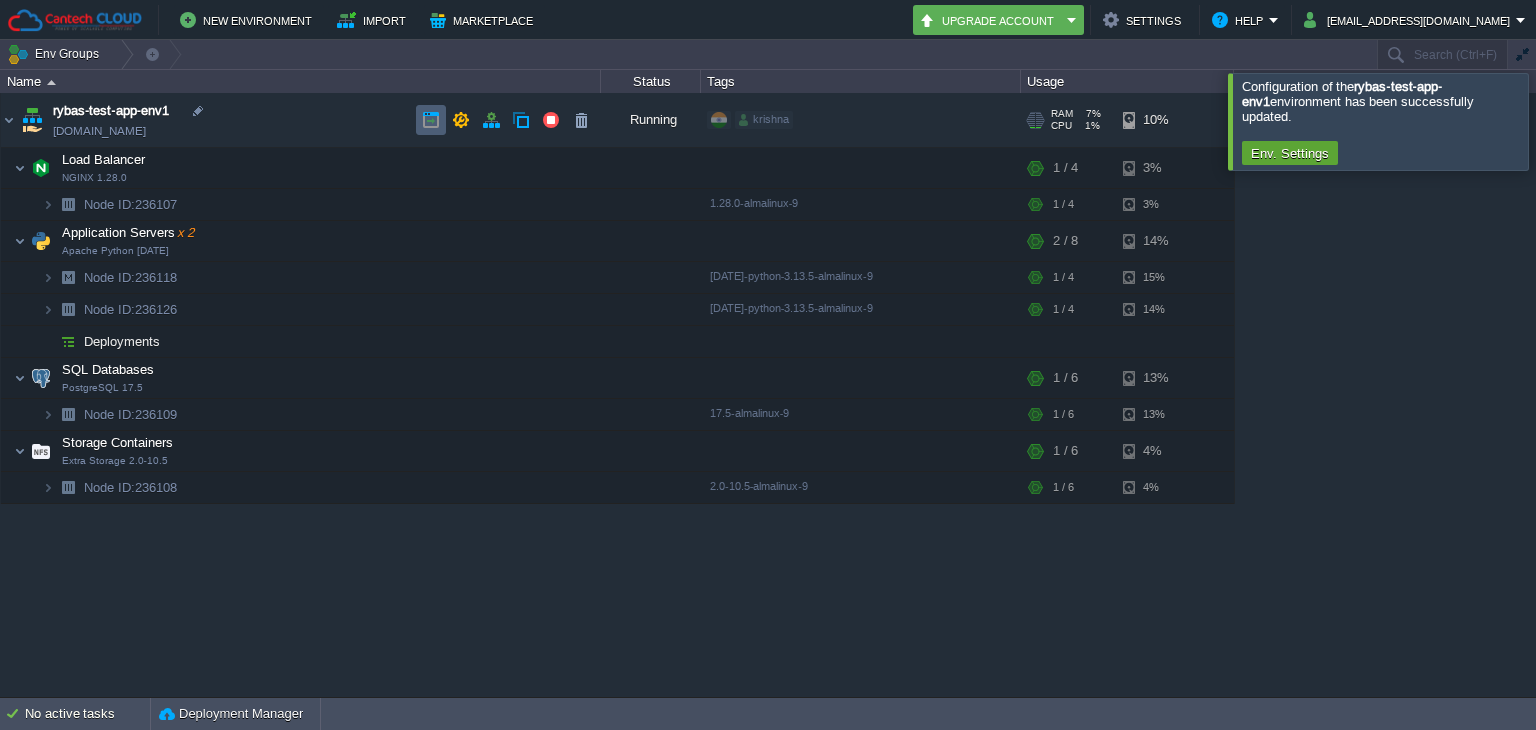 click at bounding box center [431, 120] 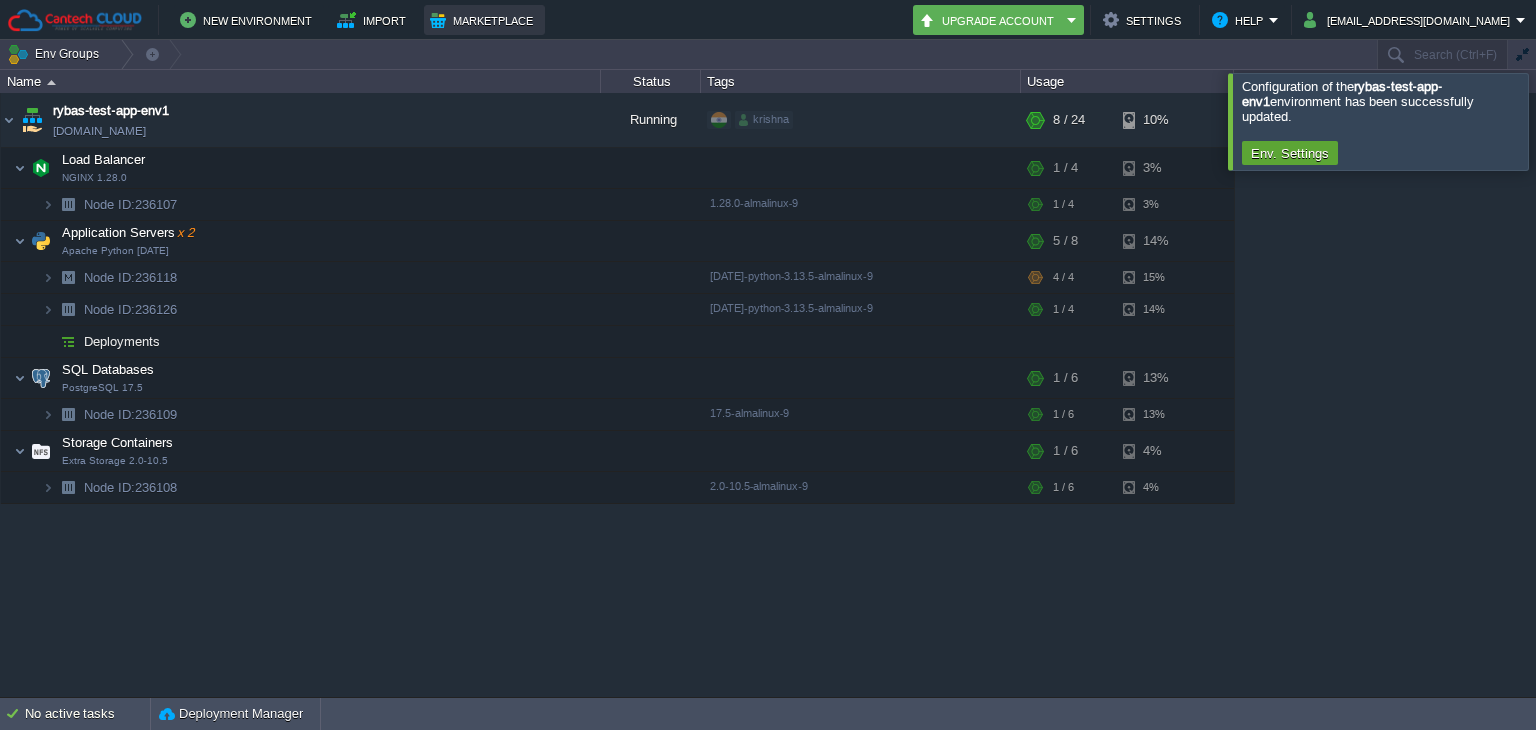 click on "Marketplace" at bounding box center (484, 20) 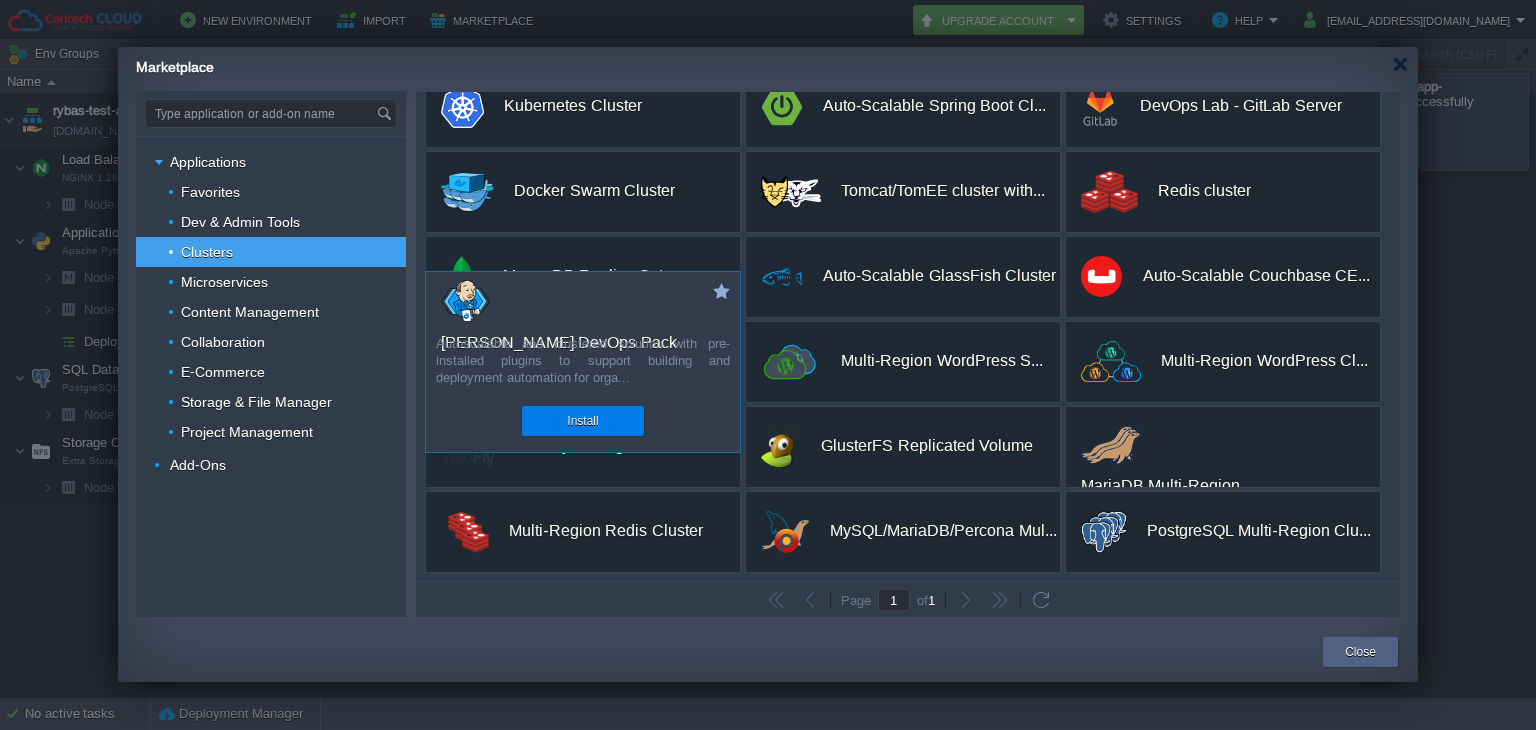 scroll, scrollTop: 0, scrollLeft: 0, axis: both 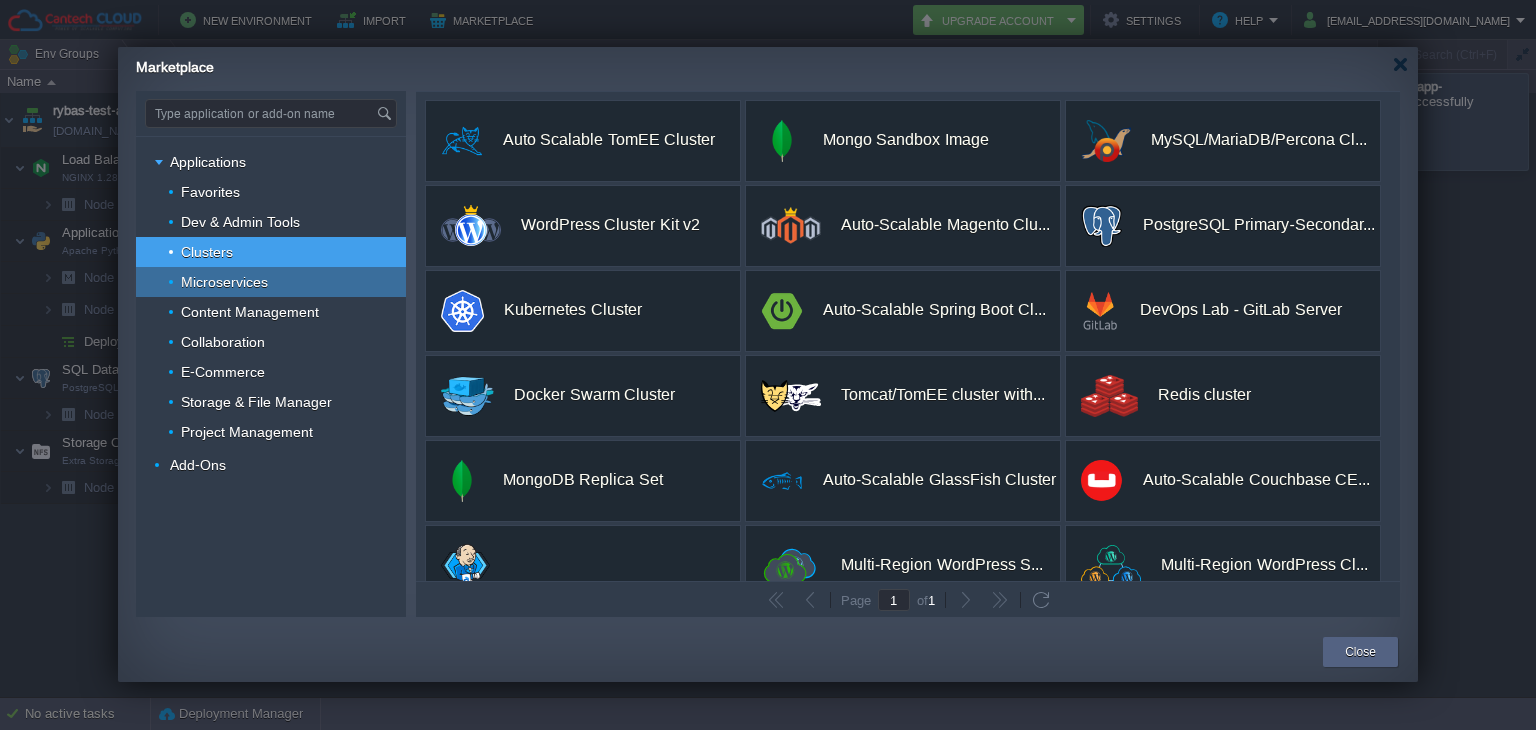 click on "Microservices" at bounding box center (271, 282) 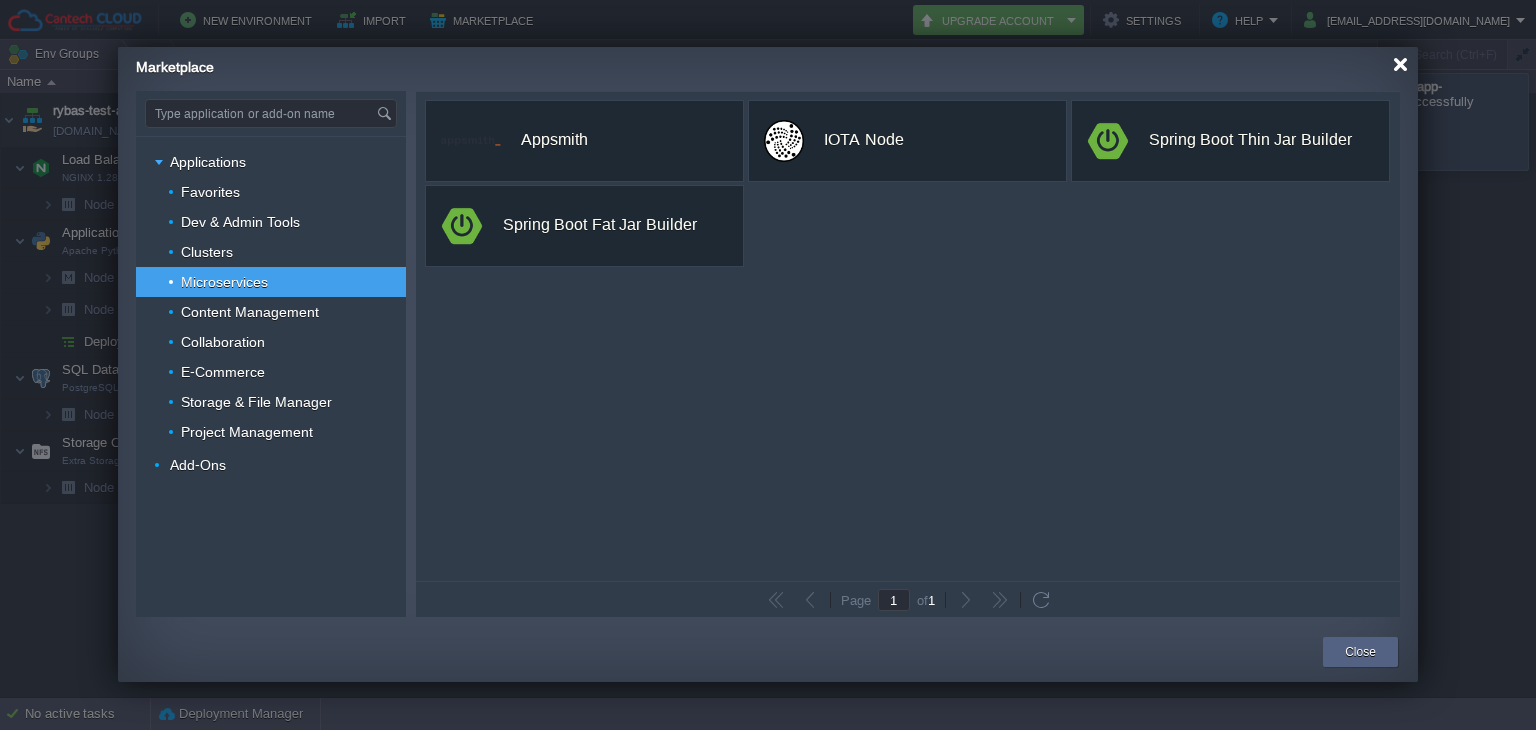 click at bounding box center (1400, 64) 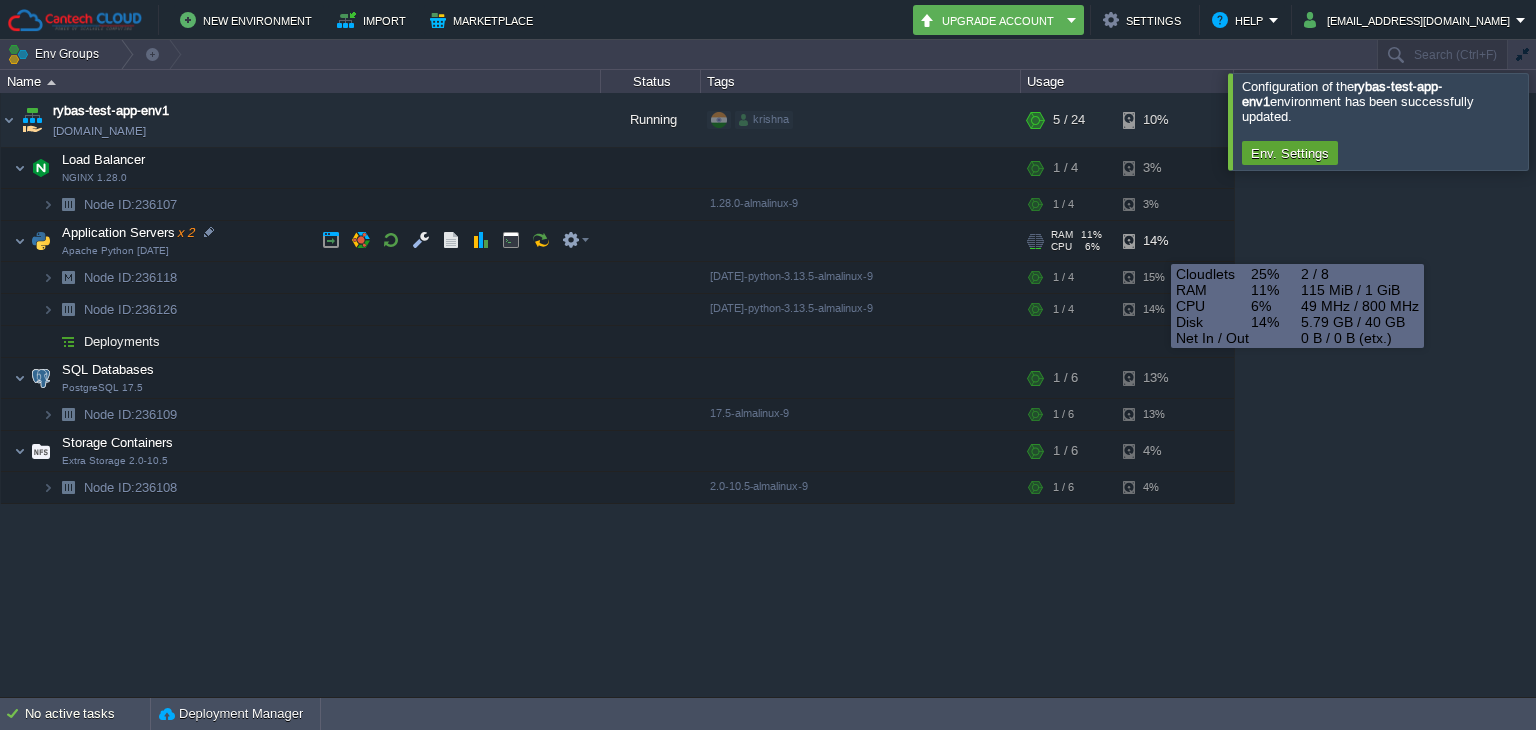 click on "14%" at bounding box center [1155, 241] 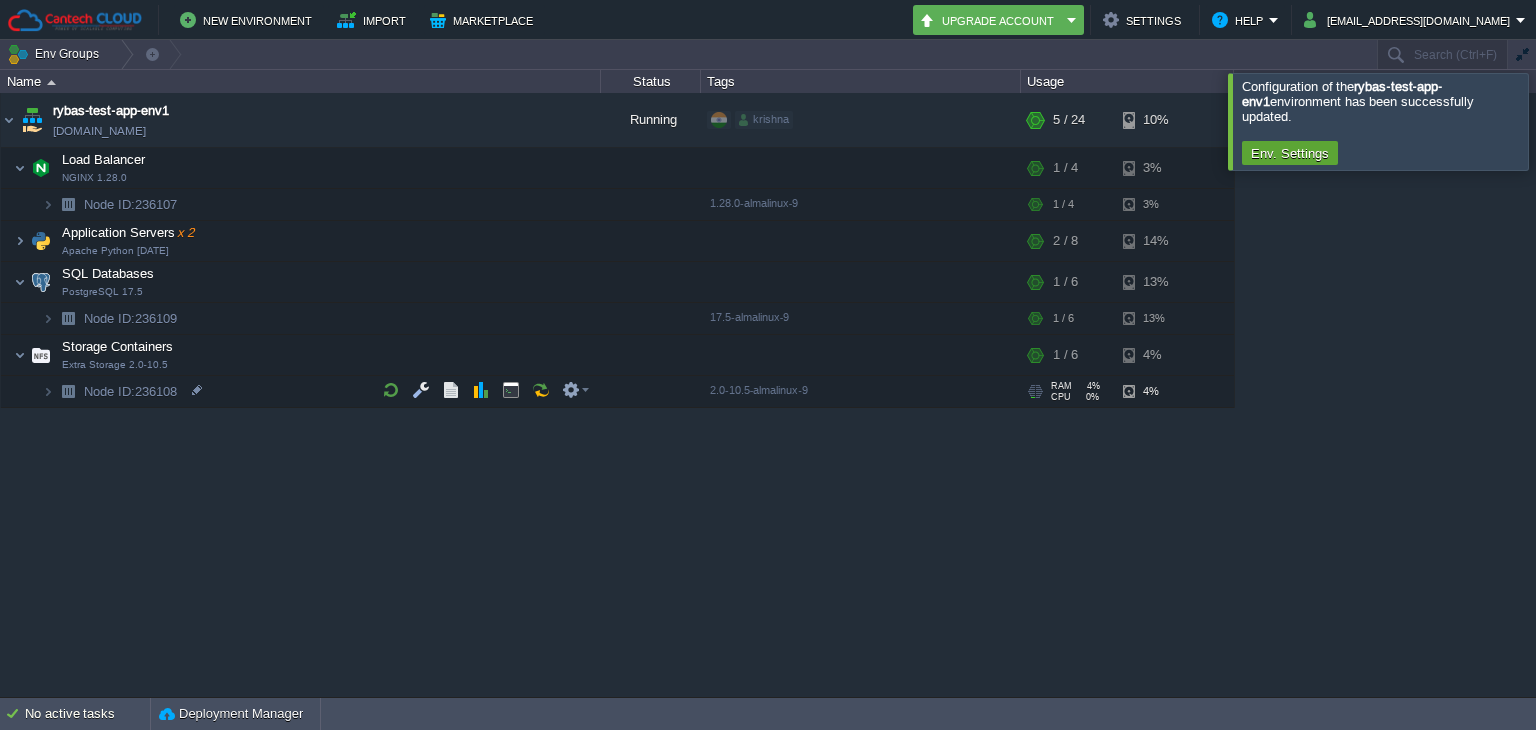 click on "rybas-test-app-env1 [DOMAIN_NAME] Running                               krishna              + Add to Env Group                                                                                                                                                            RAM                 8%                                         CPU                 1%                             5 / 24                    10%     Load Balancer NGINX 1.28.0                                                                                                                                                            RAM                 6%                                         CPU                 0%                             1 / 4                    3%     Node ID:  236107                                                1.28.0-almalinux-9                                                                                                                                                                            RAM" at bounding box center (768, 395) 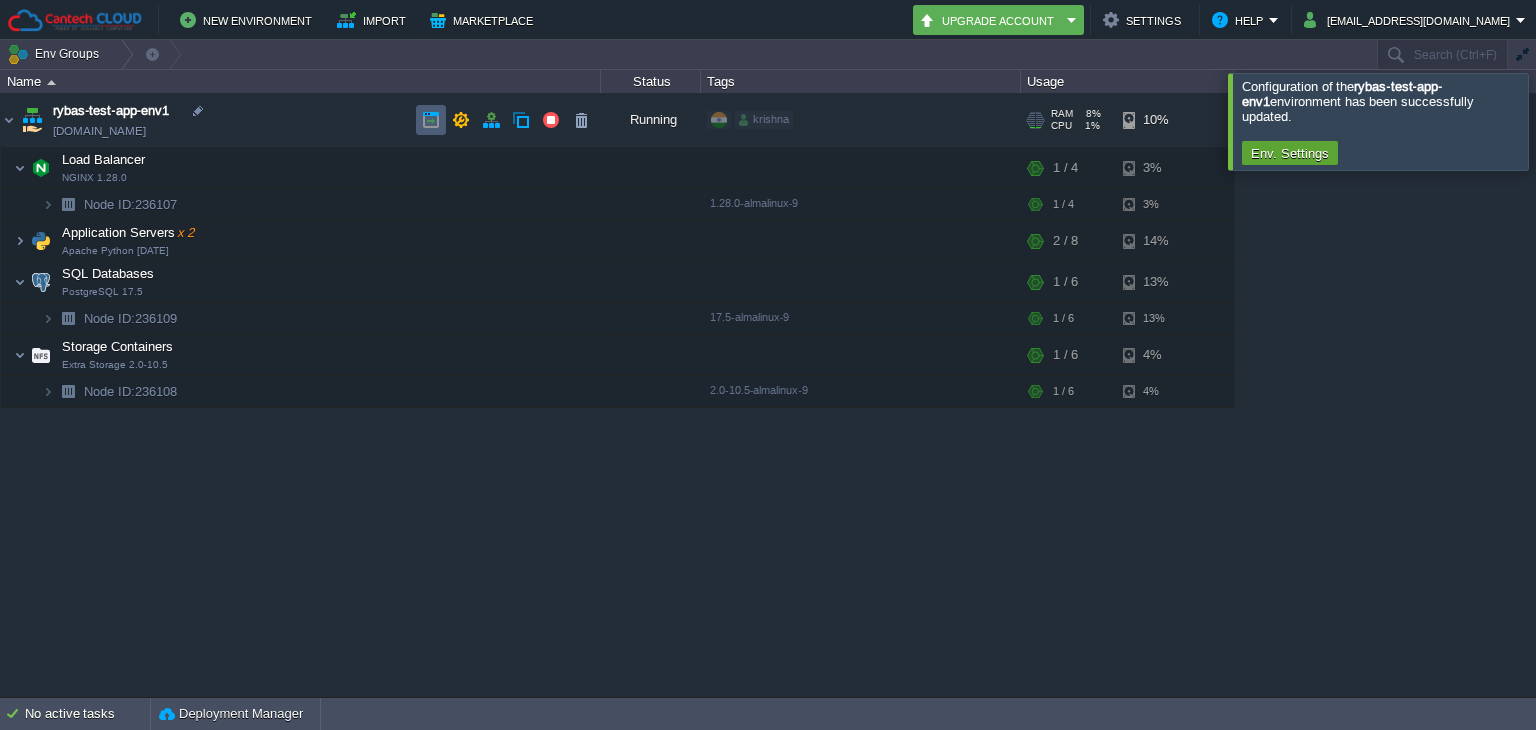 click at bounding box center (431, 120) 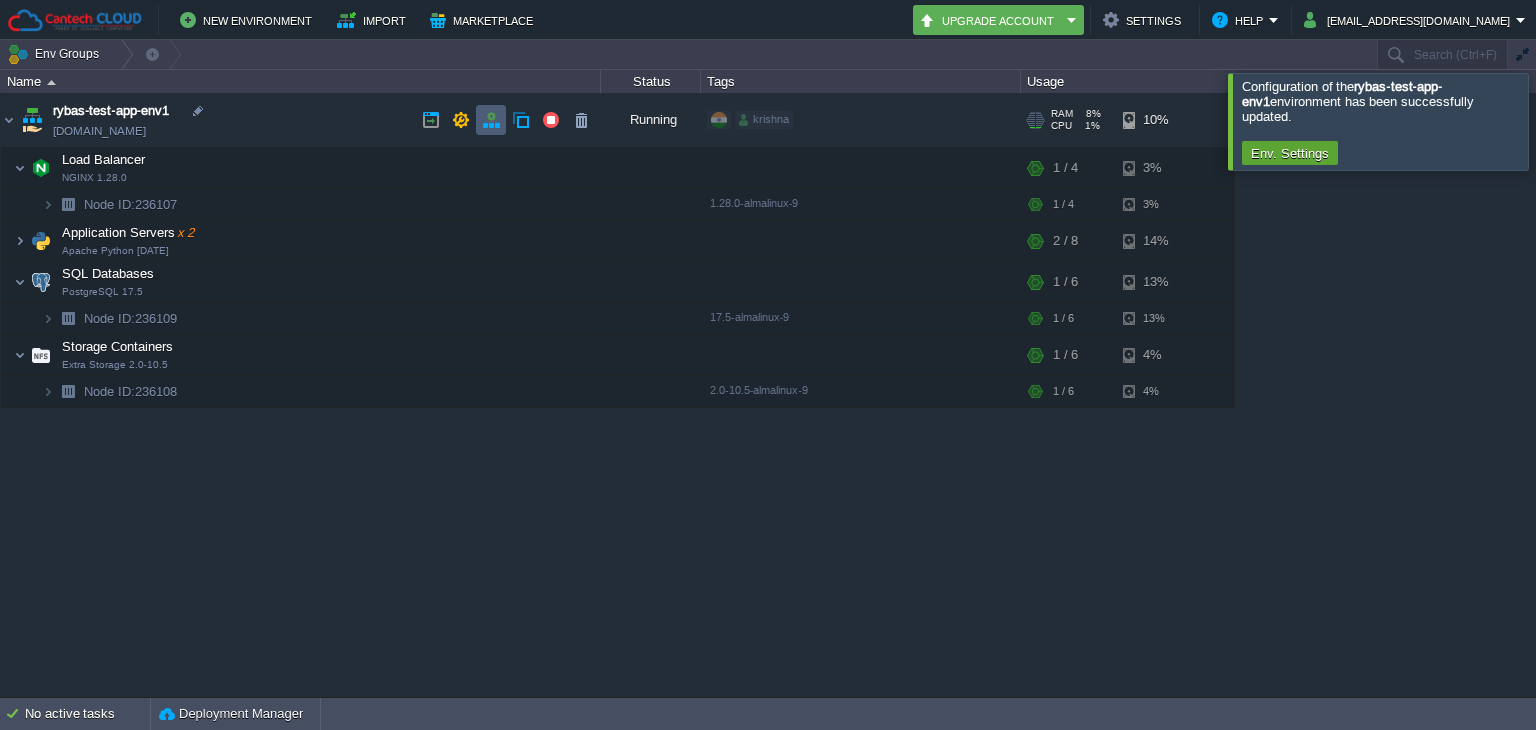 click at bounding box center (491, 120) 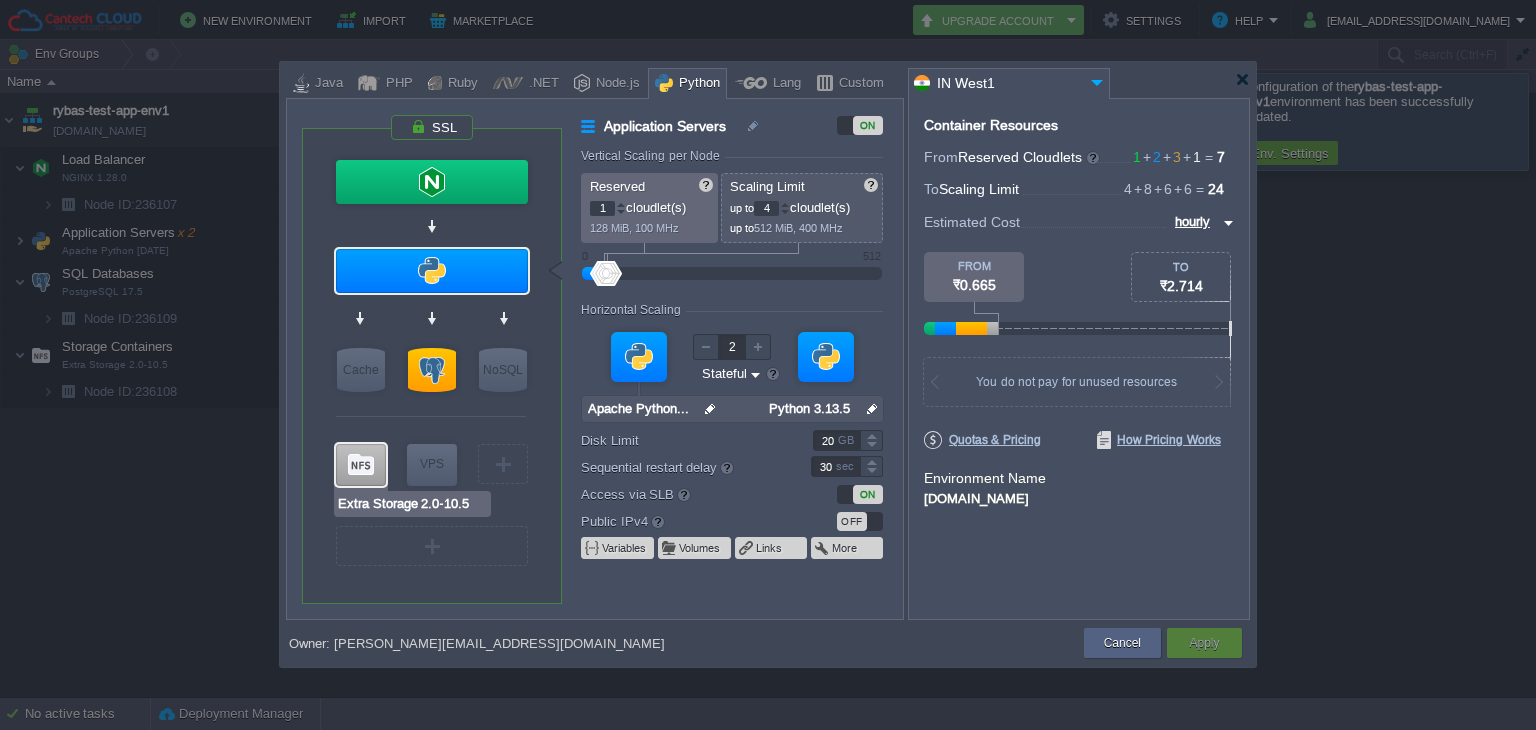 type on "AlmaLinux 9.6" 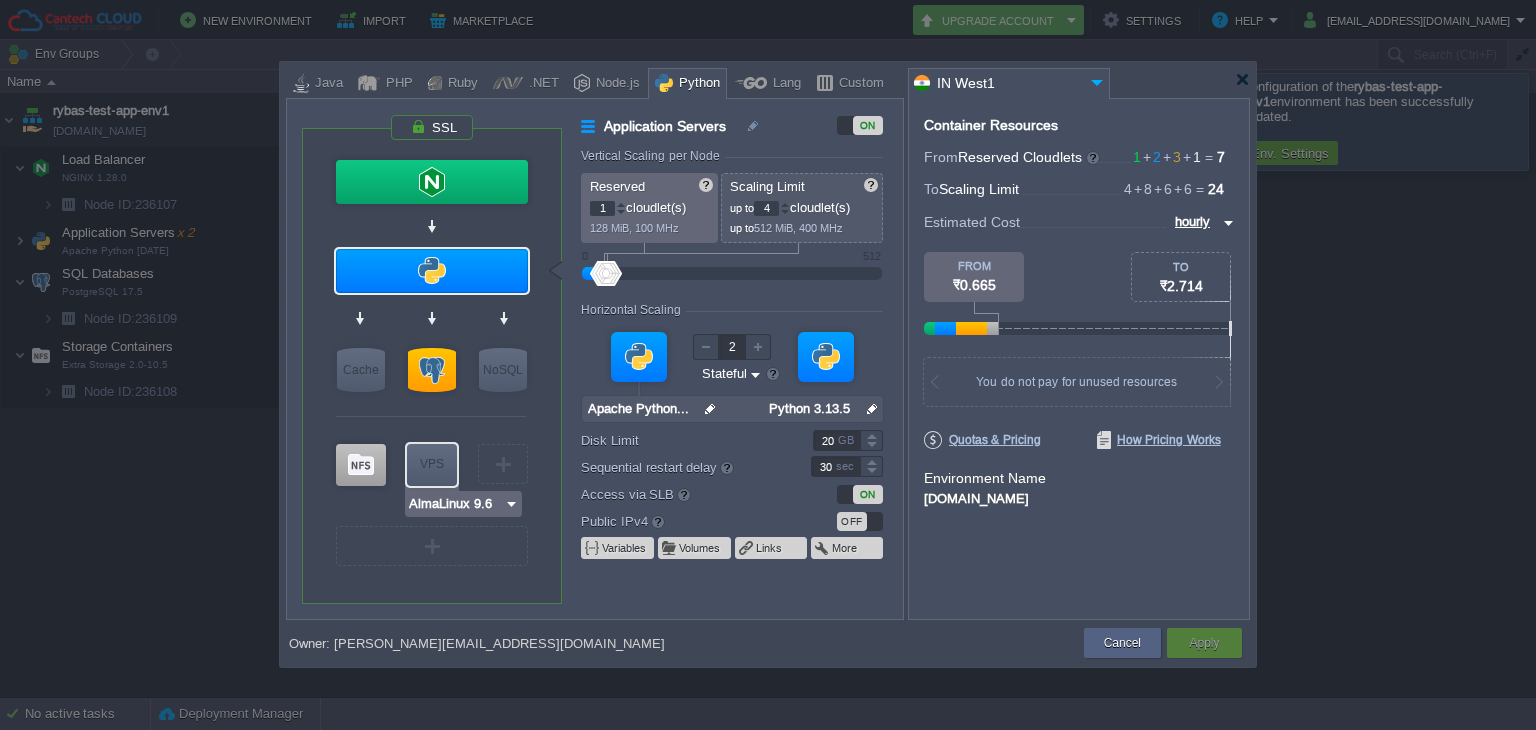 click on "VPS" at bounding box center (432, 464) 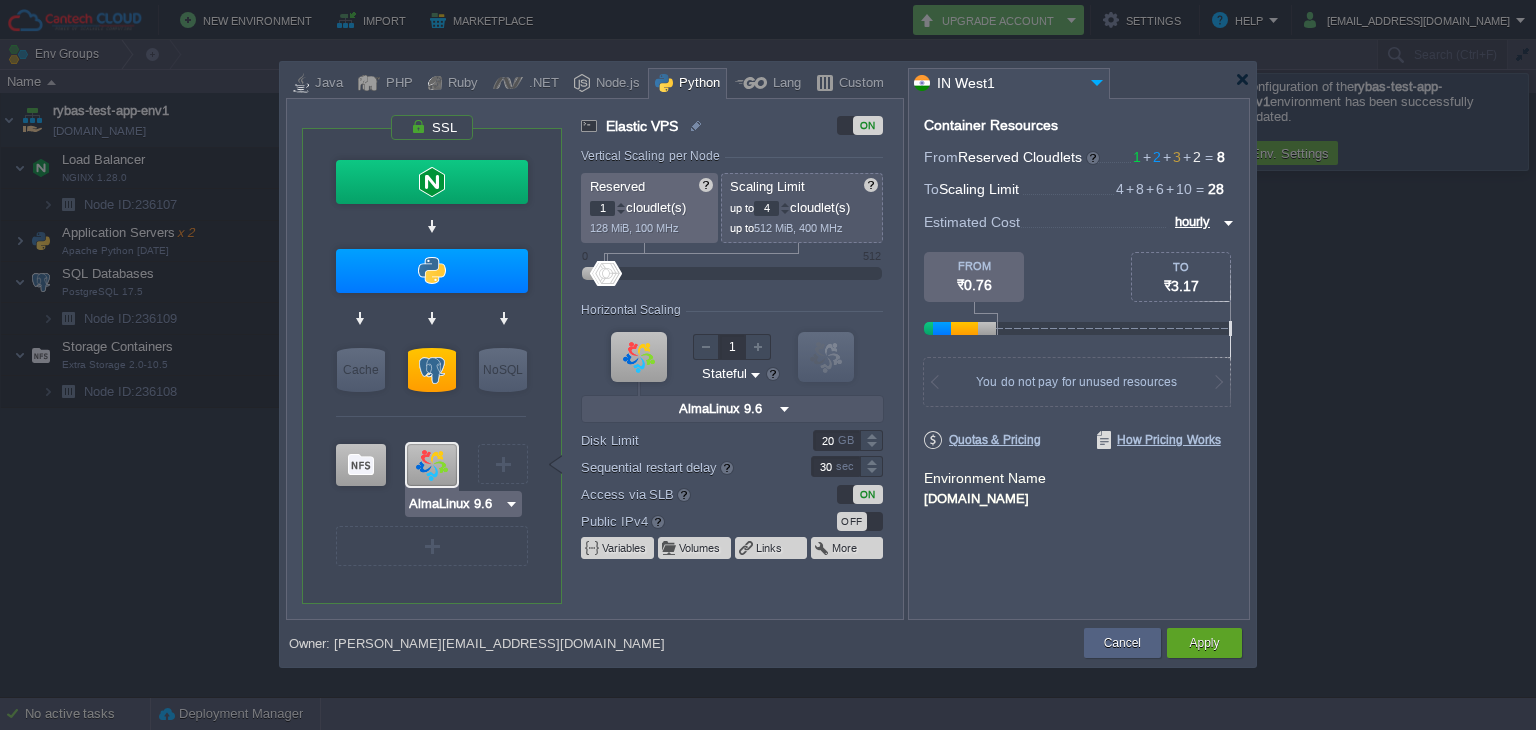 click at bounding box center [511, 504] 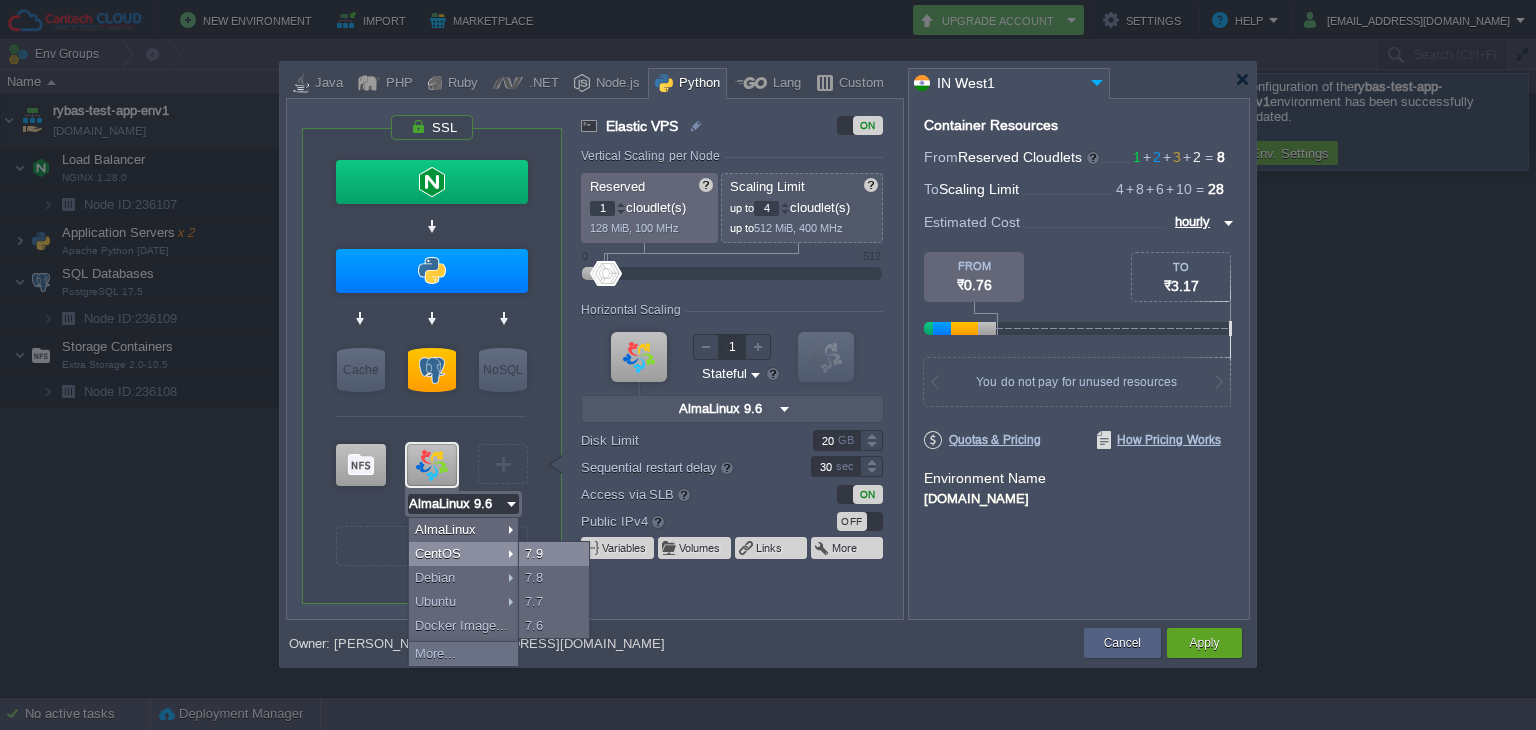 click on "7.9" at bounding box center (554, 554) 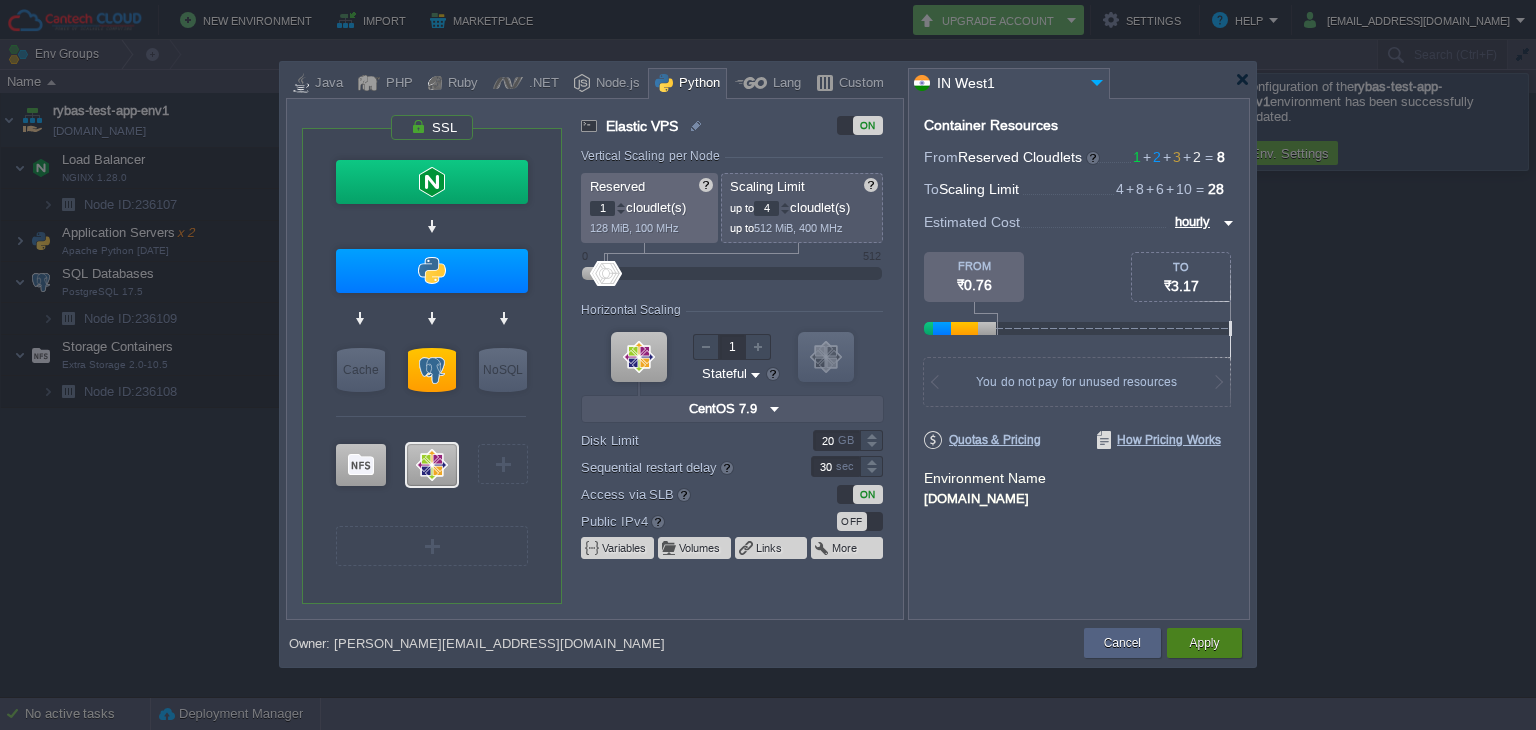 click on "Apply" at bounding box center [1204, 643] 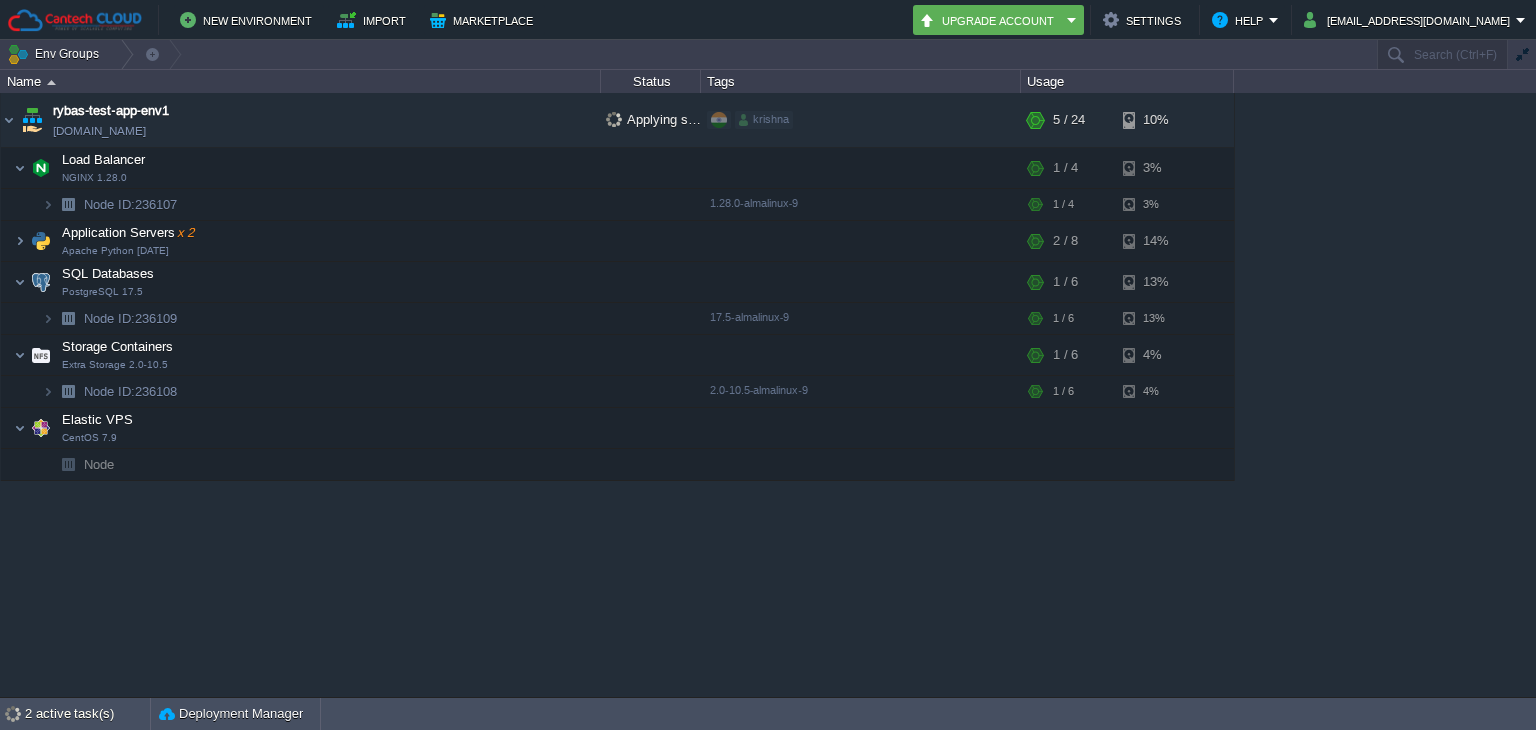 click on "Elastic VPS CentOS 7.9" at bounding box center (301, 428) 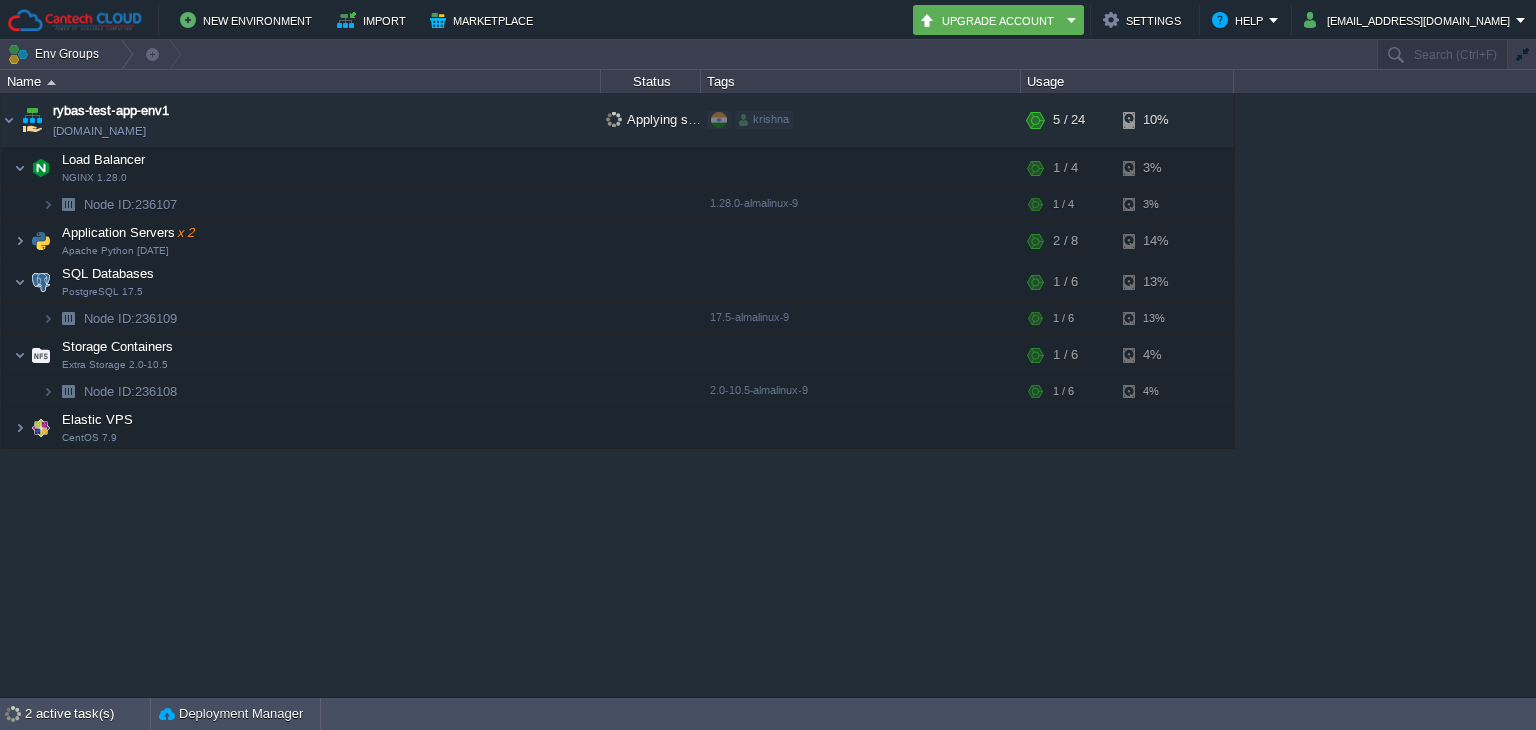 click on "Elastic VPS CentOS 7.9" at bounding box center (301, 428) 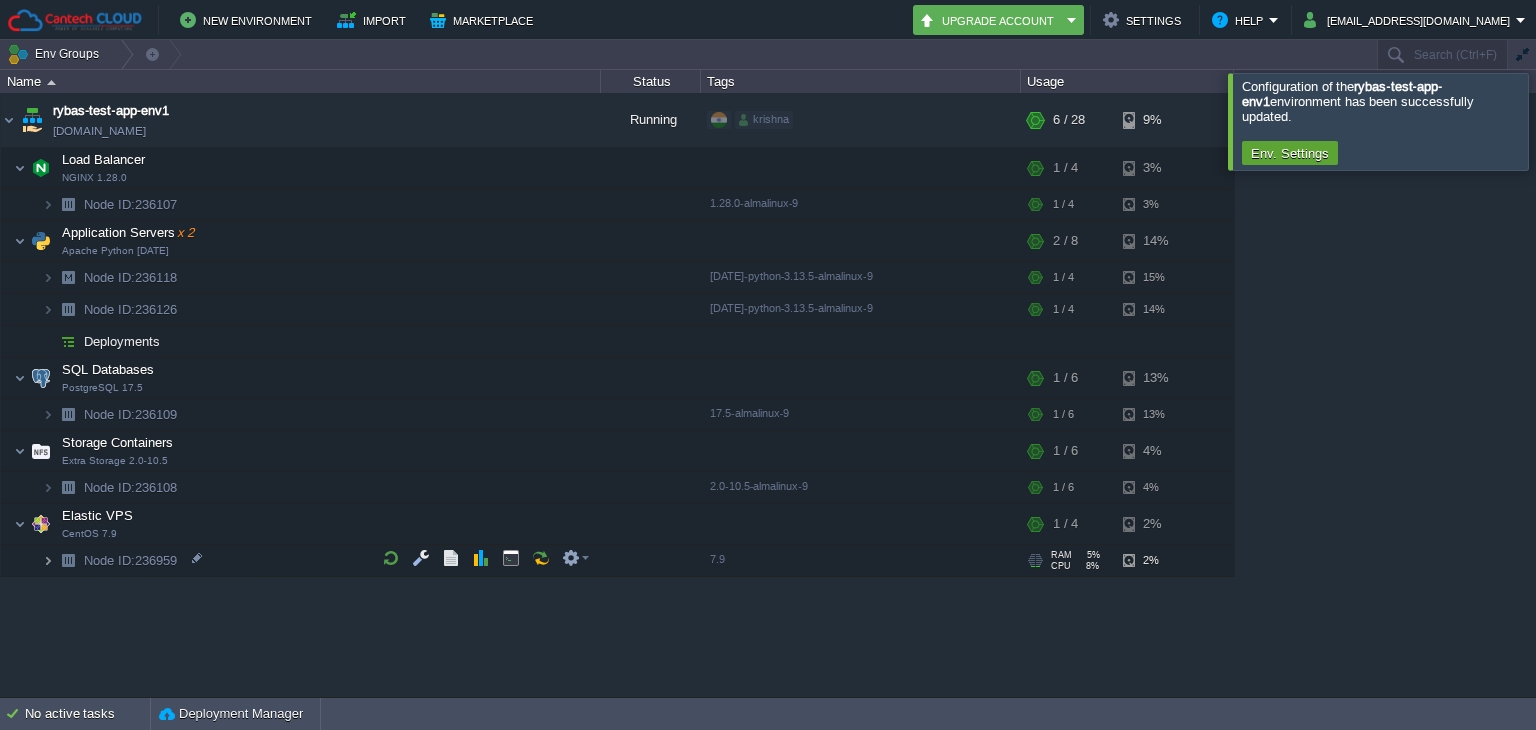 click at bounding box center [48, 560] 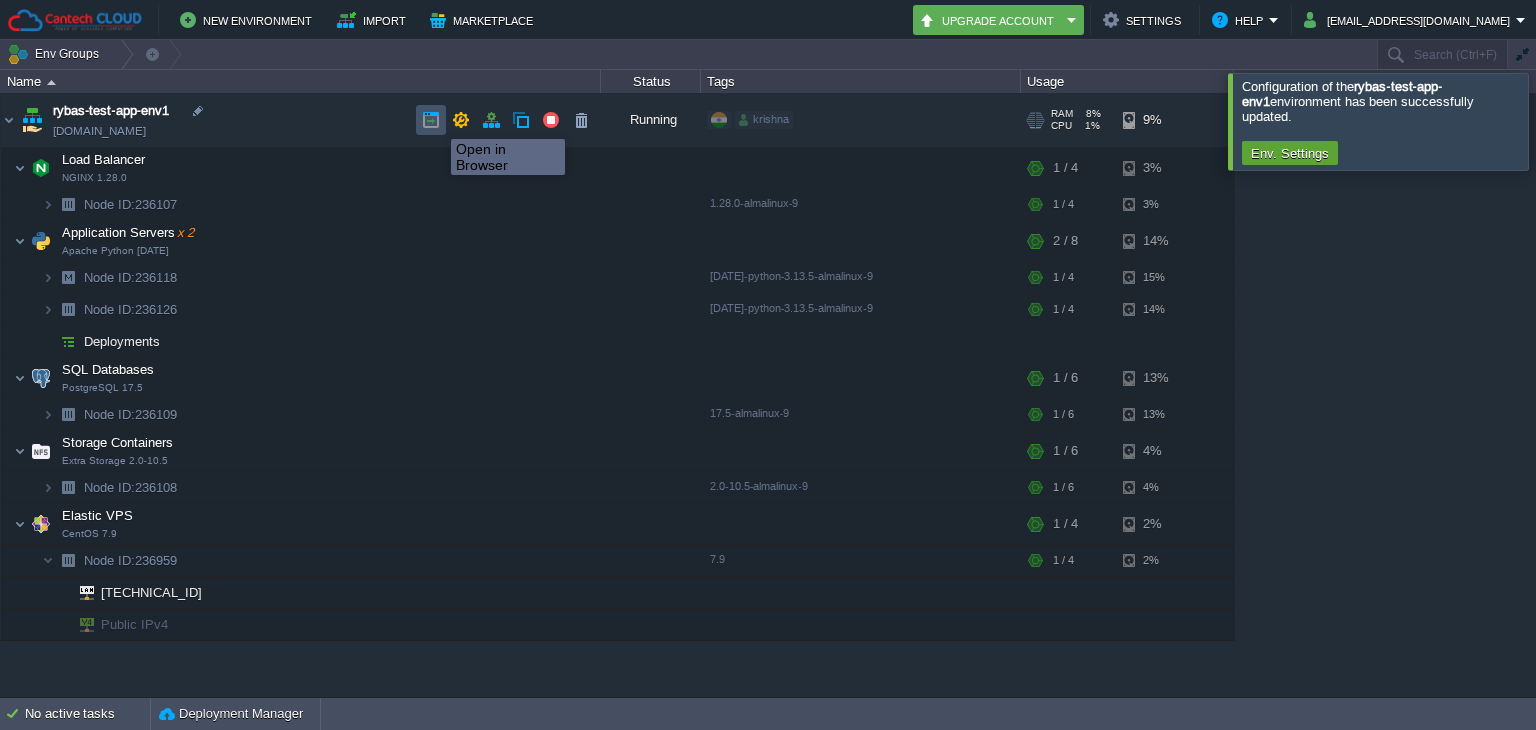 click at bounding box center [431, 120] 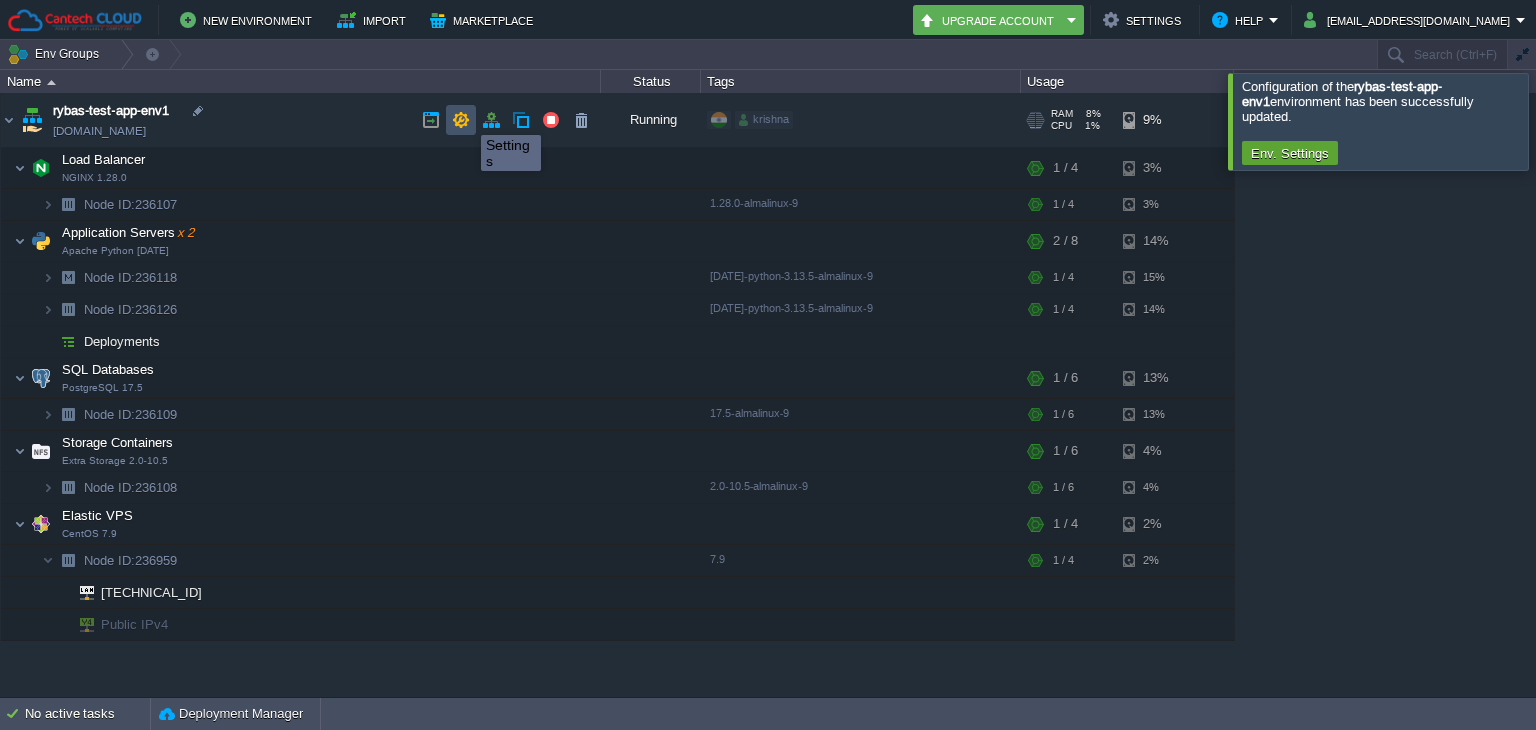 click at bounding box center (461, 120) 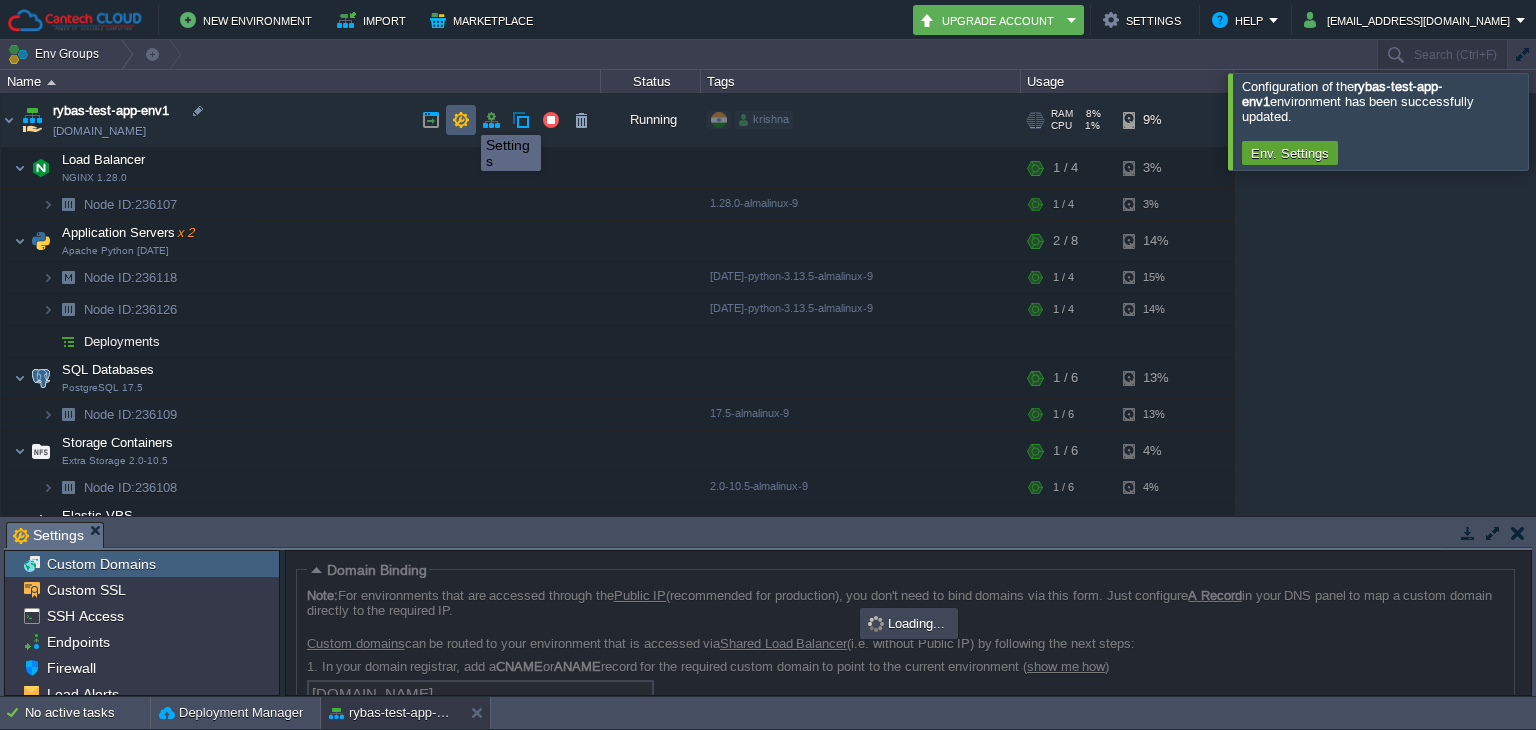 scroll, scrollTop: 129, scrollLeft: 0, axis: vertical 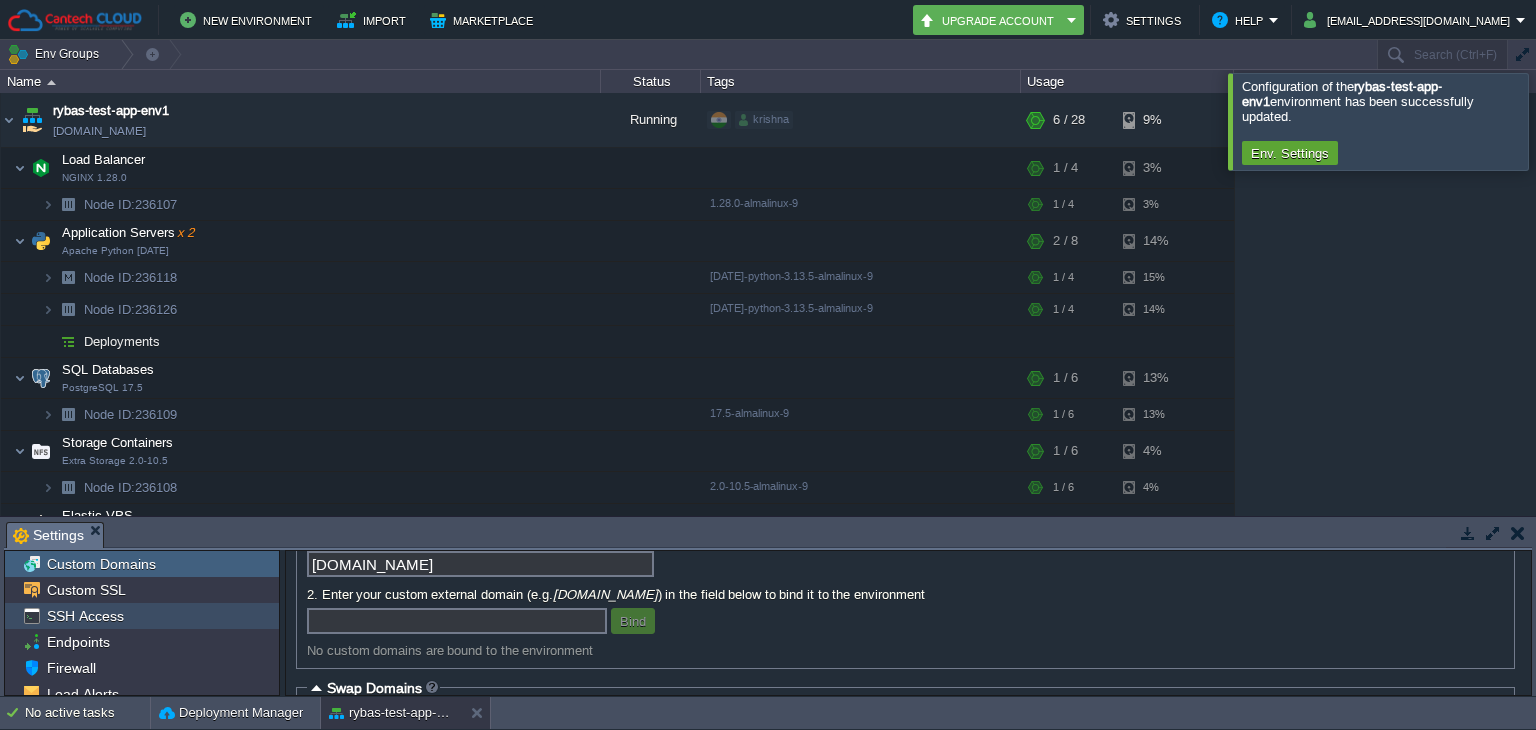 click on "SSH Access" at bounding box center [142, 616] 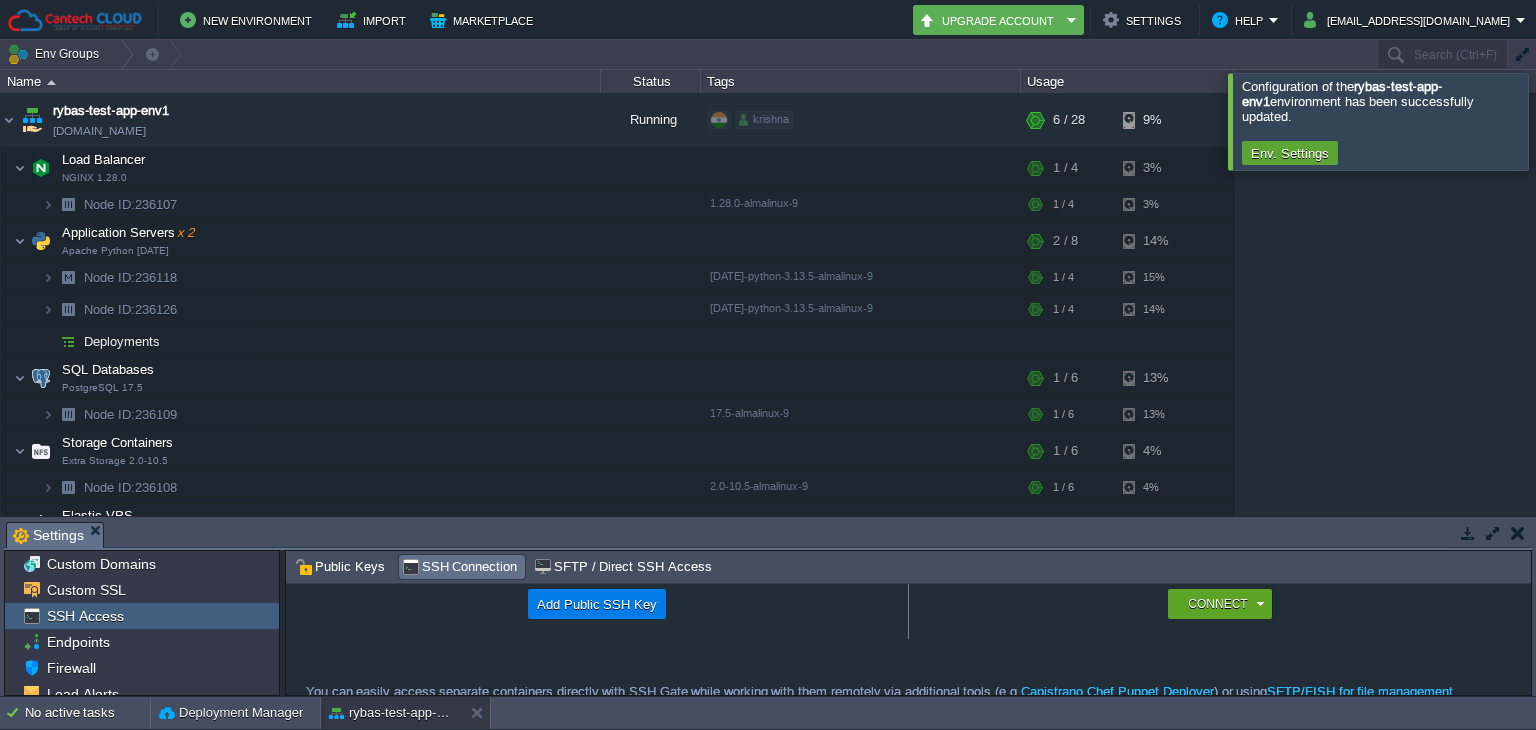 scroll, scrollTop: 140, scrollLeft: 0, axis: vertical 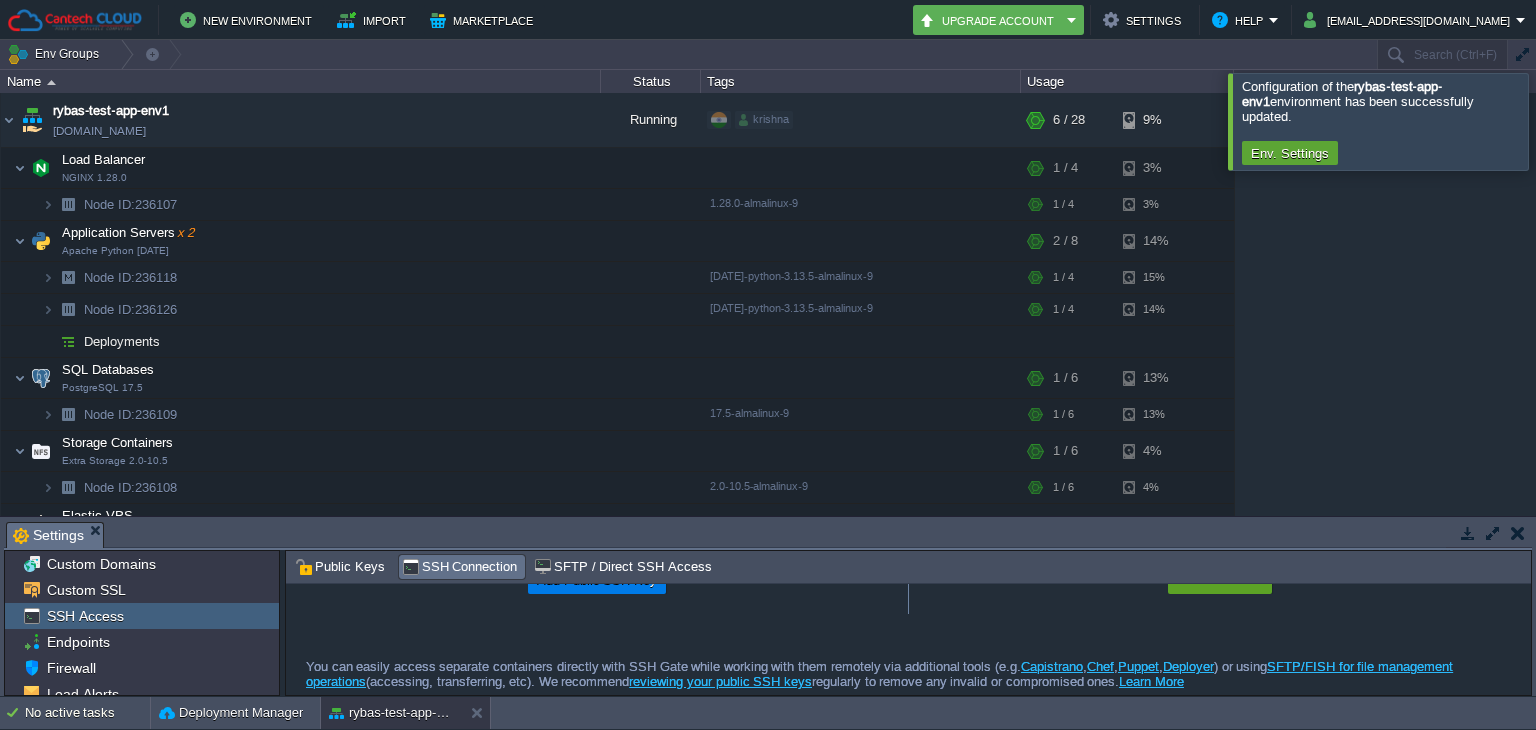 click at bounding box center (1518, 533) 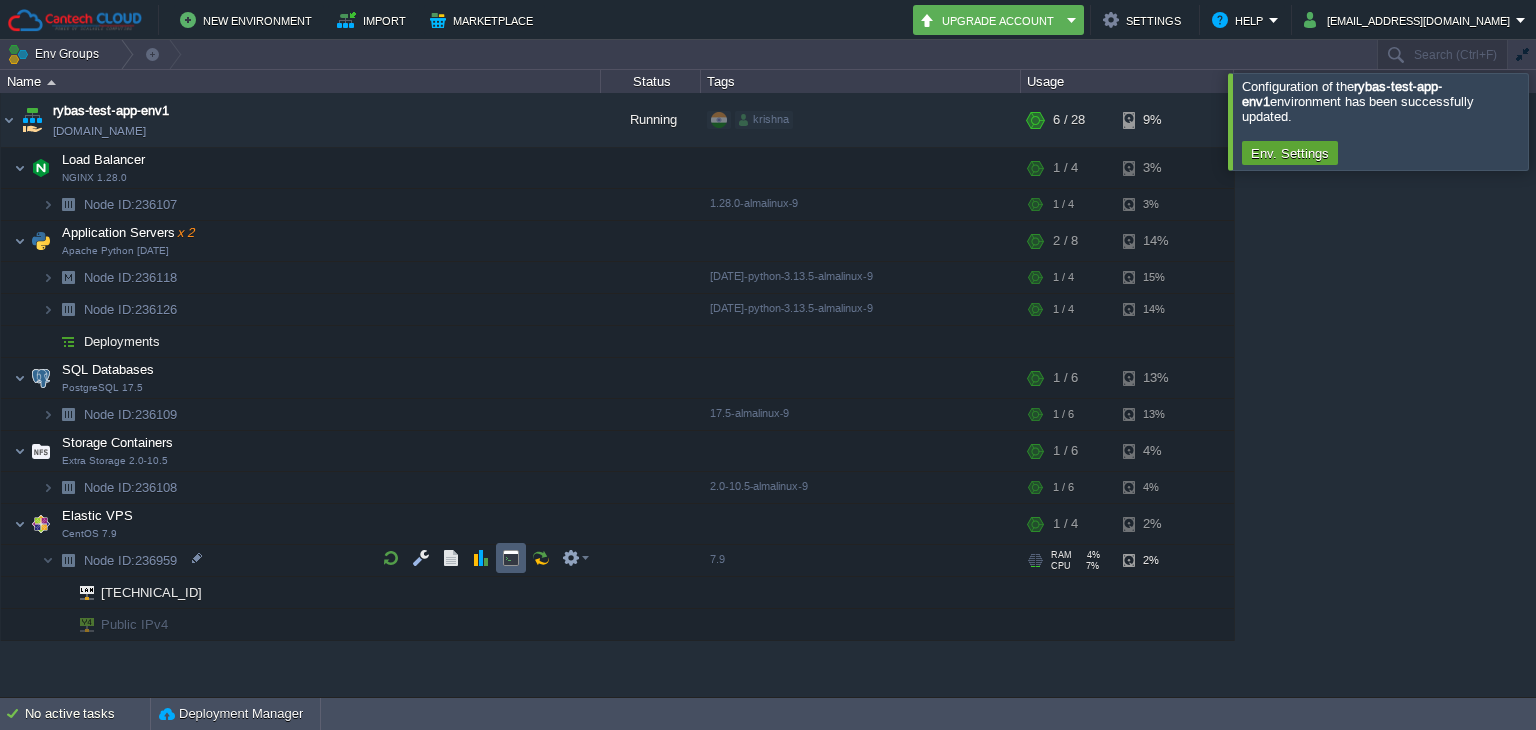click at bounding box center [511, 558] 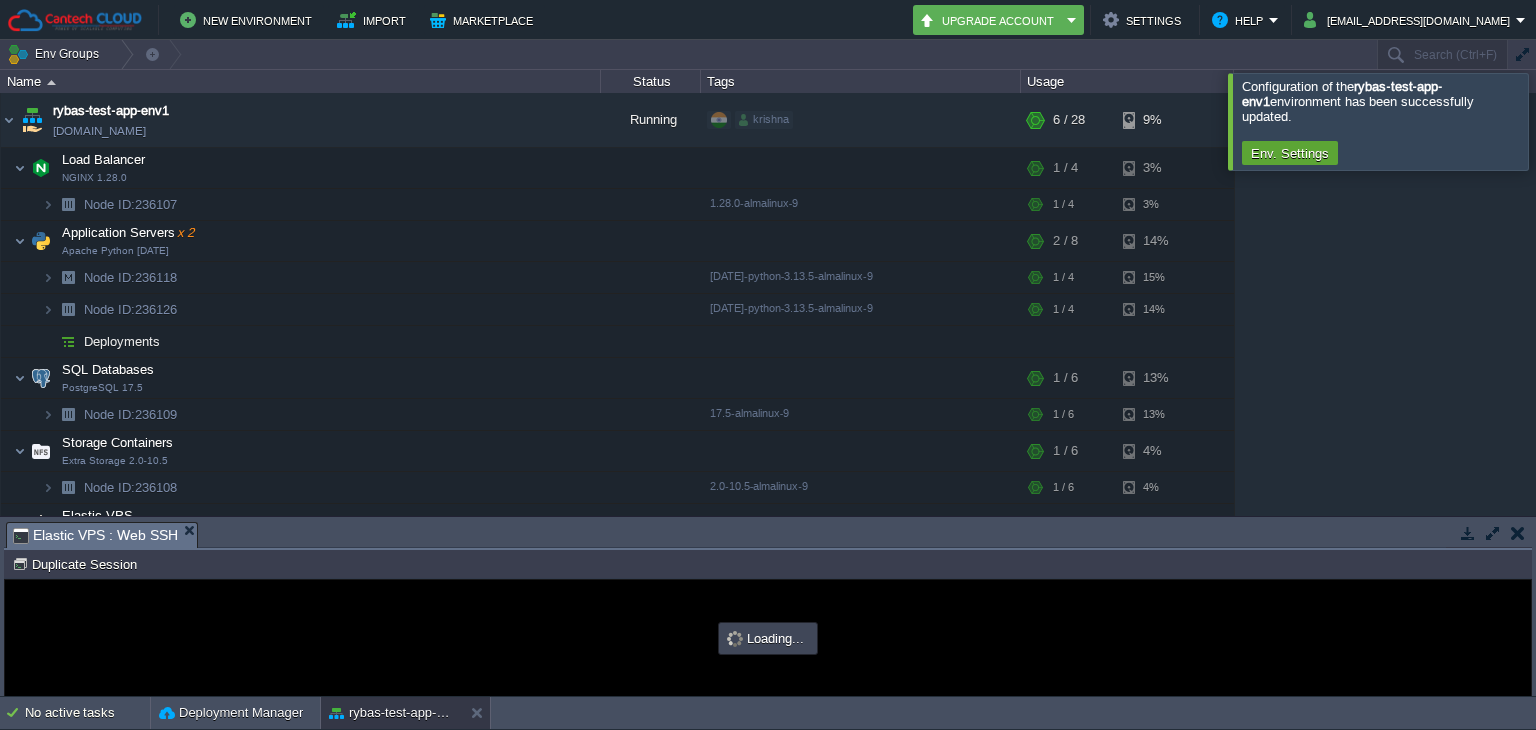 scroll, scrollTop: 0, scrollLeft: 0, axis: both 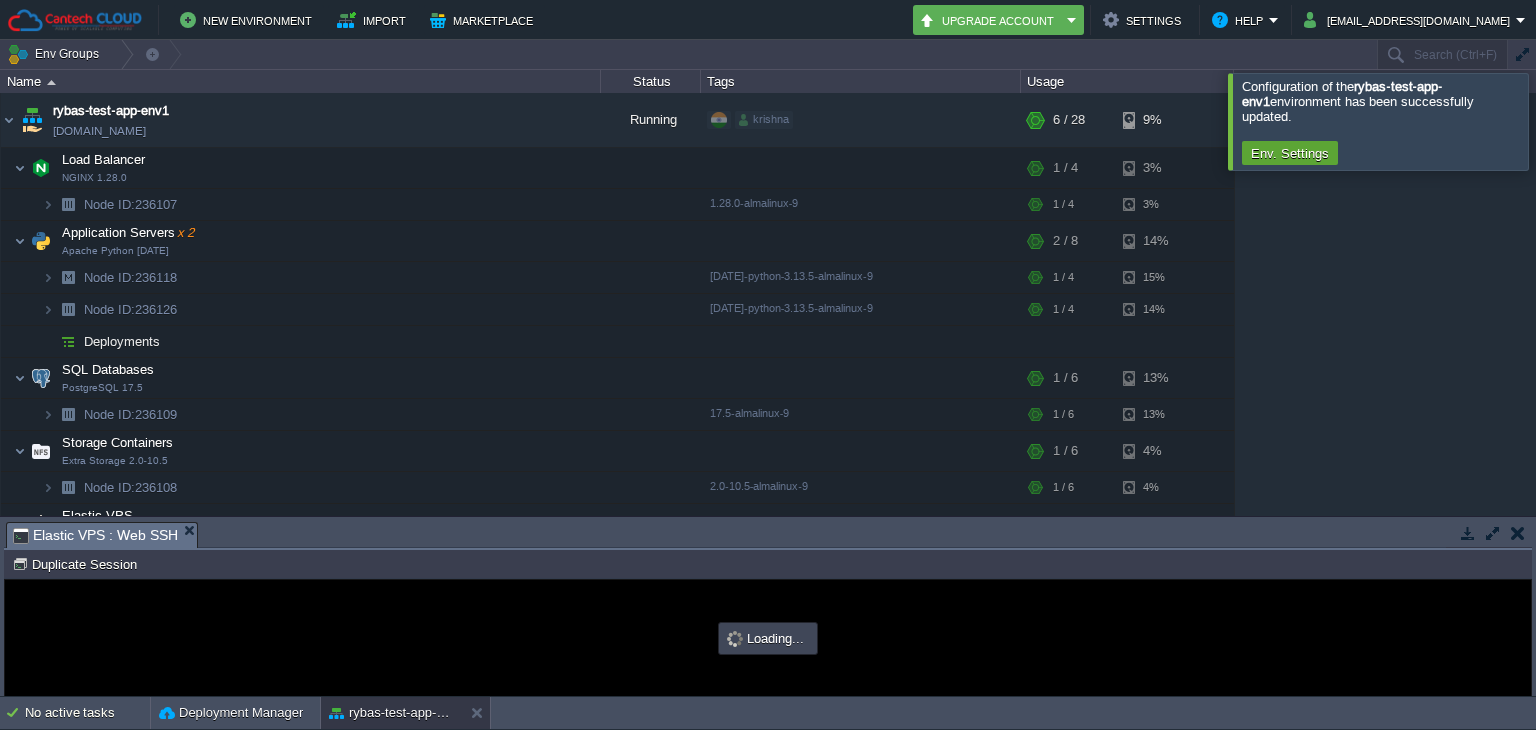 type on "#000000" 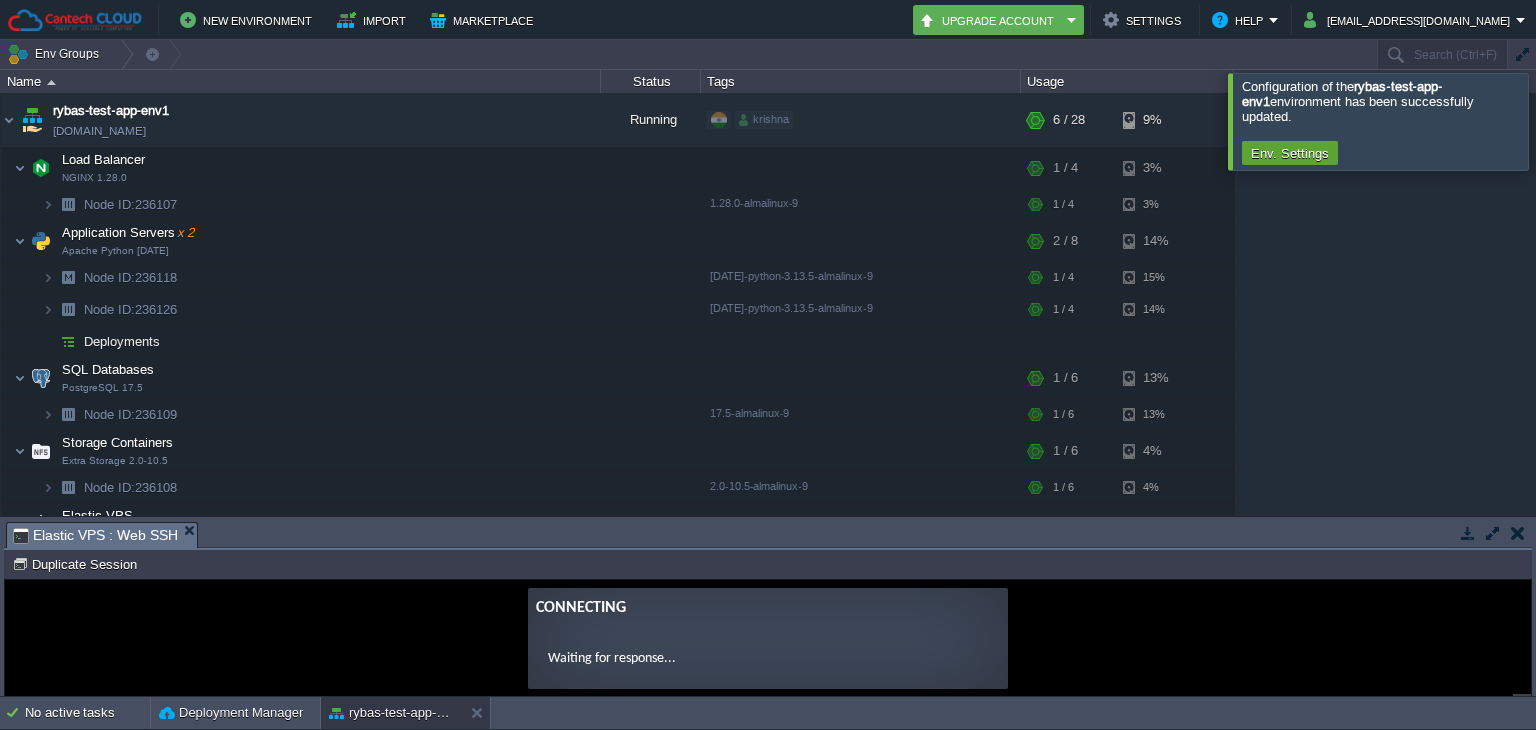 scroll, scrollTop: 121, scrollLeft: 0, axis: vertical 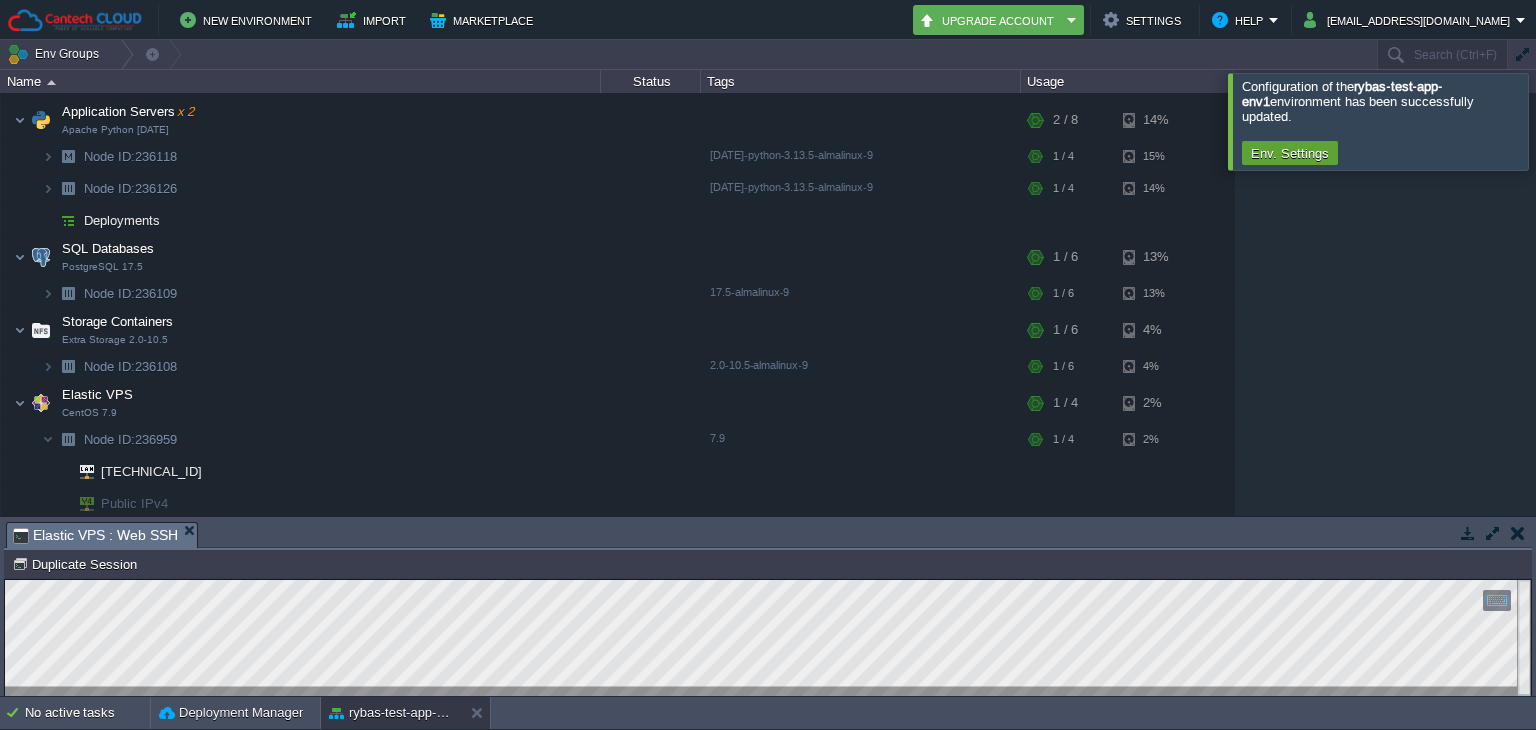 click at bounding box center (1518, 533) 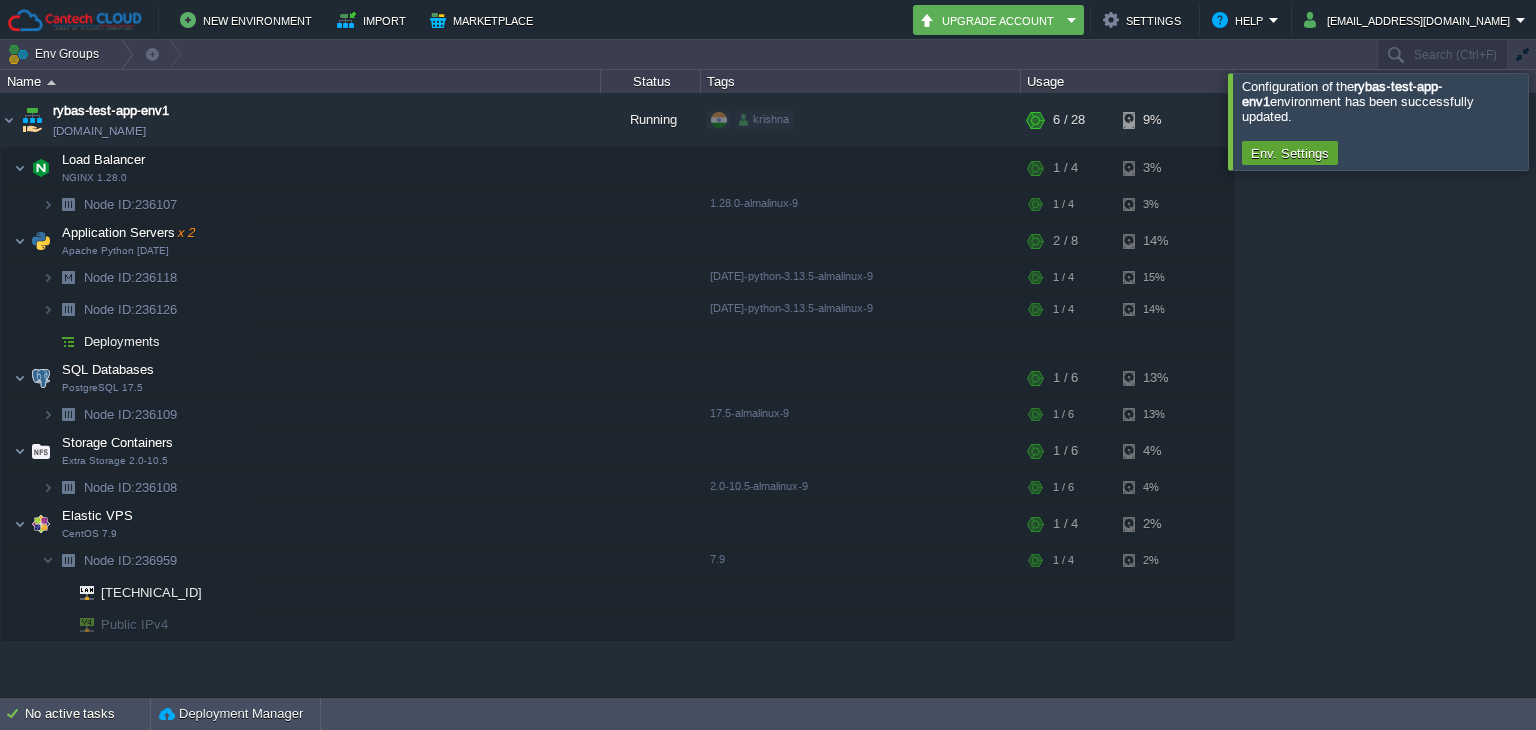 scroll, scrollTop: 0, scrollLeft: 0, axis: both 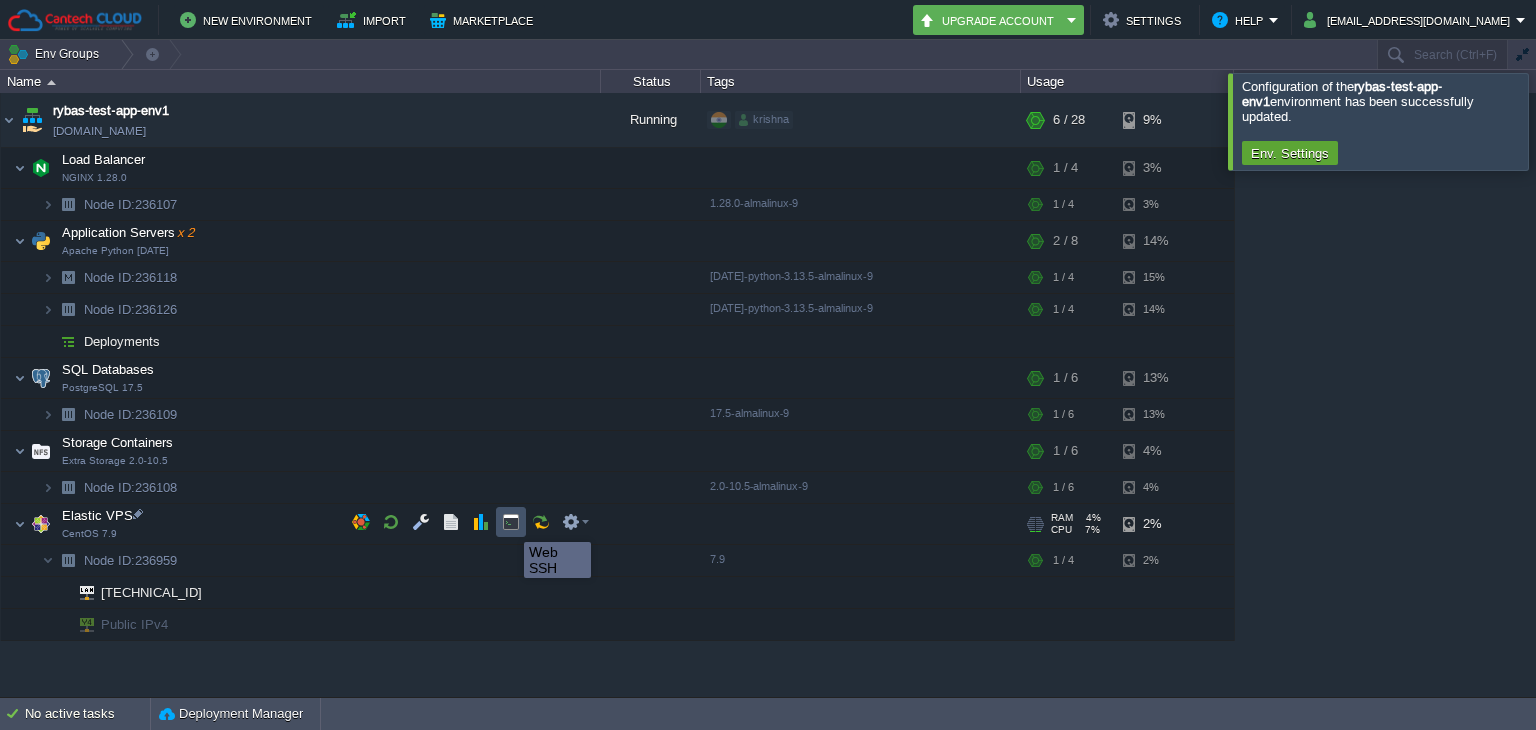 click at bounding box center [511, 522] 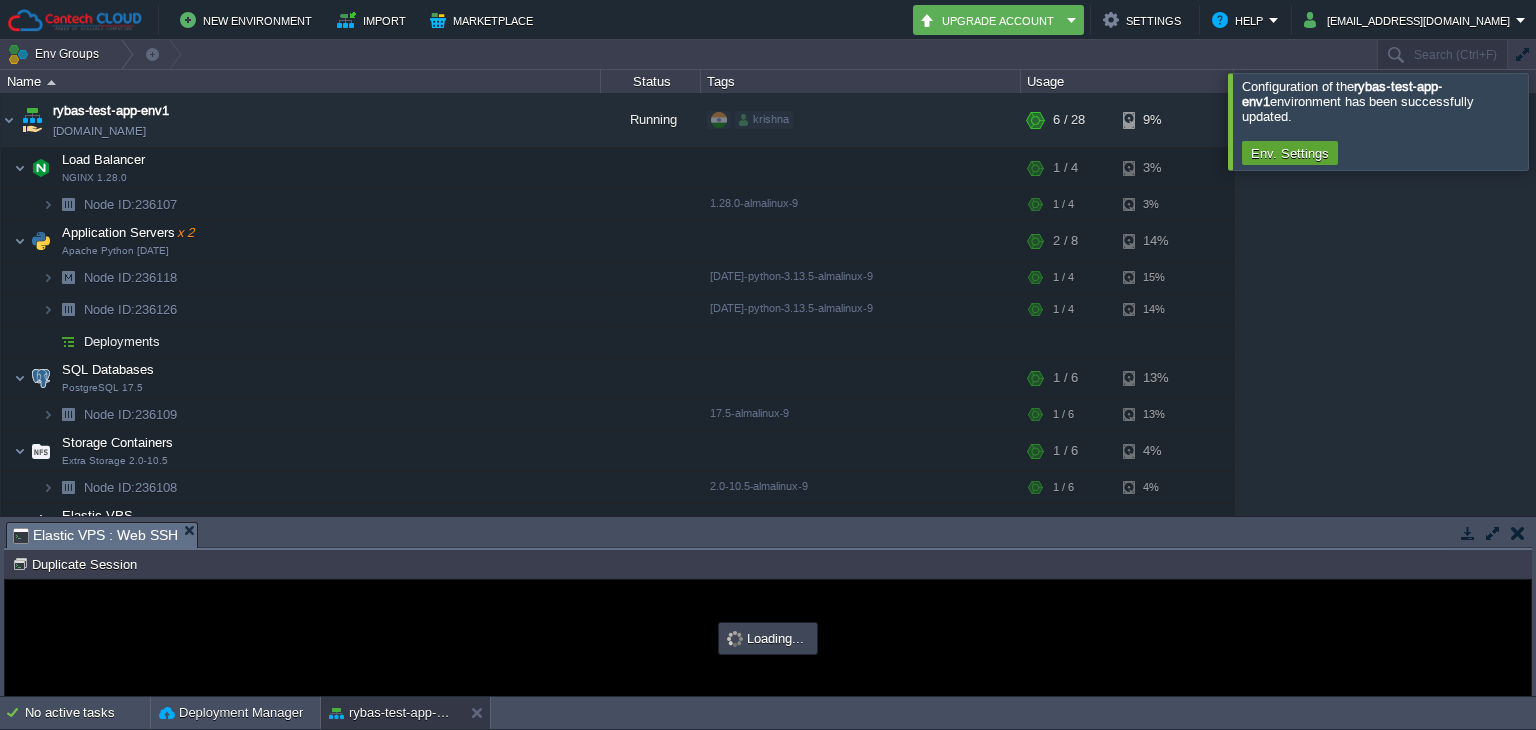 scroll, scrollTop: 0, scrollLeft: 0, axis: both 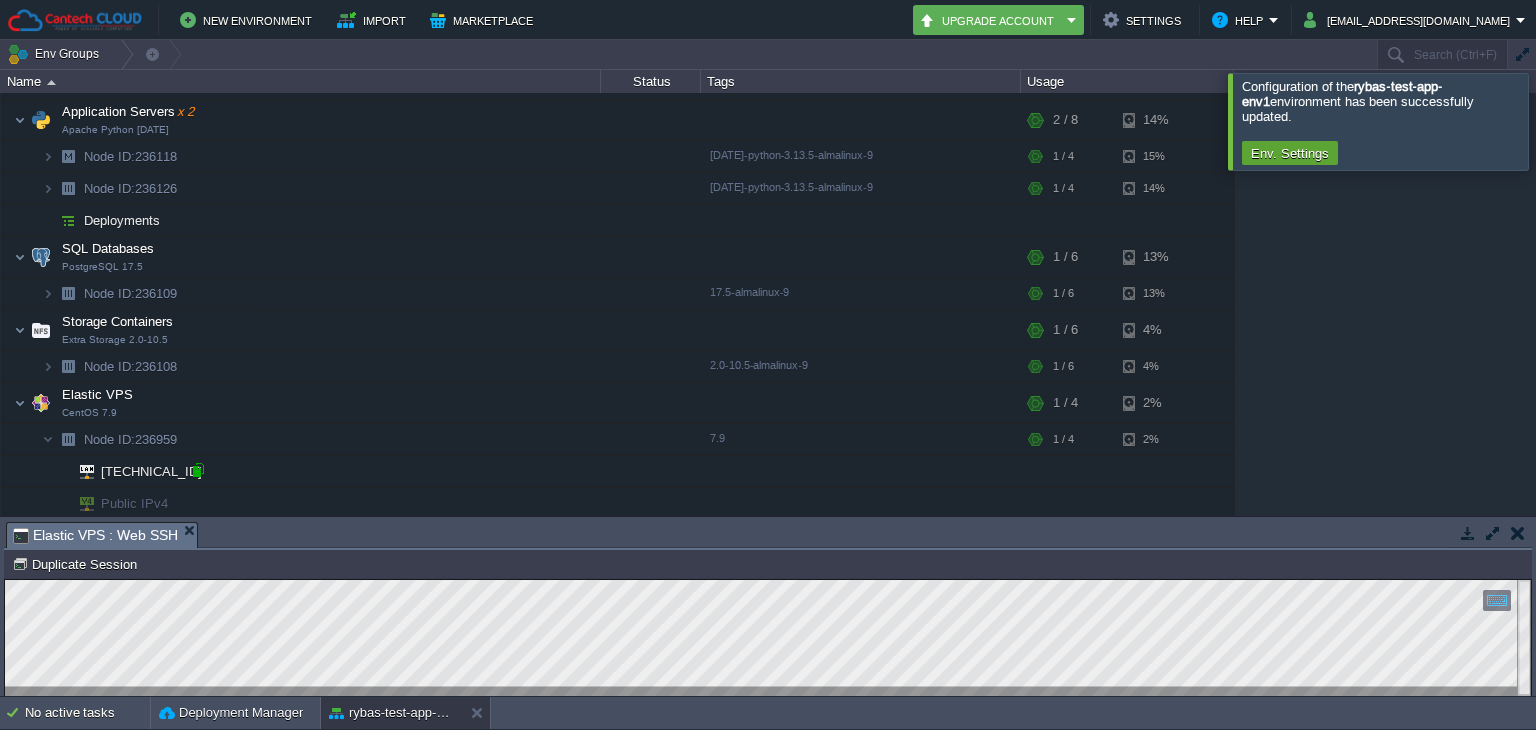 click at bounding box center (198, 470) 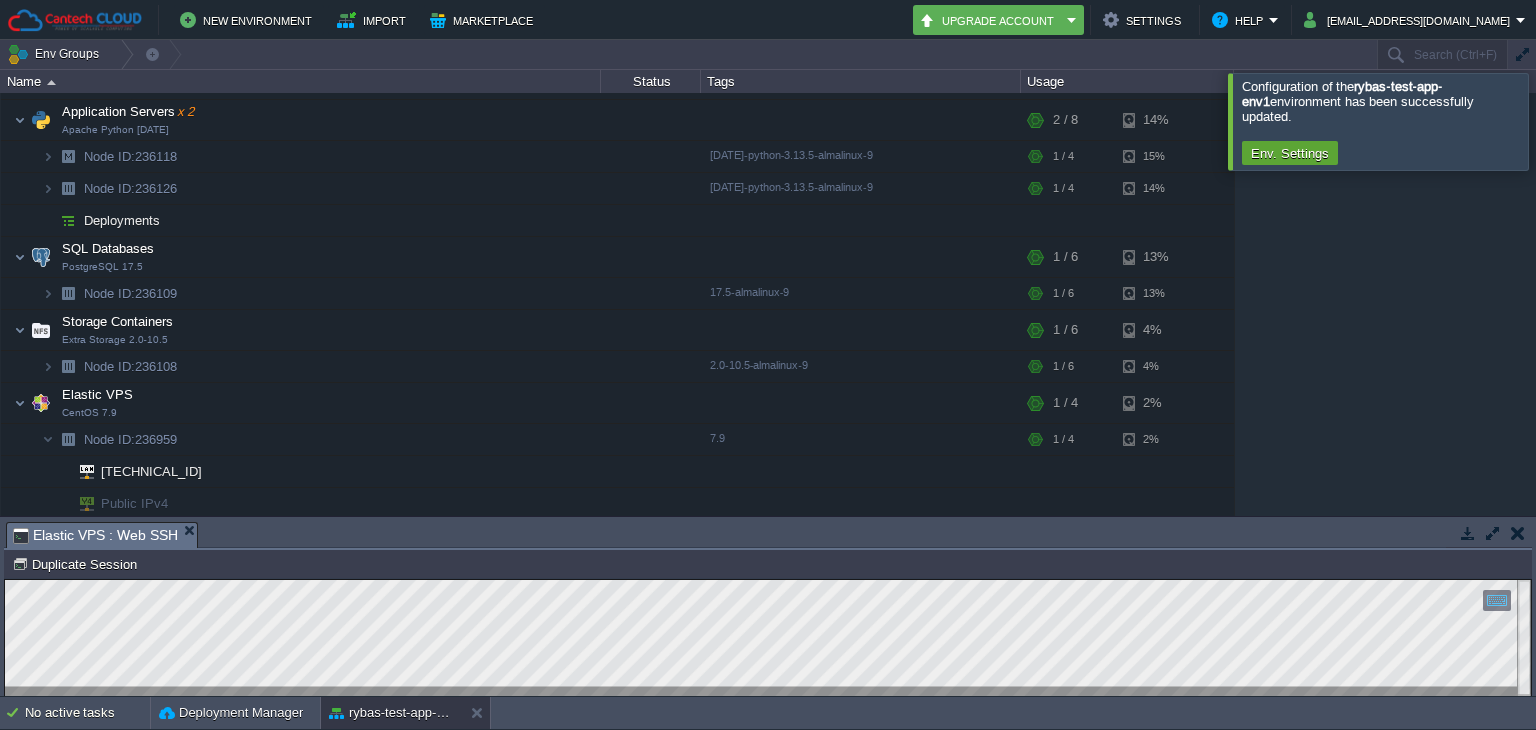 click on "Copy:                  Ctrl + Shift + C                                          Paste:                  Ctrl + V                                         Settings:                  Ctrl + Shift + Alt
0" at bounding box center [768, 638] 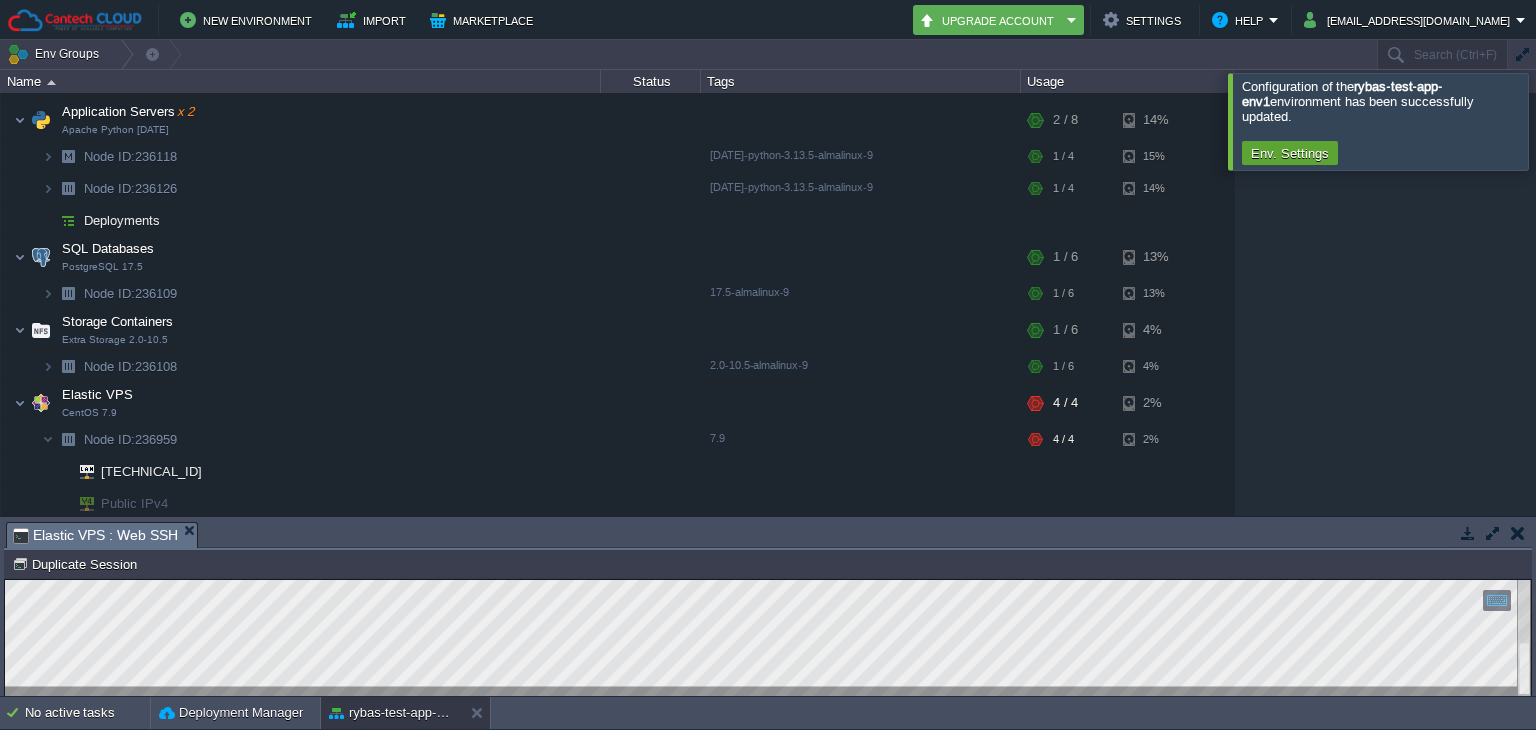 click on "Copy:                  Ctrl + Shift + C                                          Paste:                  Ctrl + V                                         Settings:                  Ctrl + Shift + Alt
0" at bounding box center (768, 580) 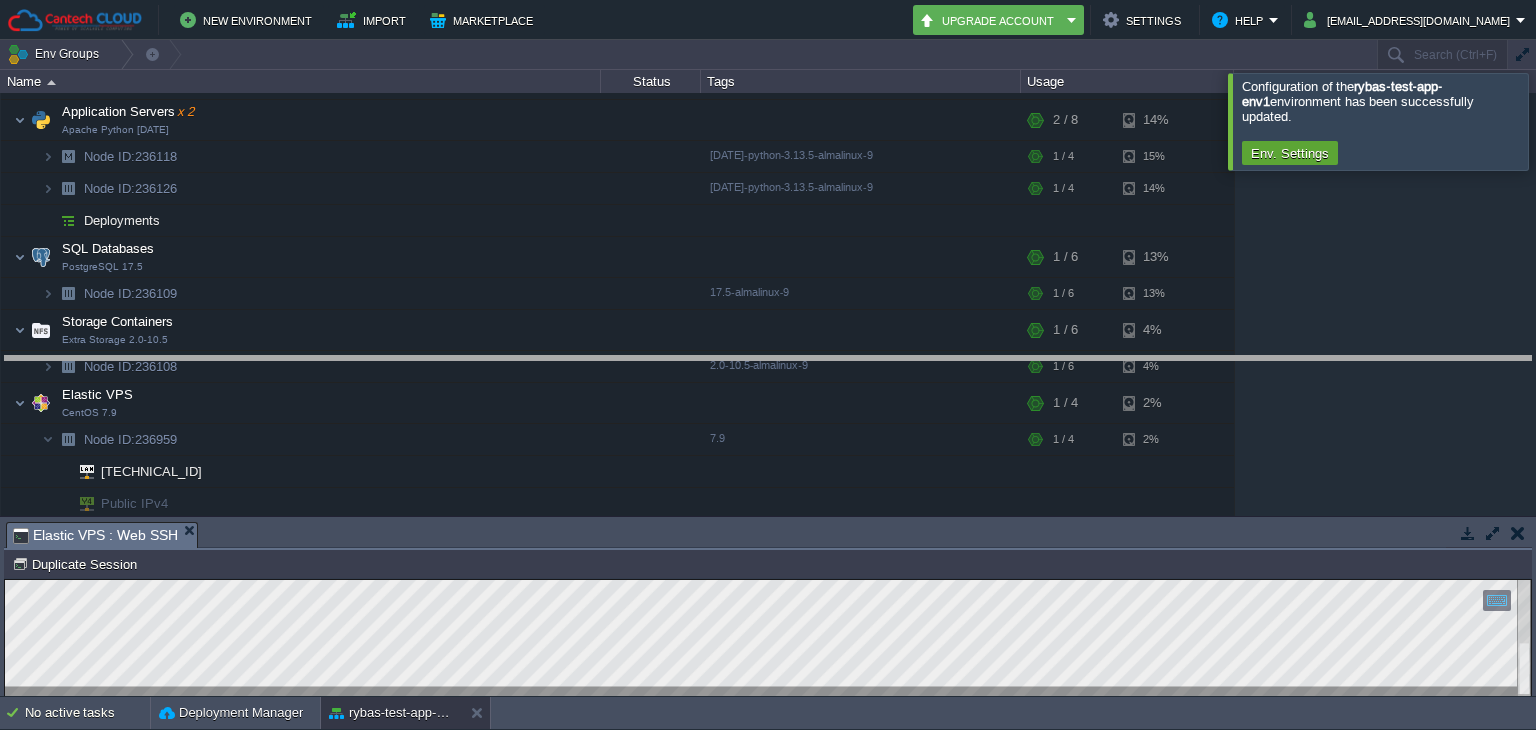 drag, startPoint x: 623, startPoint y: 521, endPoint x: 645, endPoint y: 354, distance: 168.44287 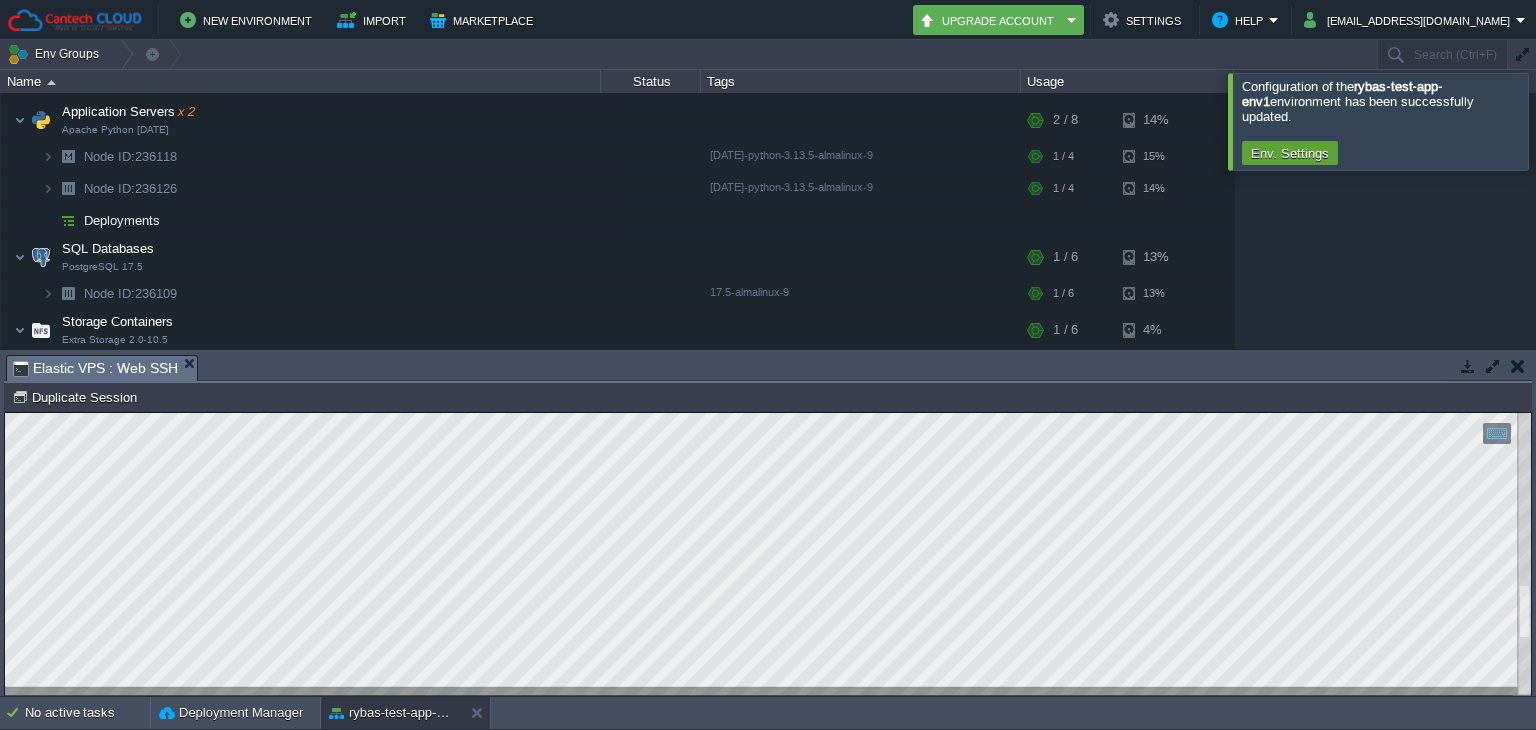 click on "Copy:                  Ctrl + Shift + C                                          Paste:                  Ctrl + V                                         Settings:                  Ctrl + Shift + Alt
0" at bounding box center (768, 413) 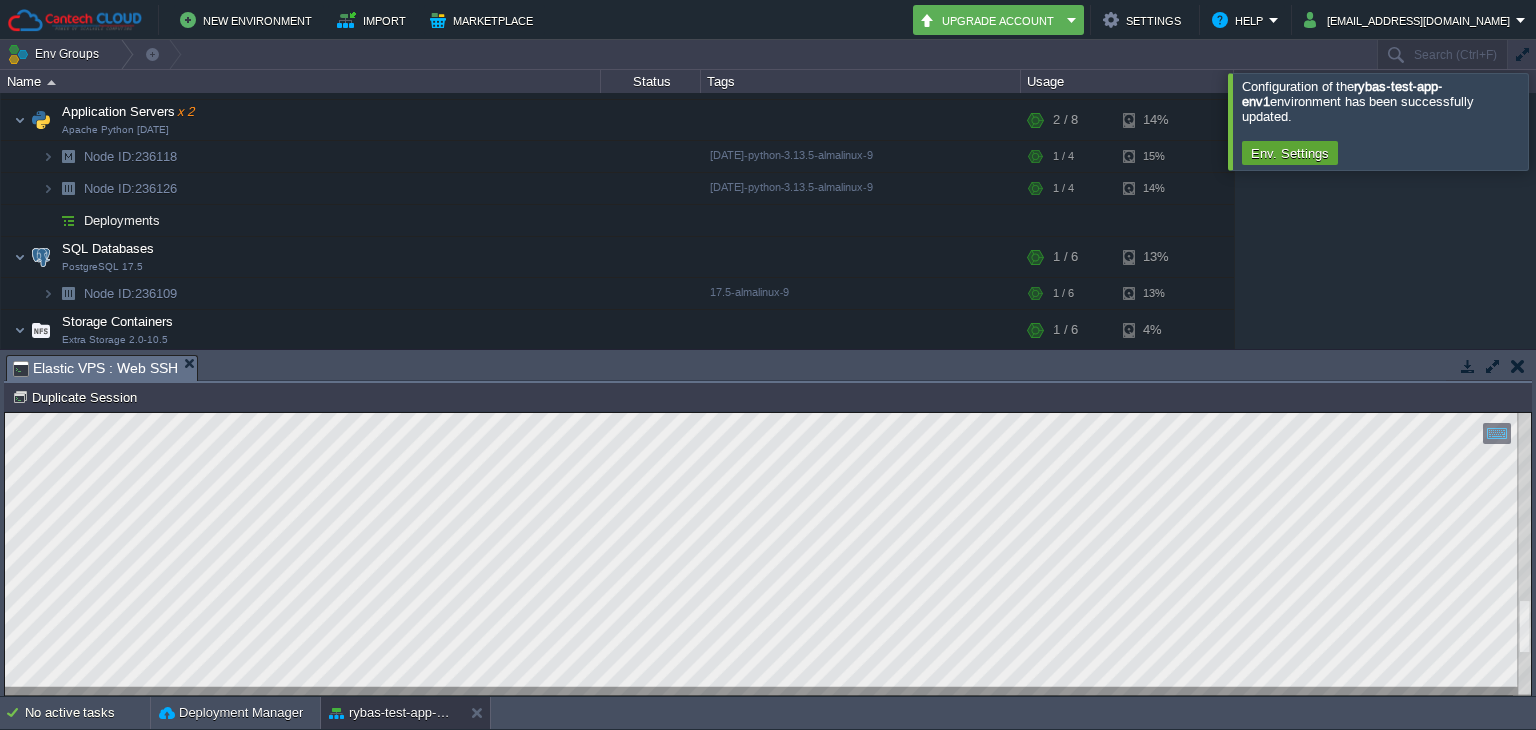 click on "Copy:                  Ctrl + Shift + C                                          Paste:                  Ctrl + V                                         Settings:                  Ctrl + Shift + Alt
0" at bounding box center (768, 413) 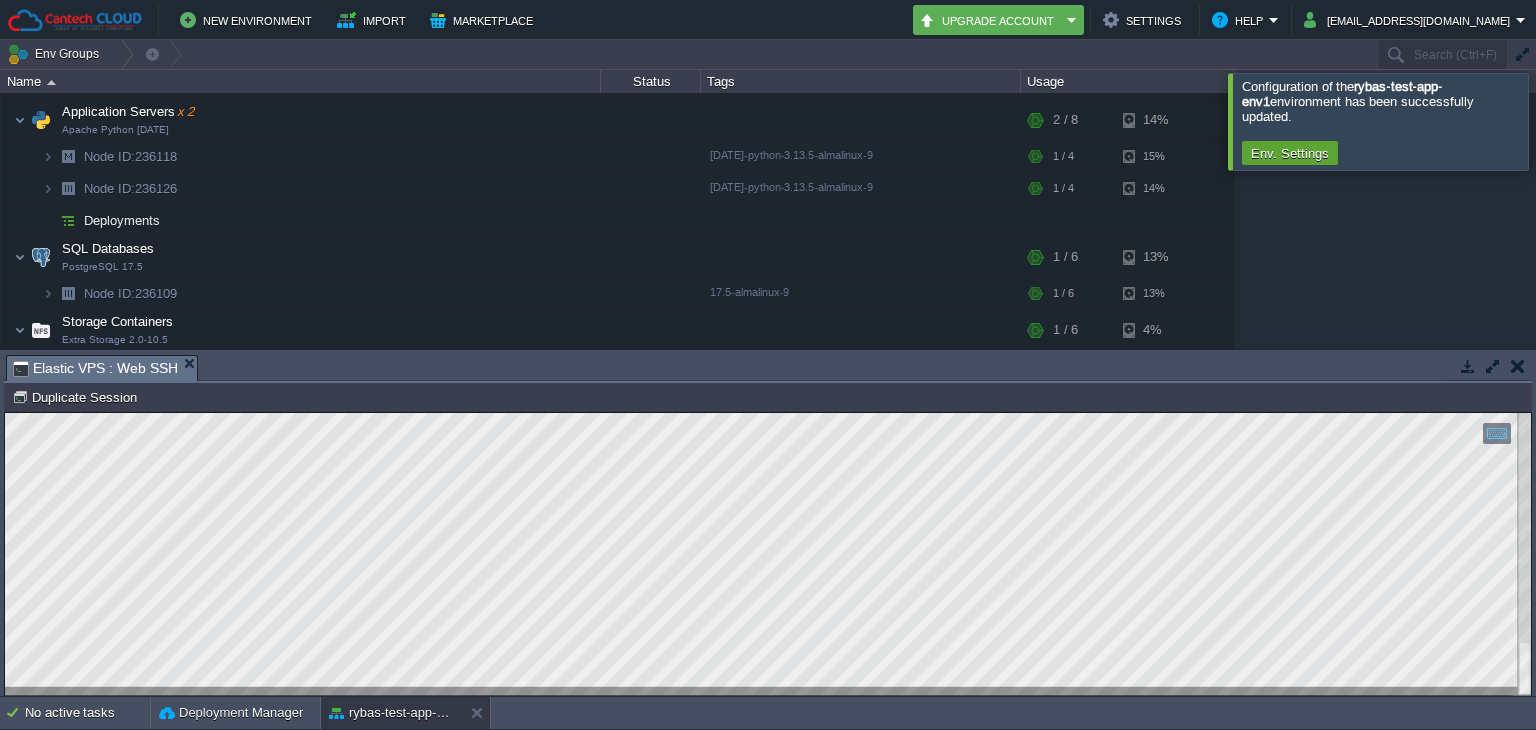 click at bounding box center (768, 554) 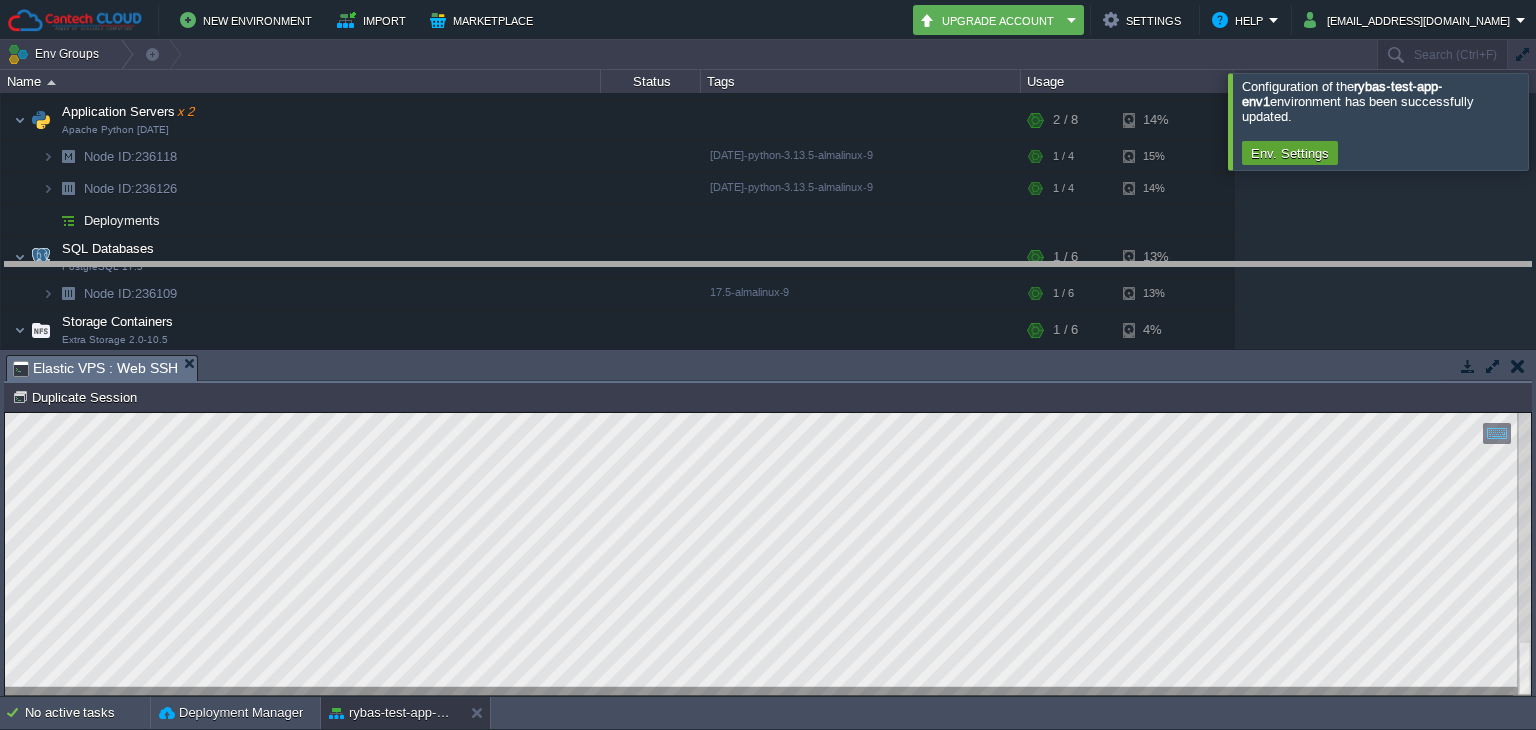 drag, startPoint x: 350, startPoint y: 381, endPoint x: 350, endPoint y: 288, distance: 93 